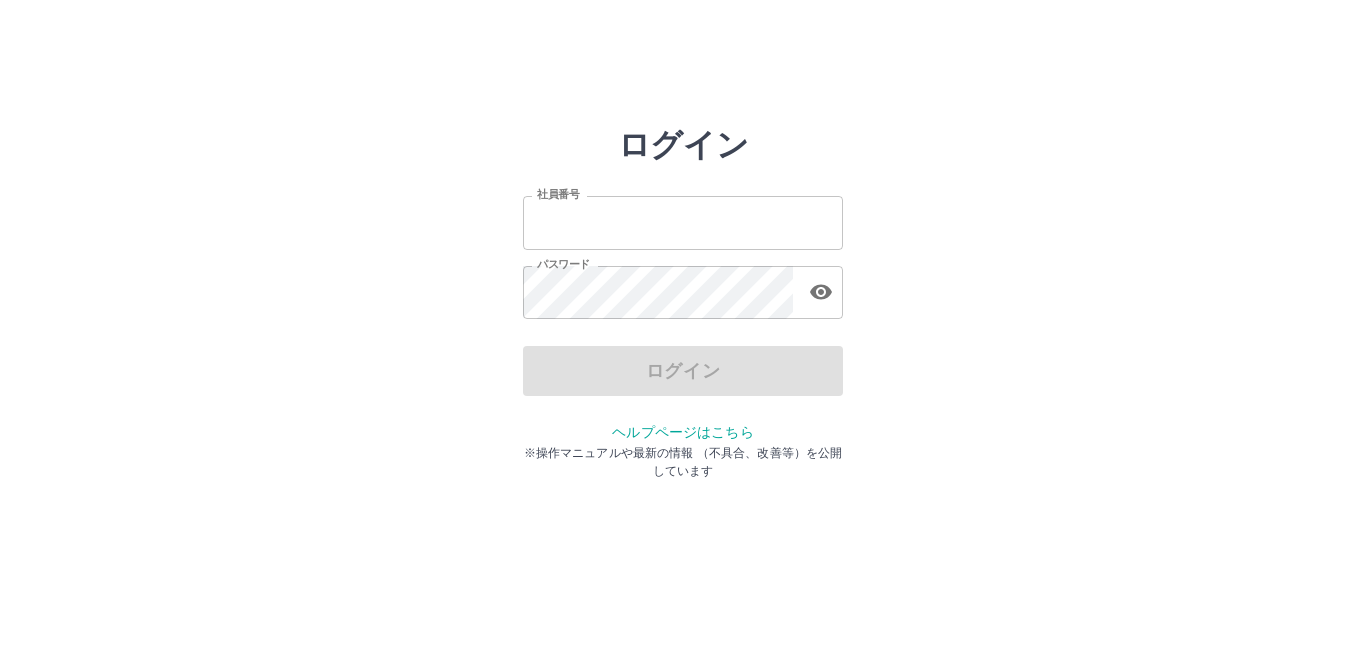 scroll, scrollTop: 0, scrollLeft: 0, axis: both 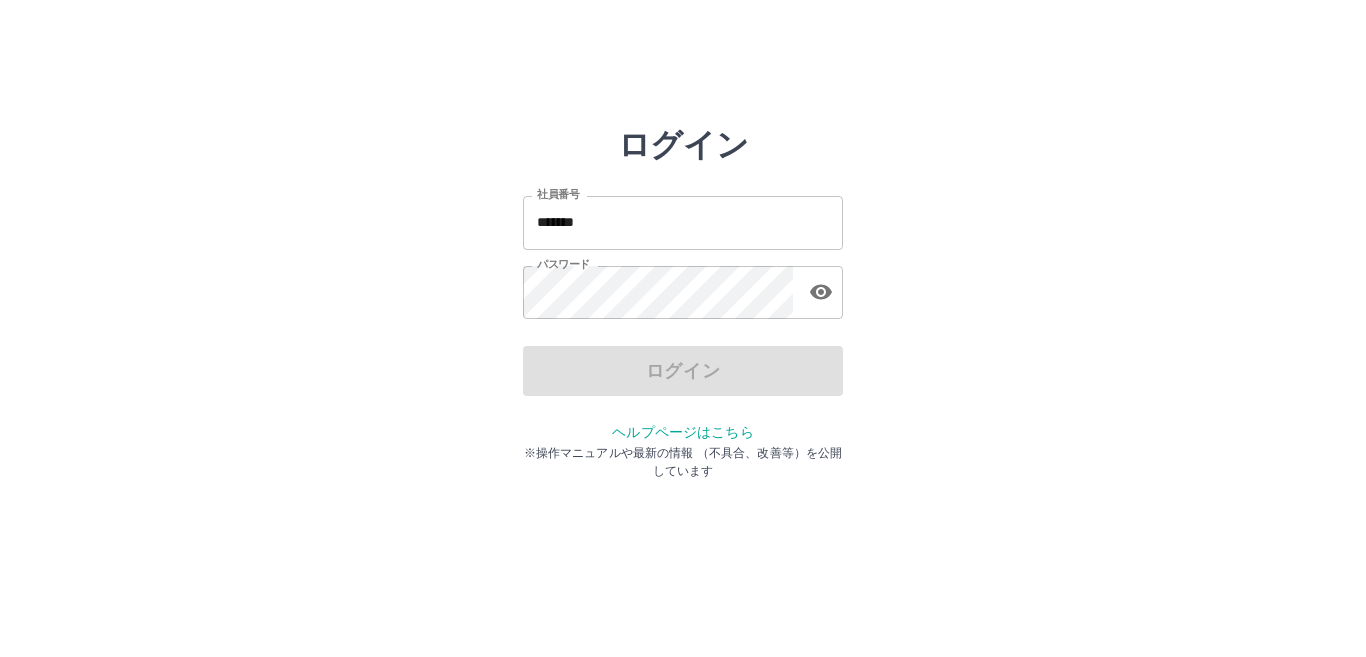 click on "*******" at bounding box center [683, 222] 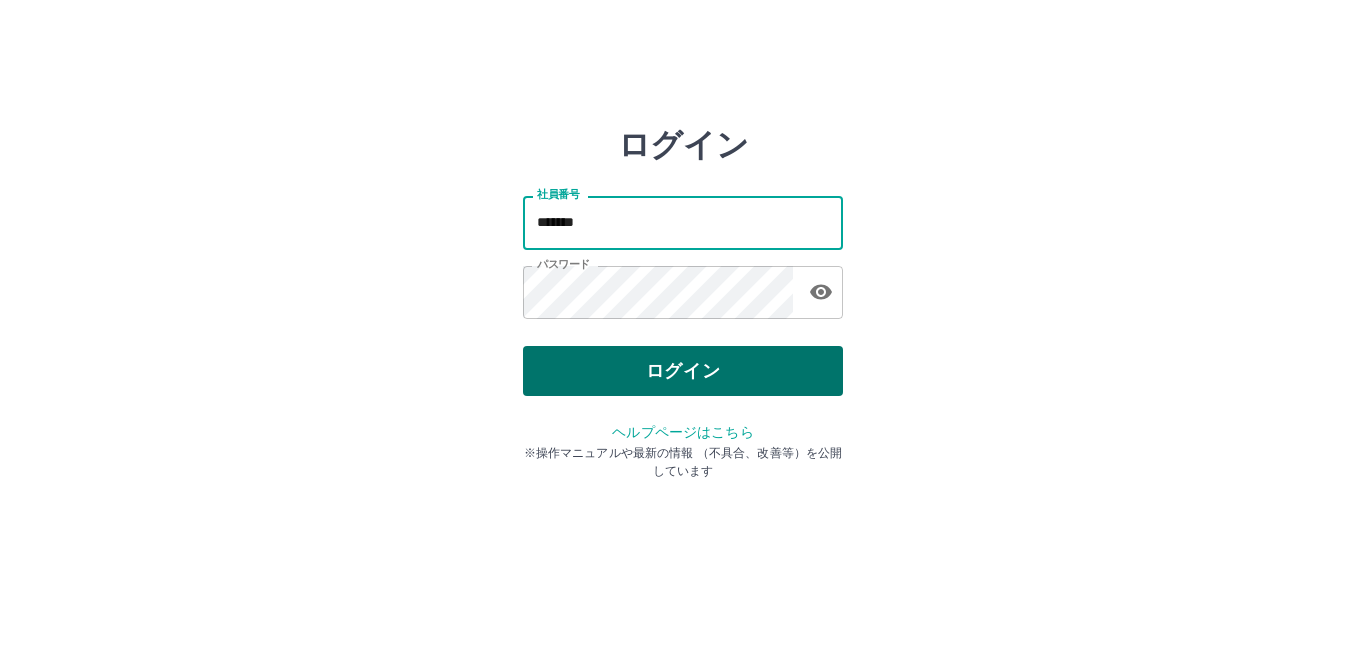 click on "ログイン" at bounding box center [683, 371] 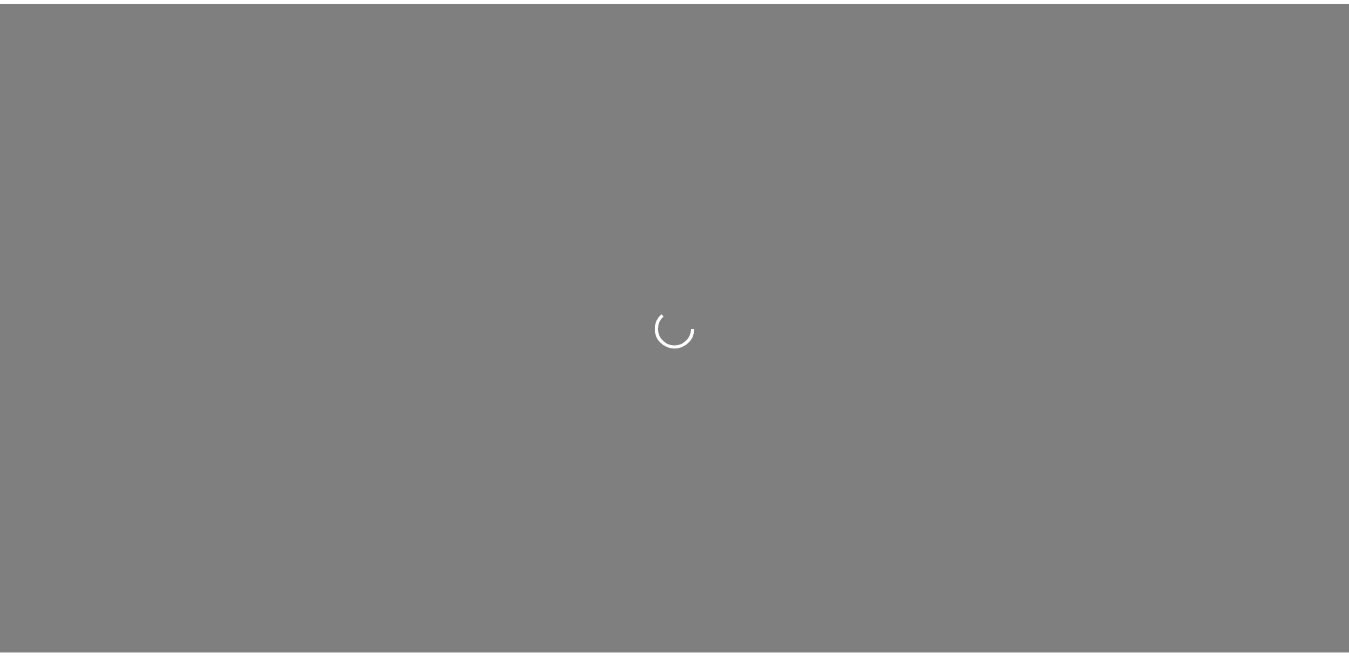 scroll, scrollTop: 0, scrollLeft: 0, axis: both 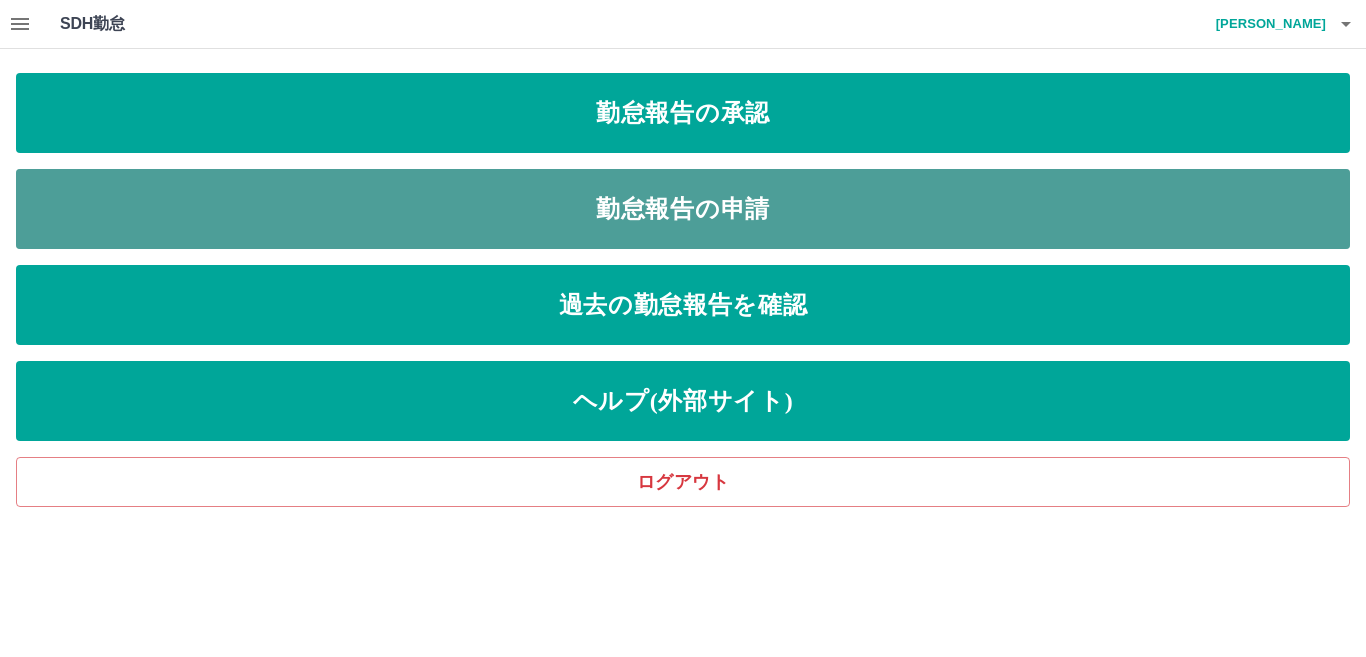 click on "勤怠報告の申請" at bounding box center [683, 209] 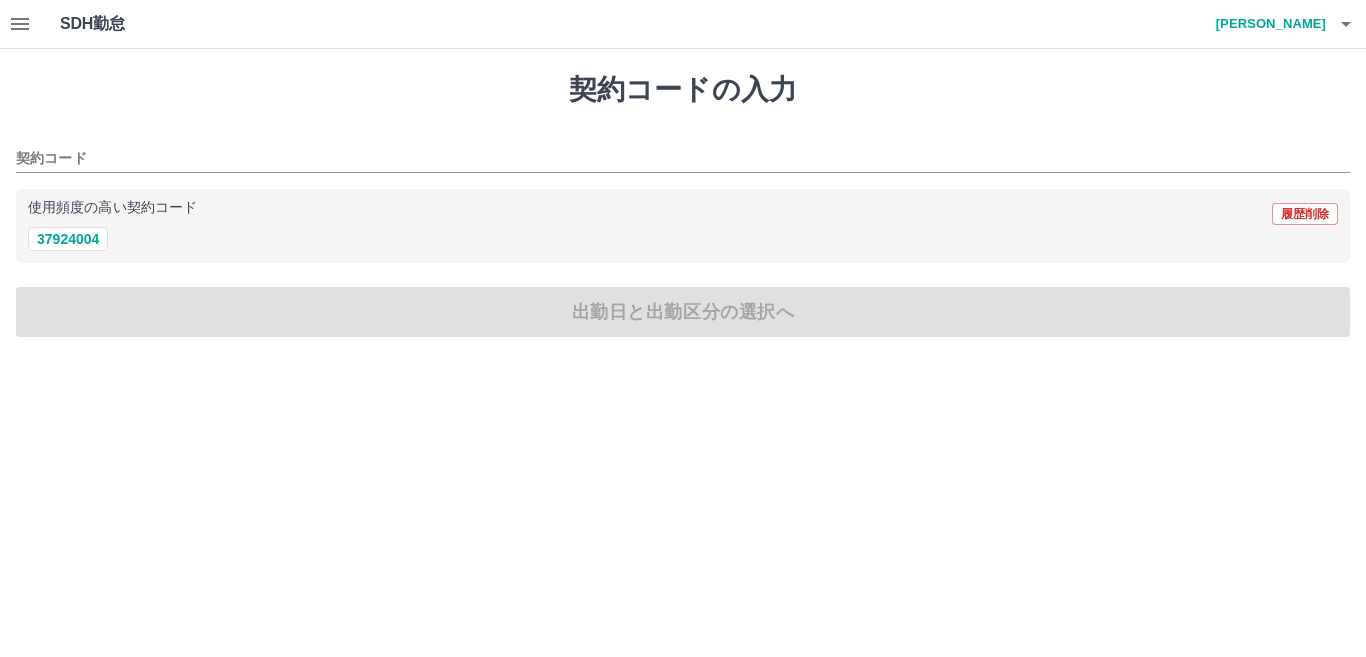 drag, startPoint x: 67, startPoint y: 244, endPoint x: 87, endPoint y: 260, distance: 25.612497 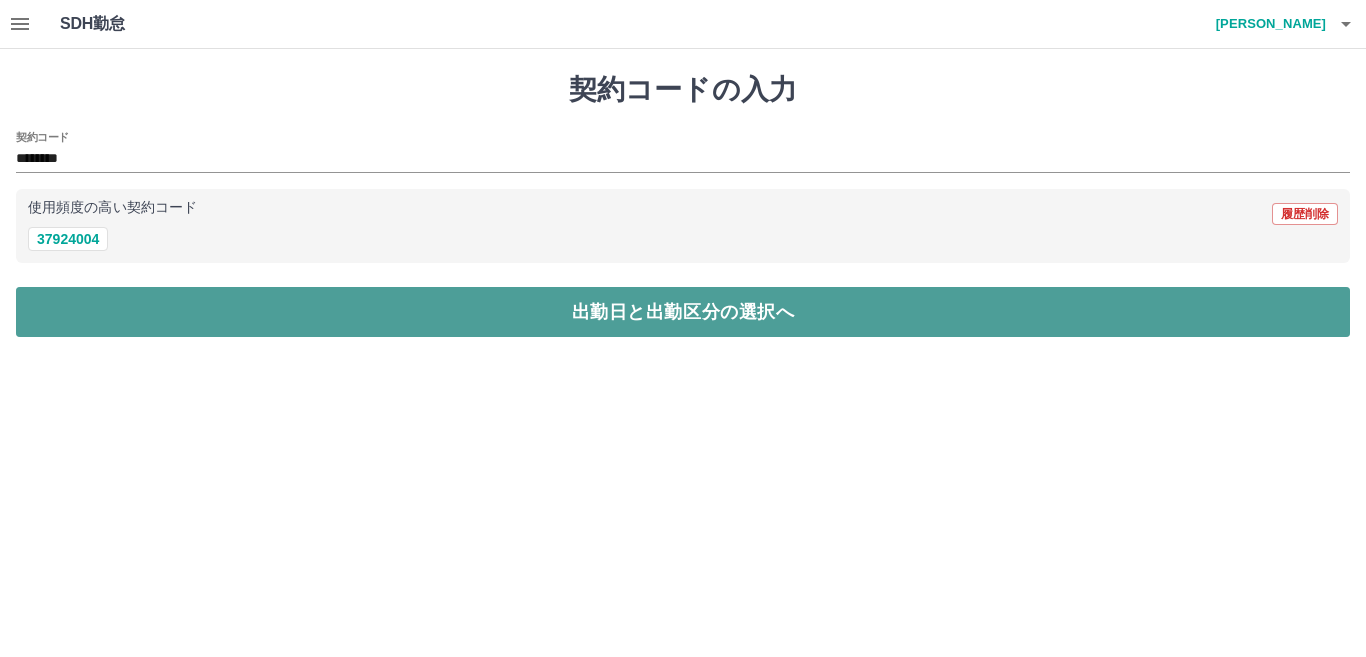 click on "出勤日と出勤区分の選択へ" at bounding box center [683, 312] 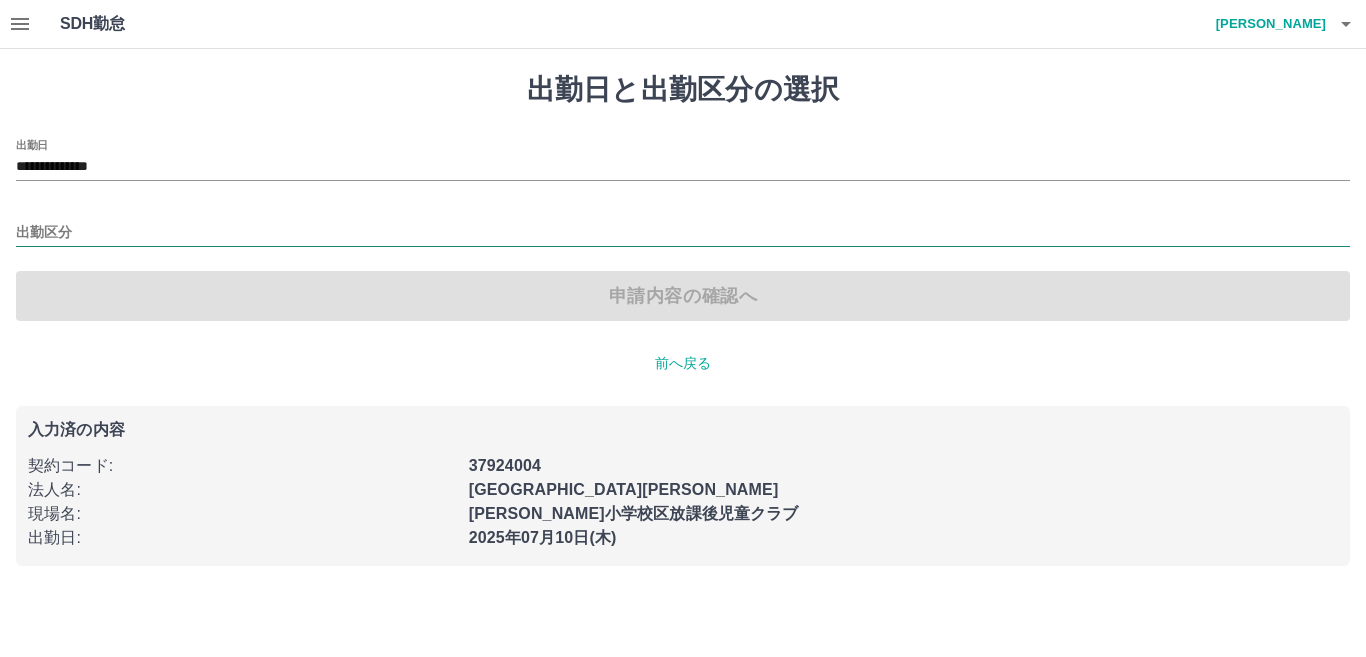 click on "出勤区分" at bounding box center [683, 233] 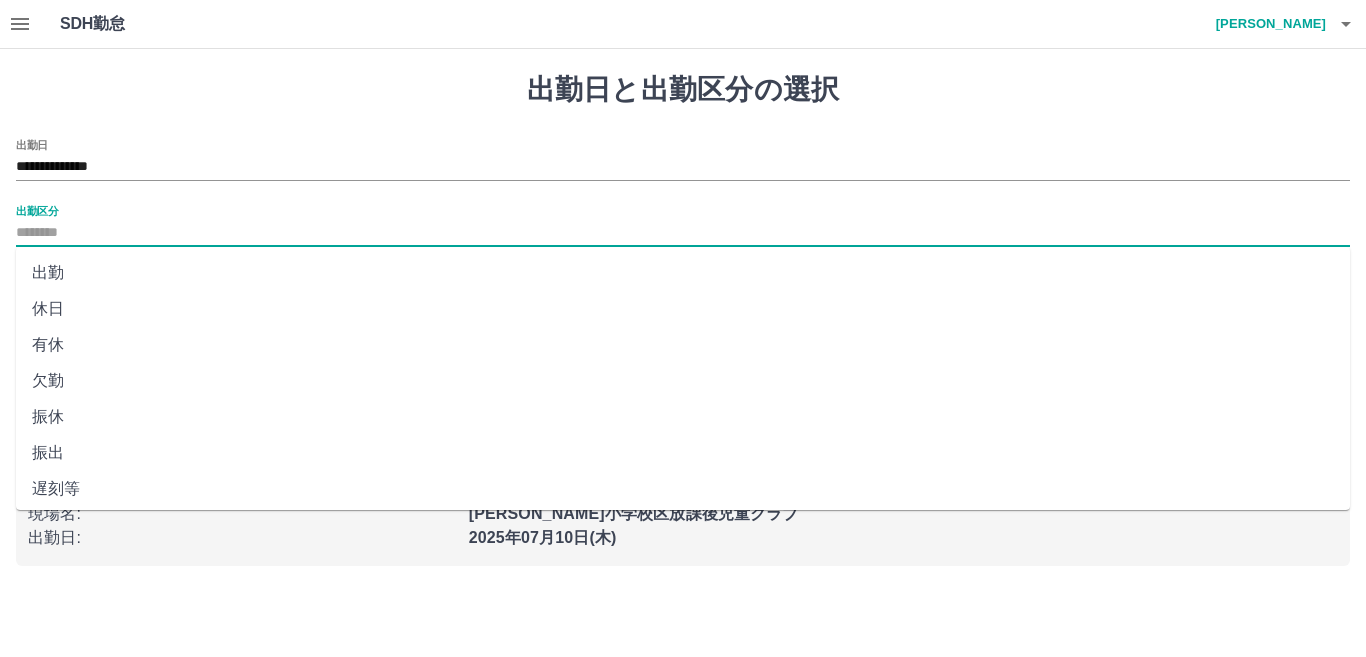 click on "出勤" at bounding box center [683, 273] 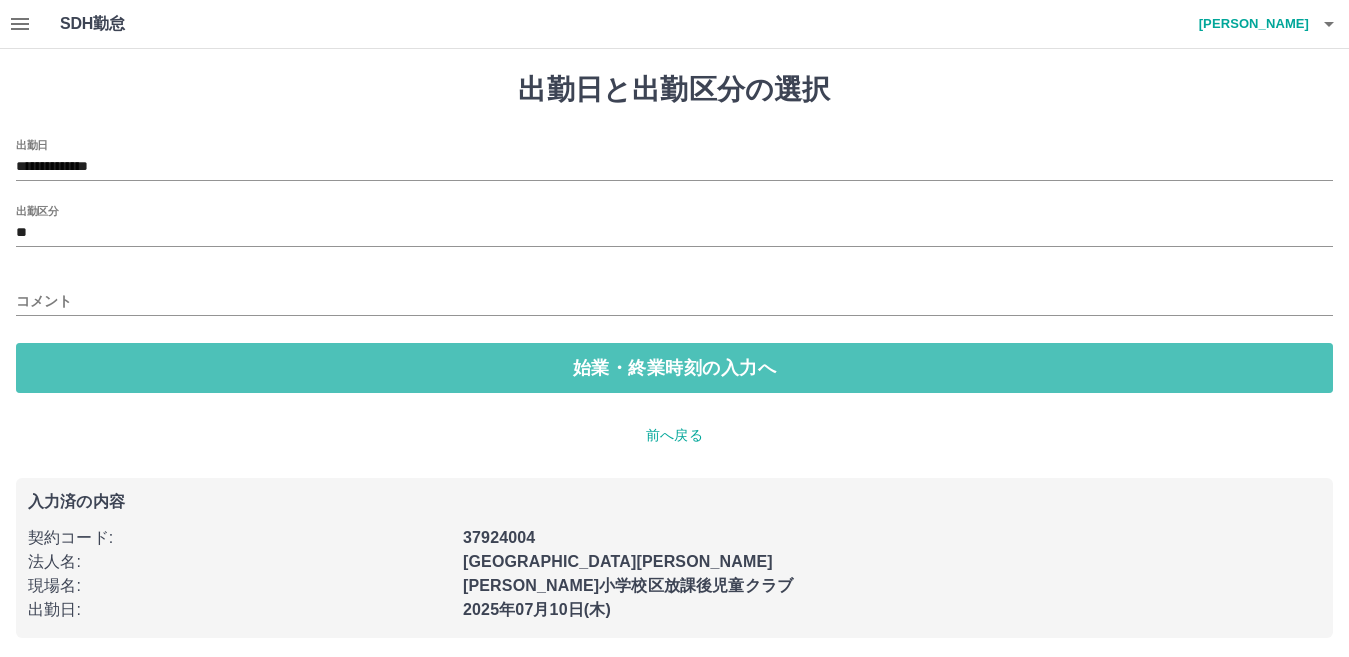 drag, startPoint x: 113, startPoint y: 364, endPoint x: 113, endPoint y: 318, distance: 46 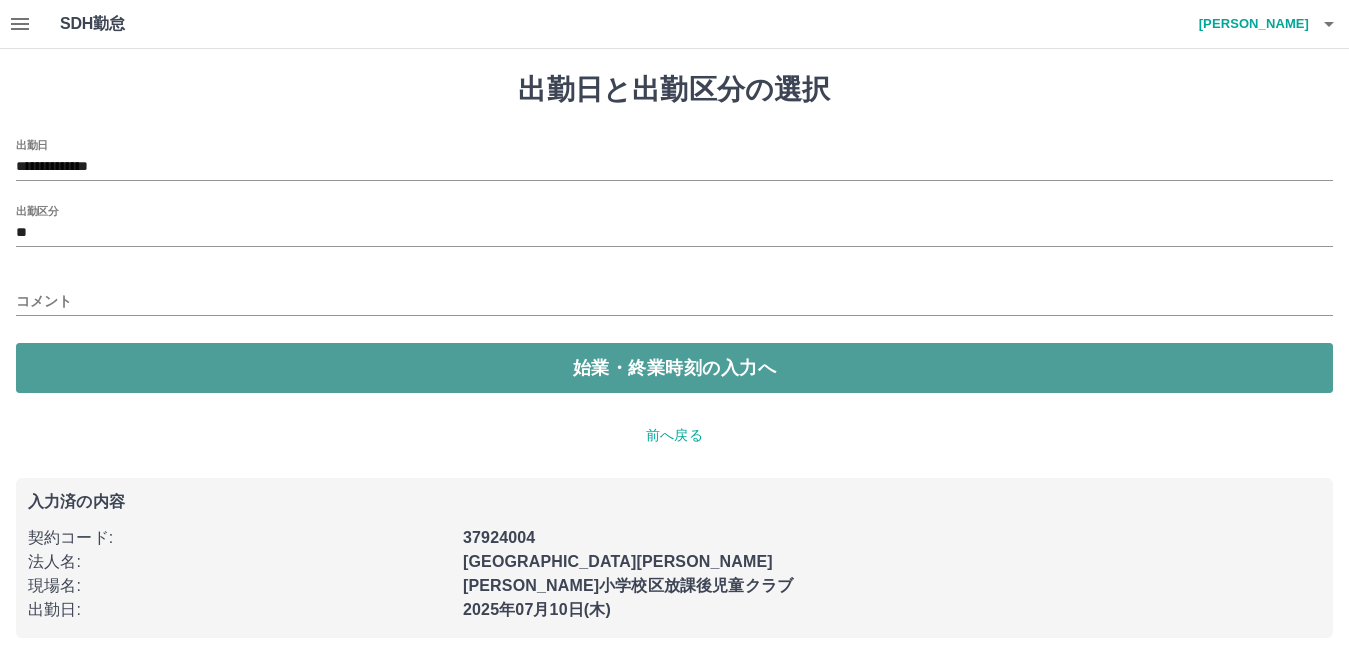 click on "始業・終業時刻の入力へ" at bounding box center (674, 368) 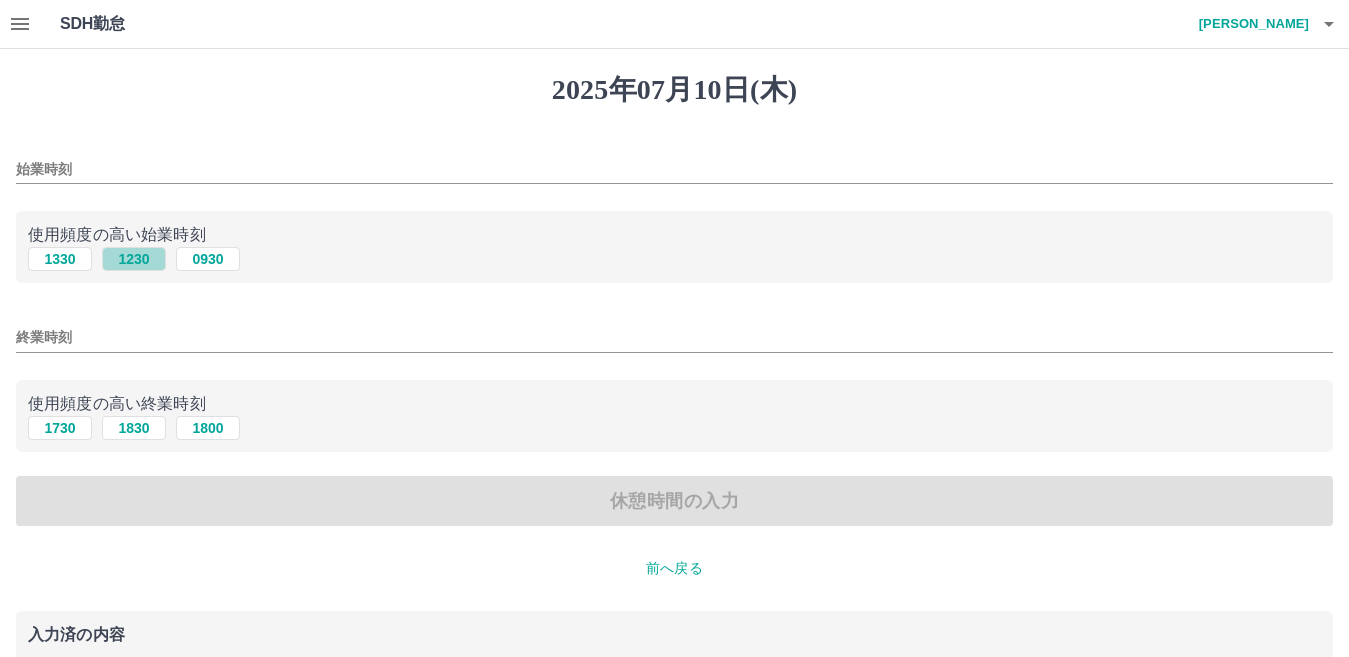 click on "1230" at bounding box center [134, 259] 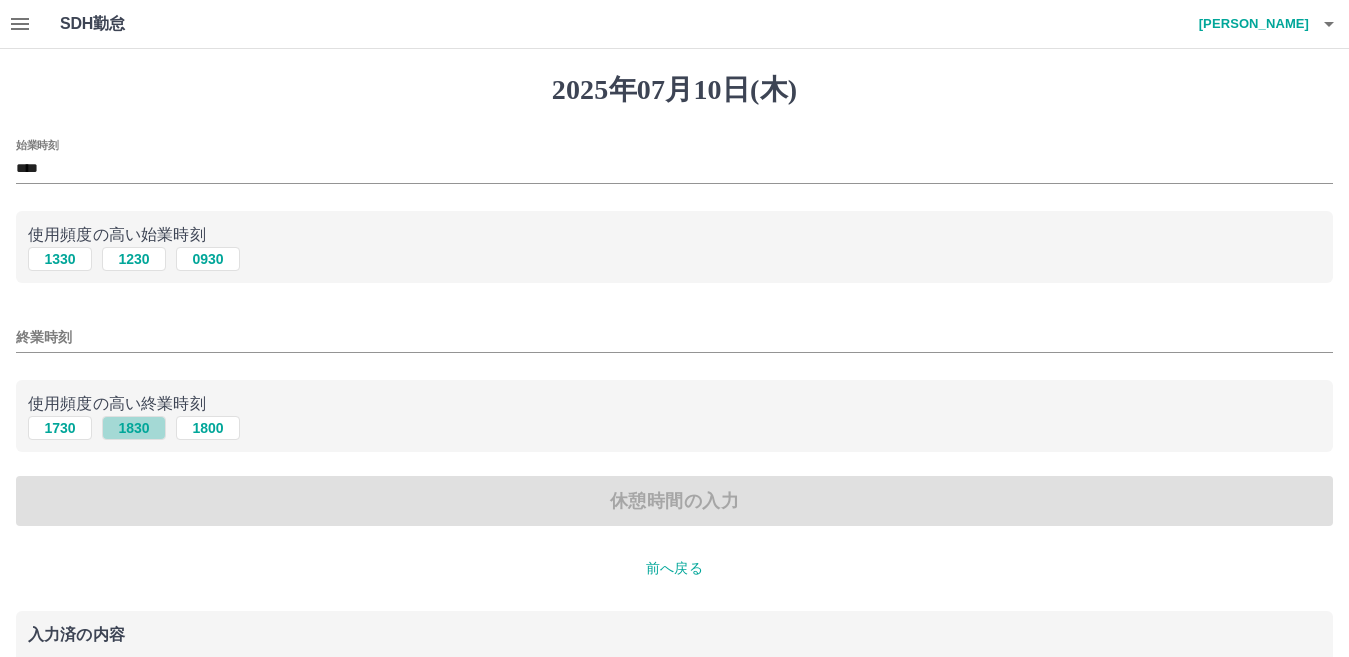 drag, startPoint x: 137, startPoint y: 424, endPoint x: 158, endPoint y: 422, distance: 21.095022 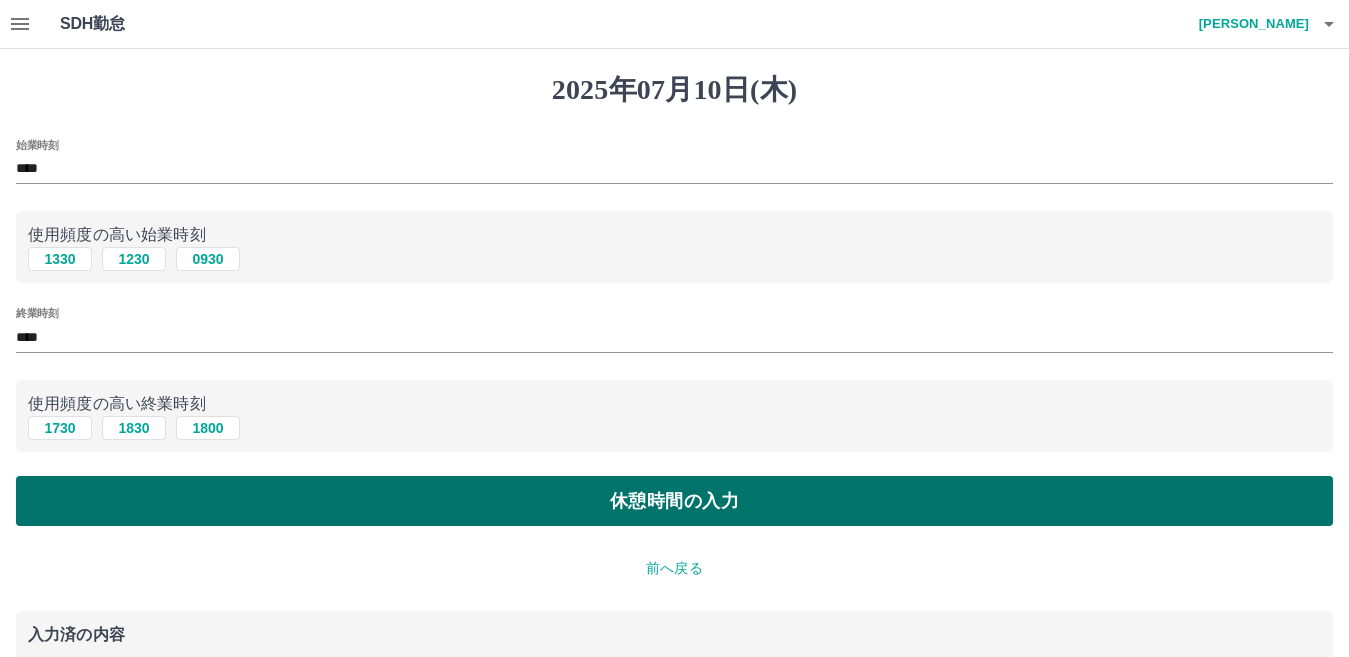 click on "始業時刻 **** 使用頻度の高い始業時刻 1330 1230 0930 終業時刻 **** 使用頻度の高い終業時刻 1730 1830 1800 休憩時間の入力" at bounding box center [674, 333] 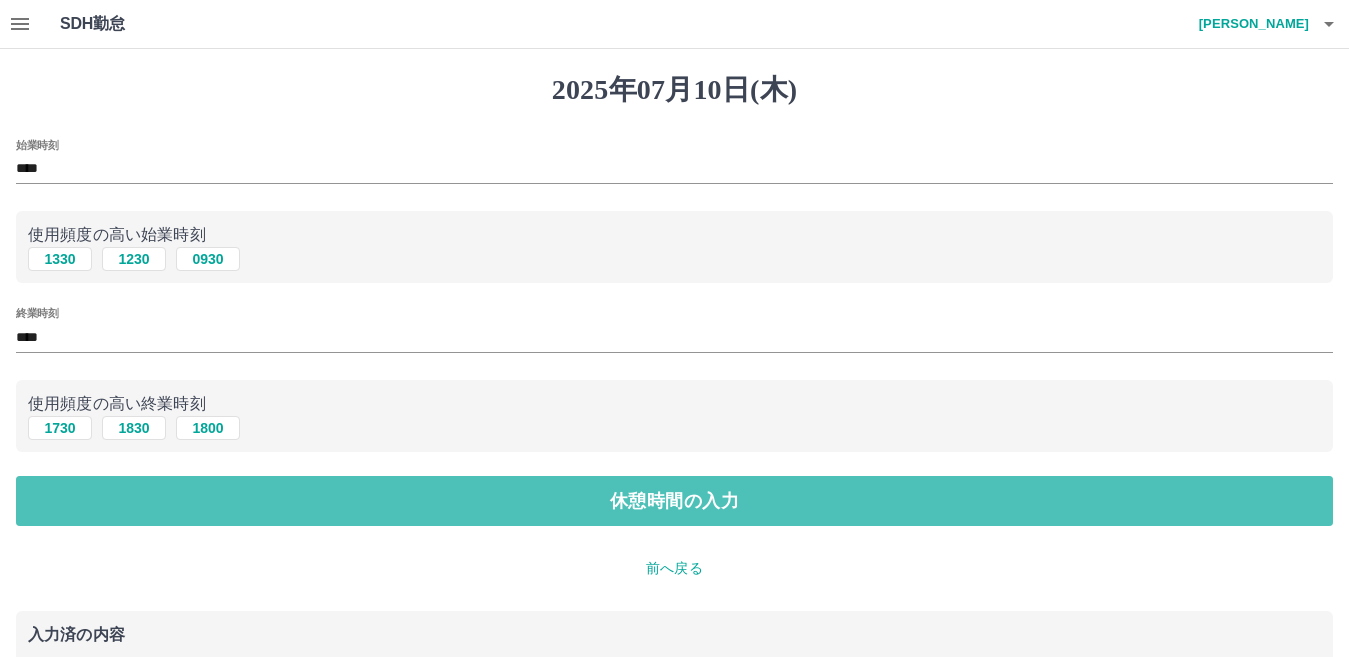 drag, startPoint x: 207, startPoint y: 477, endPoint x: 220, endPoint y: 464, distance: 18.384777 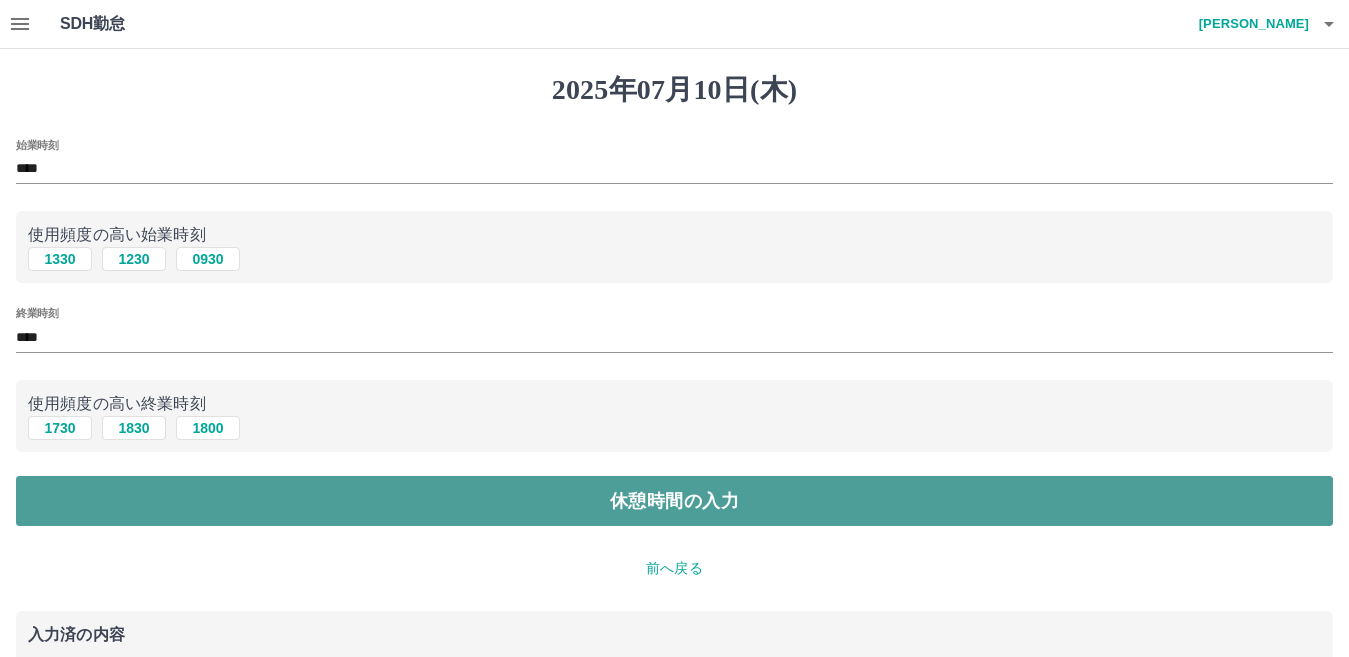 click on "休憩時間の入力" at bounding box center (674, 501) 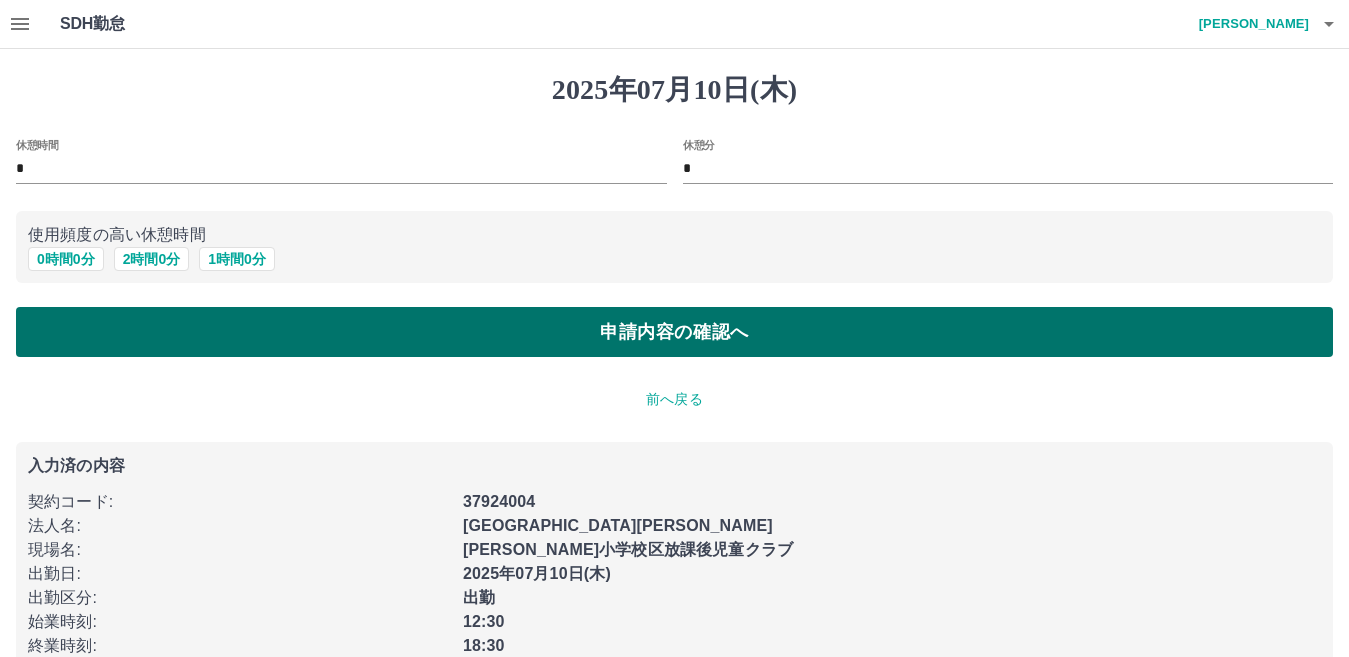 click on "申請内容の確認へ" at bounding box center [674, 332] 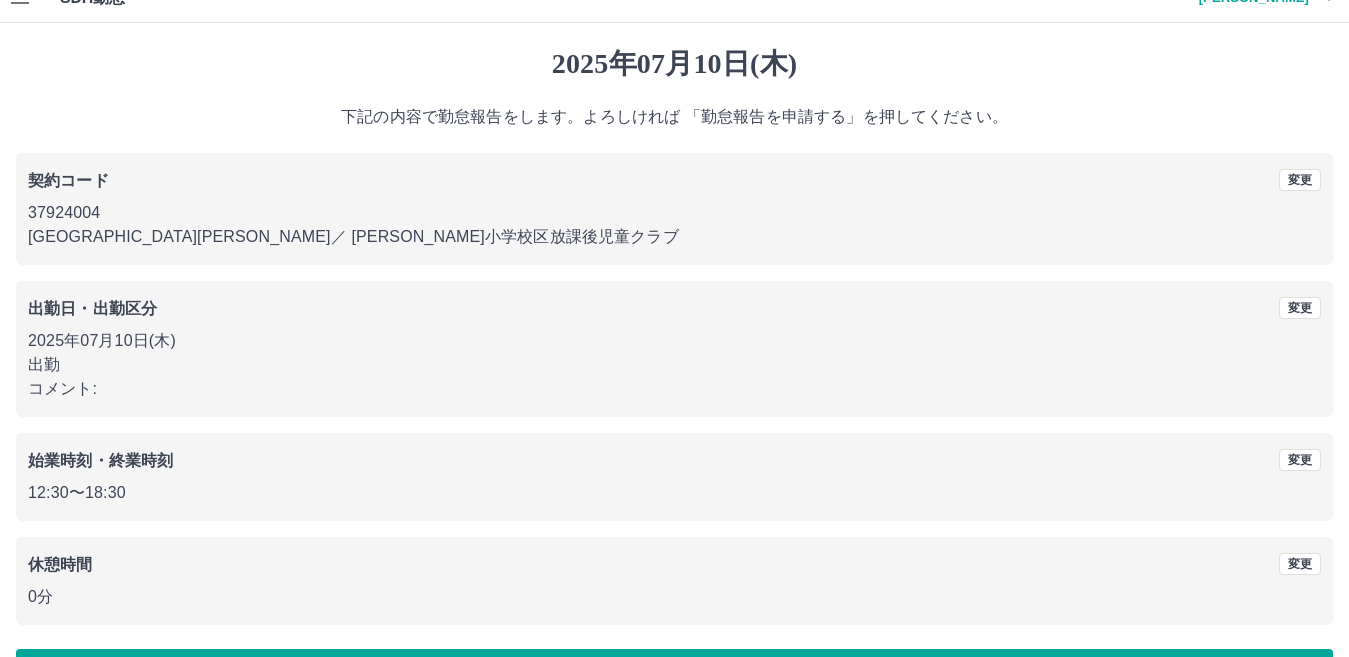 scroll, scrollTop: 40, scrollLeft: 0, axis: vertical 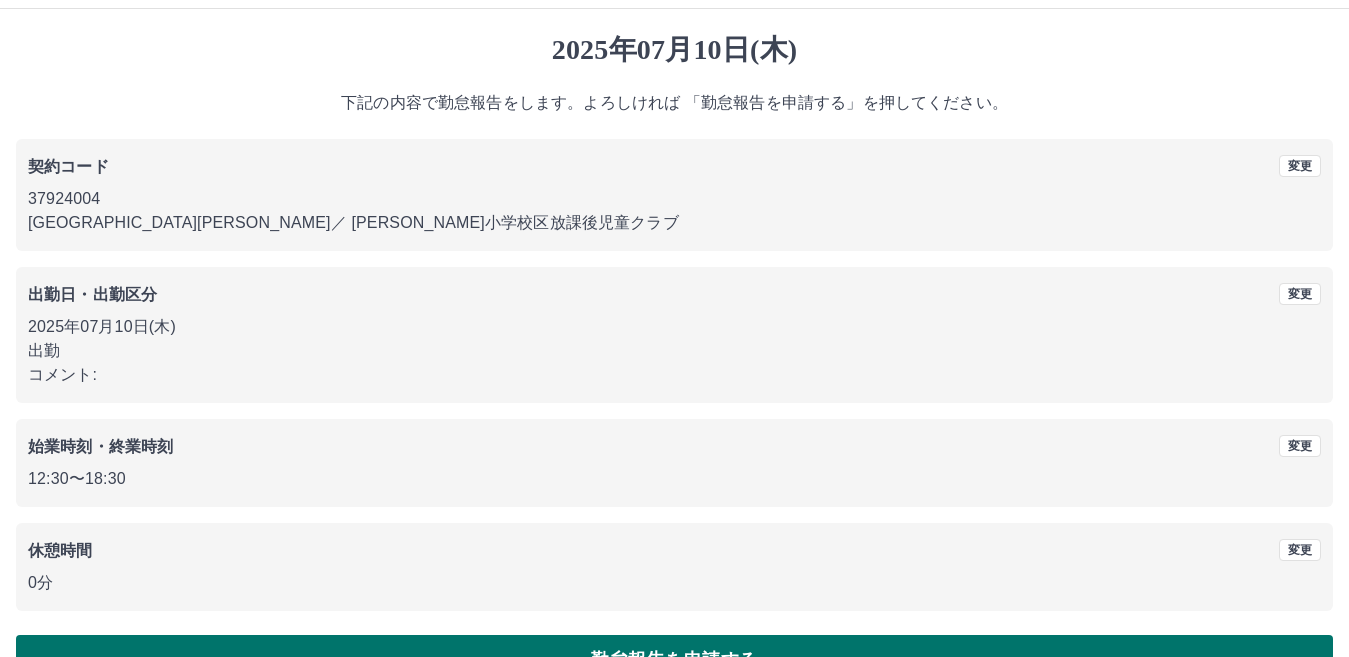 click on "勤怠報告を申請する" at bounding box center (674, 660) 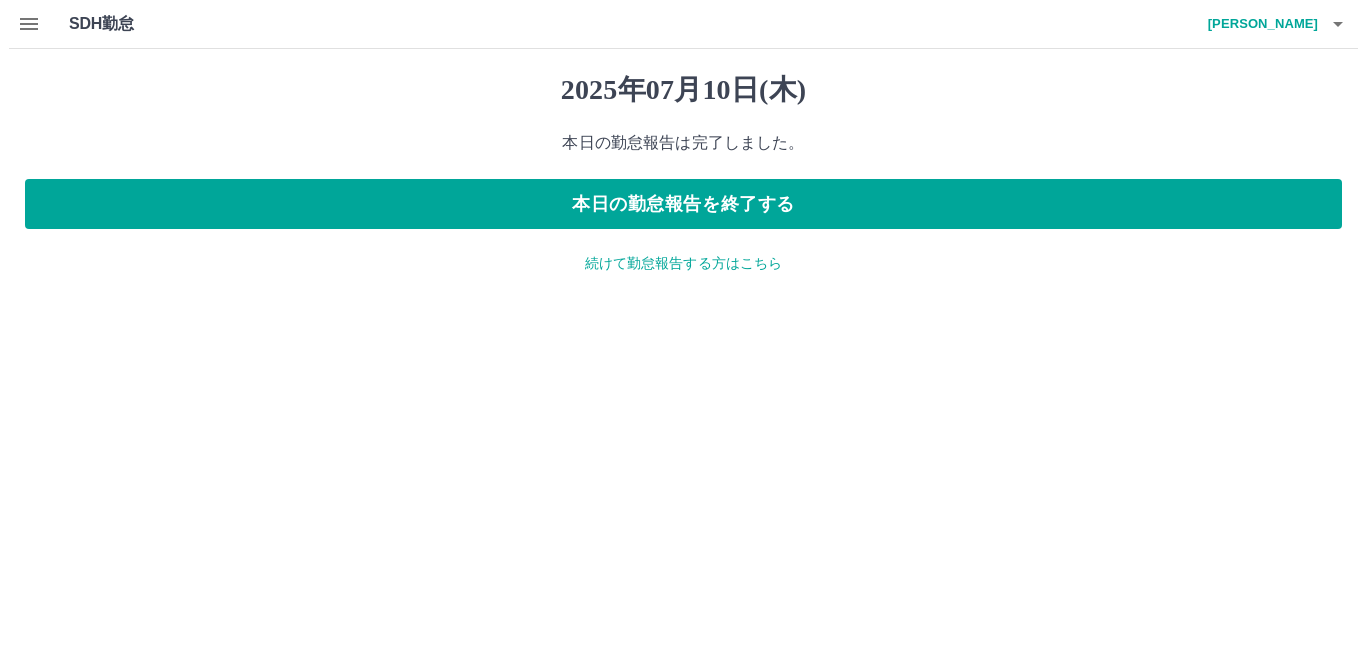 scroll, scrollTop: 0, scrollLeft: 0, axis: both 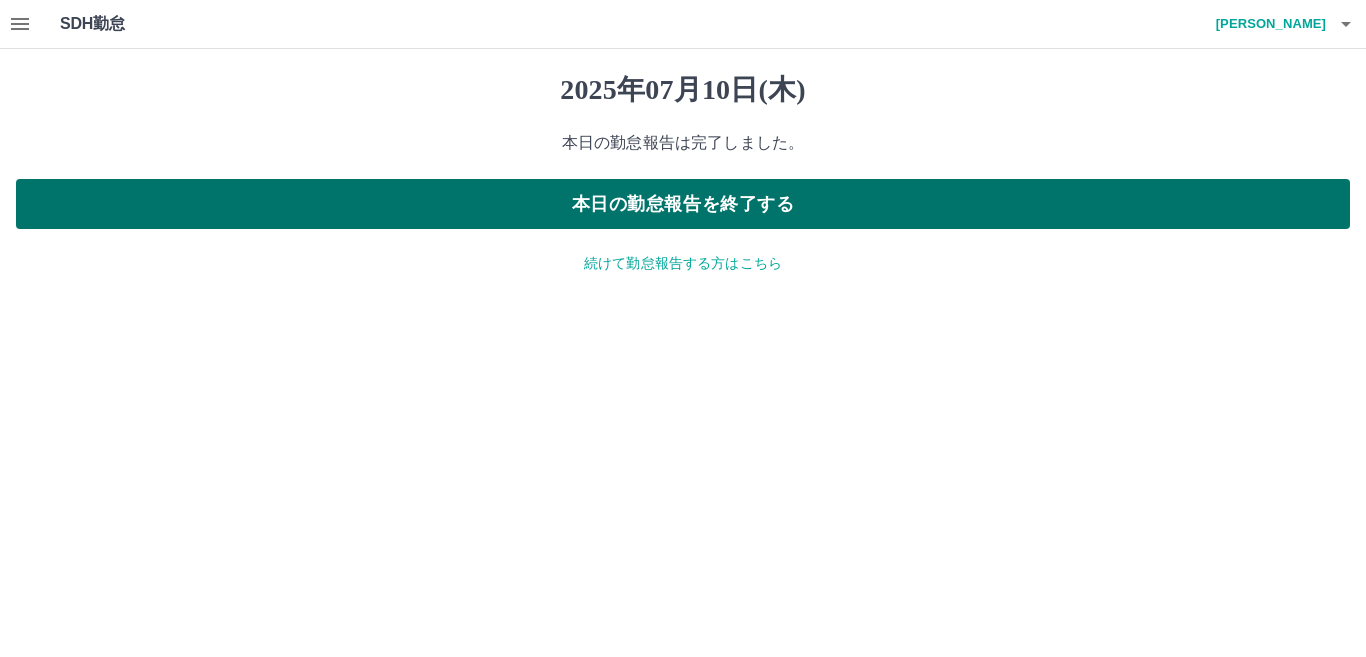 click on "本日の勤怠報告を終了する" at bounding box center [683, 204] 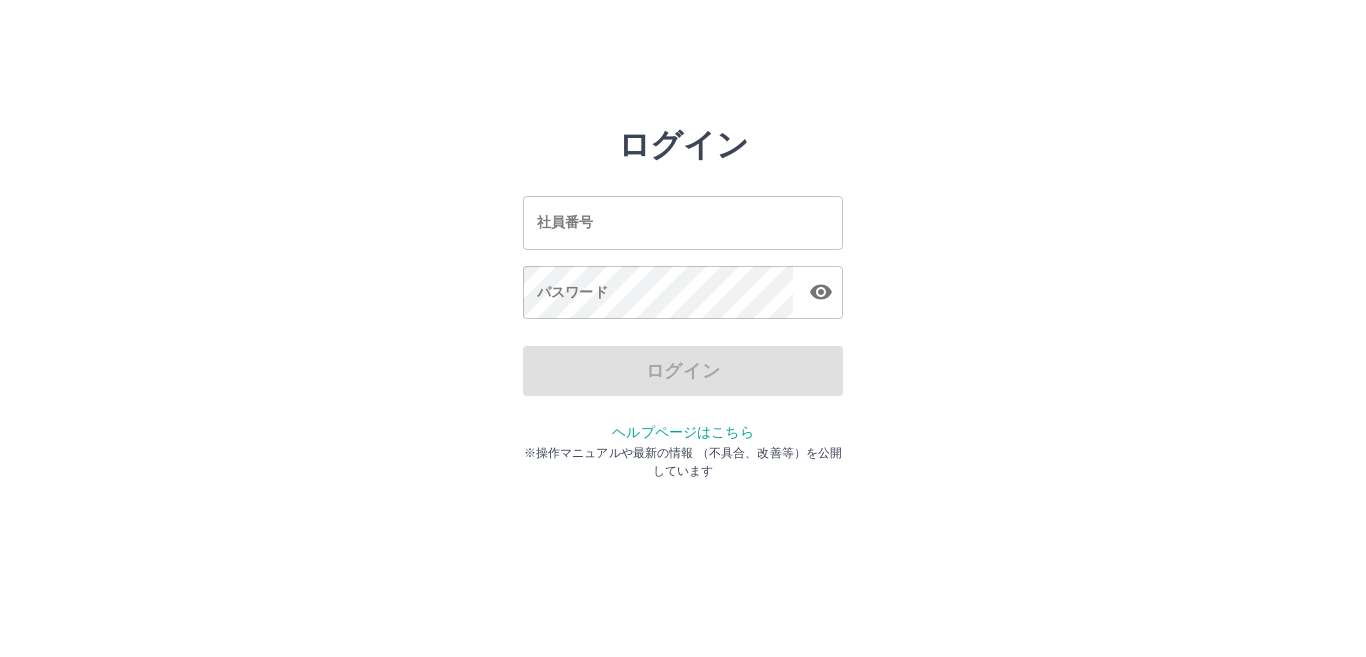 scroll, scrollTop: 0, scrollLeft: 0, axis: both 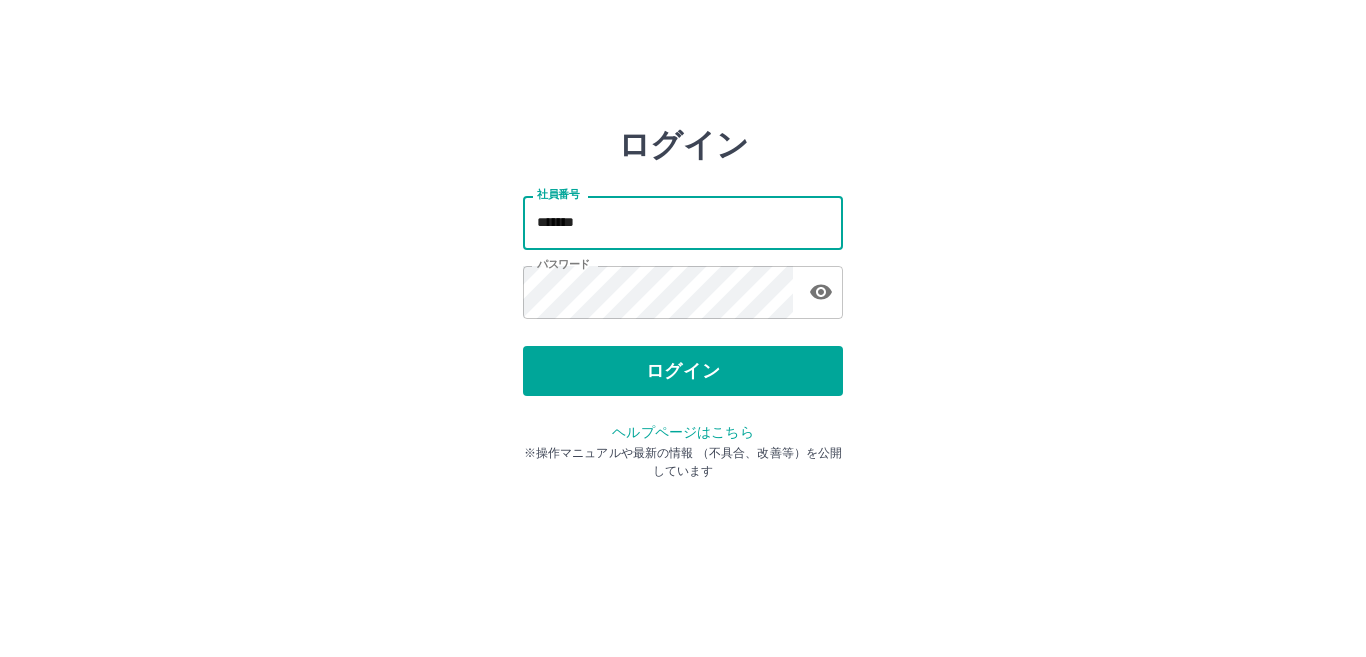 click on "*******" at bounding box center (683, 222) 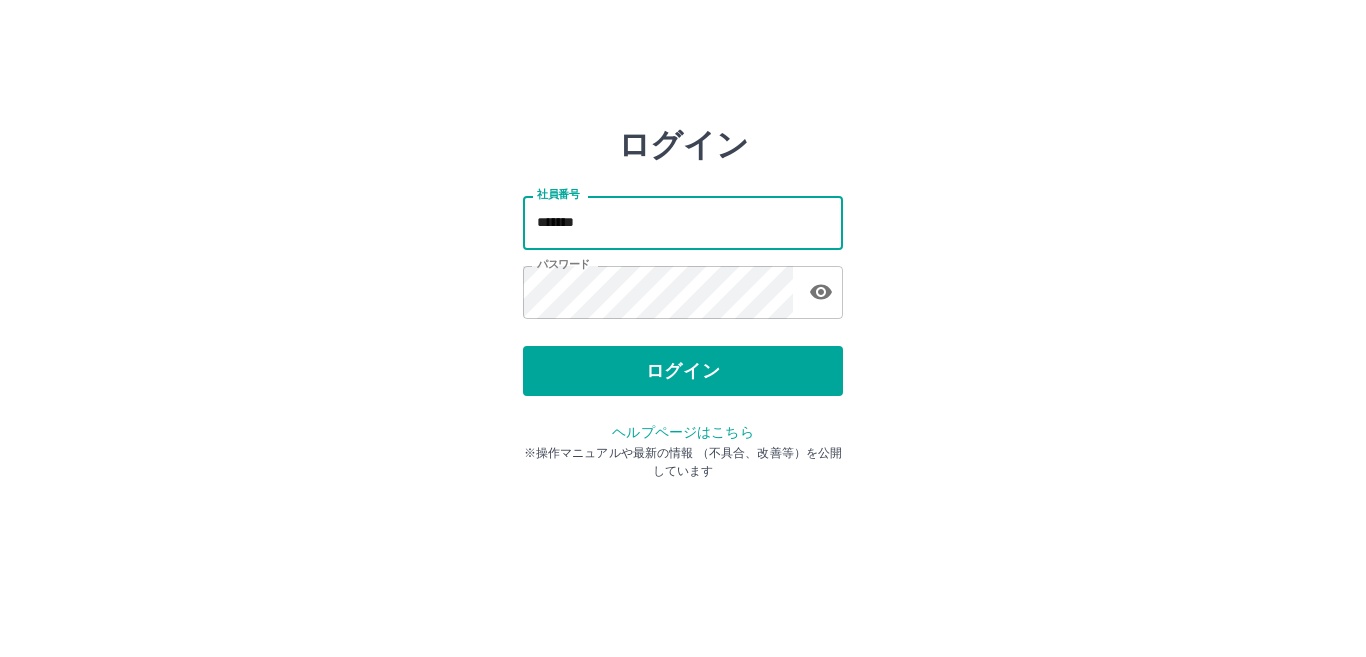 type on "*******" 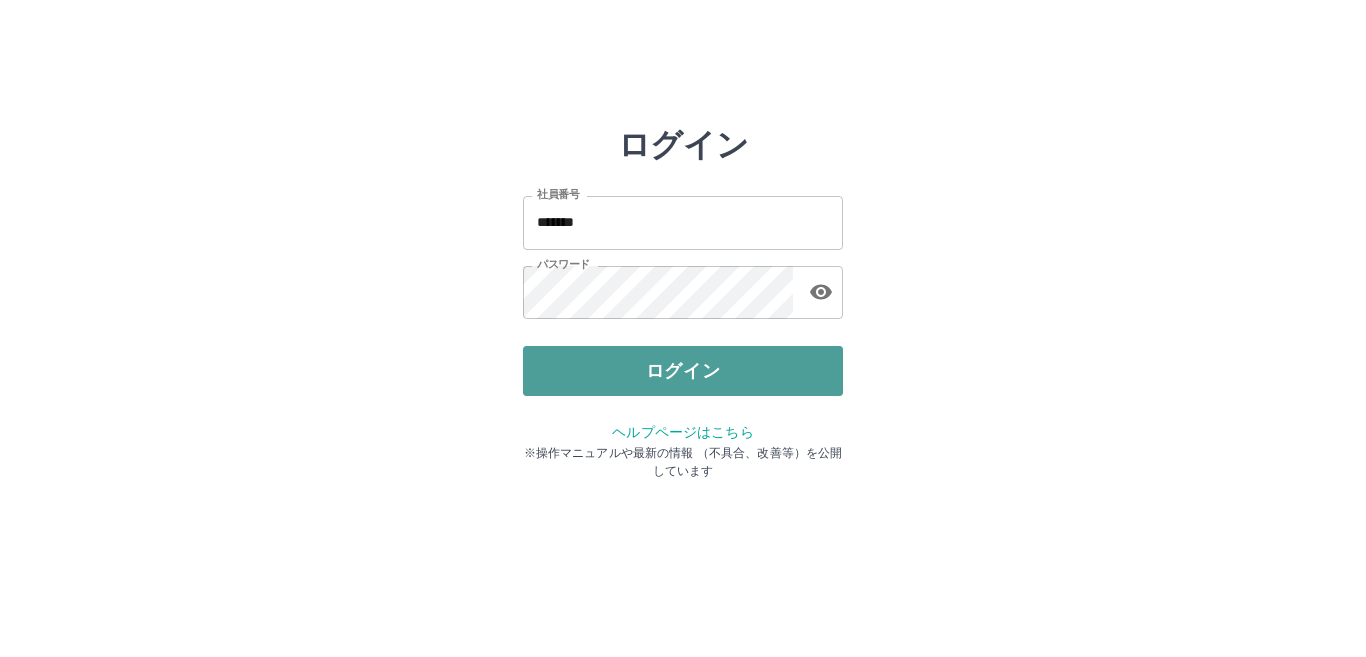 click on "ログイン" at bounding box center (683, 371) 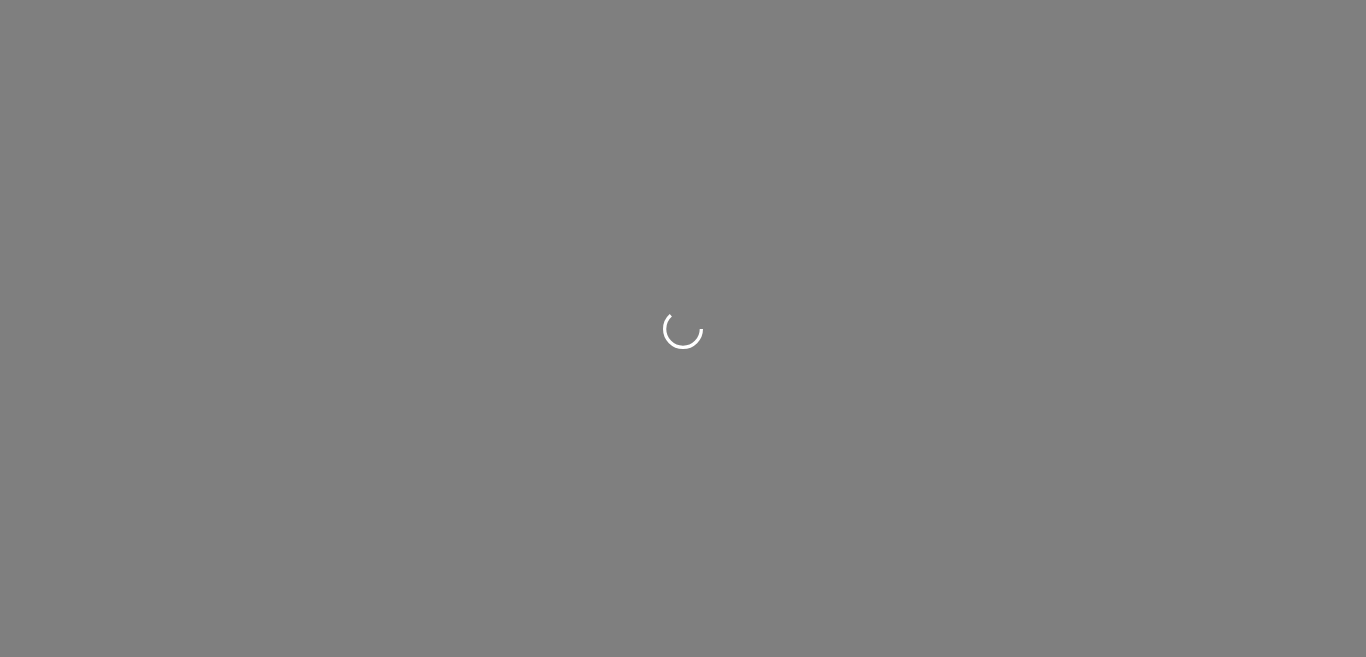scroll, scrollTop: 0, scrollLeft: 0, axis: both 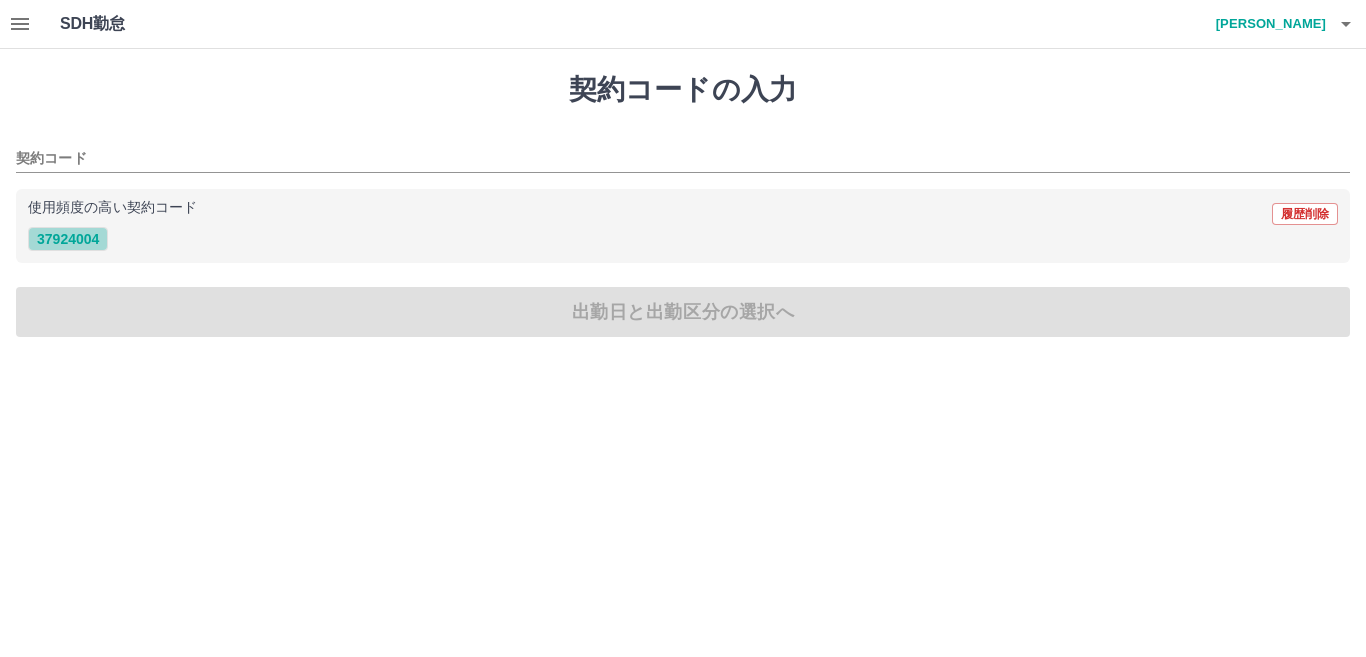 click on "37924004" at bounding box center (68, 239) 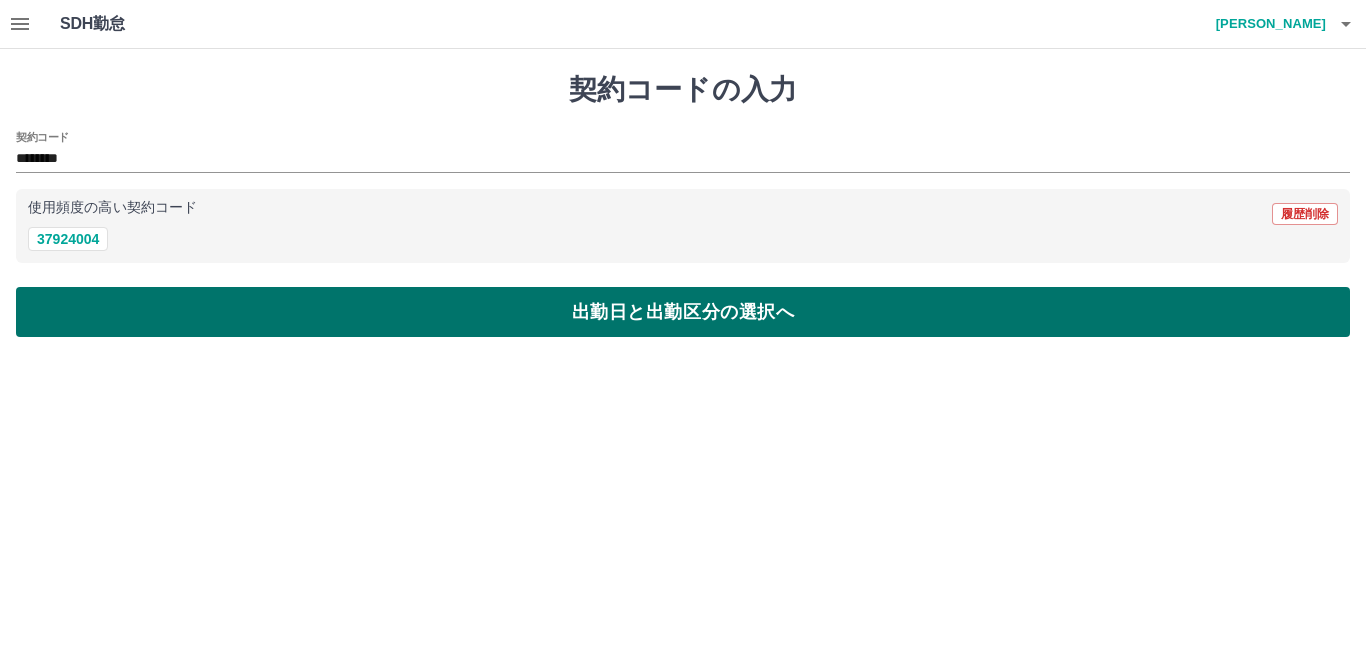 click on "出勤日と出勤区分の選択へ" at bounding box center (683, 312) 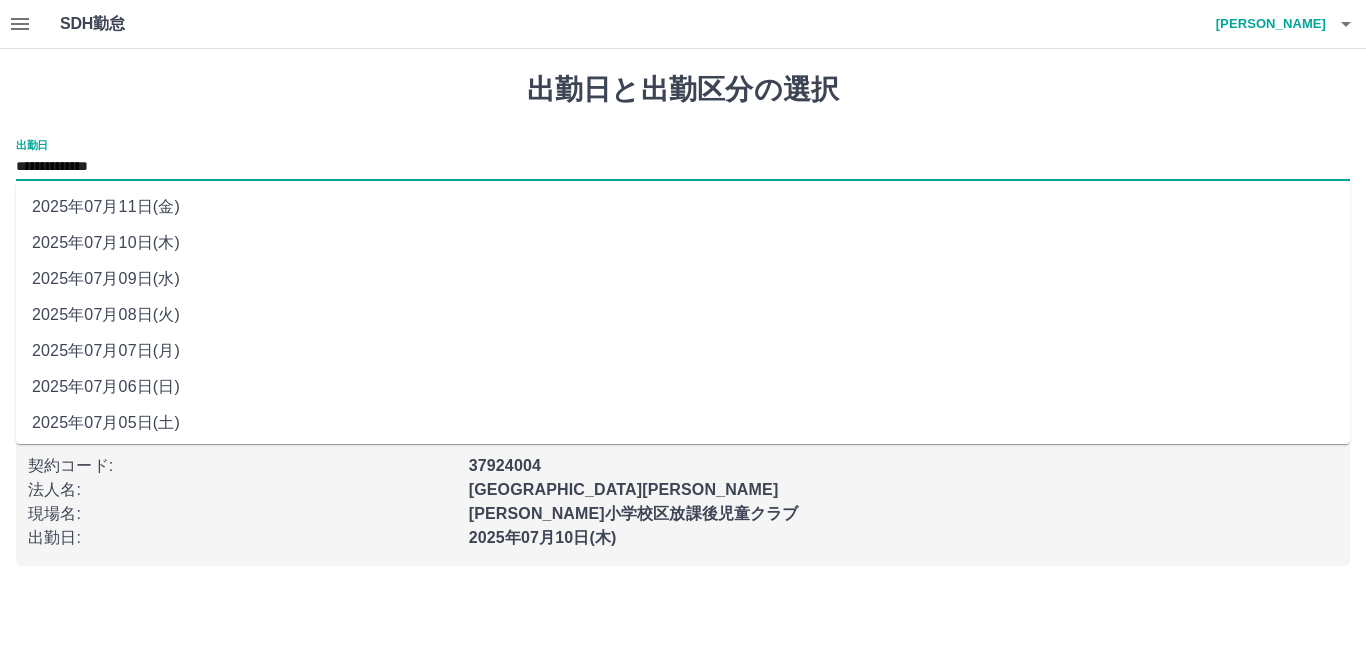 click on "**********" at bounding box center (683, 167) 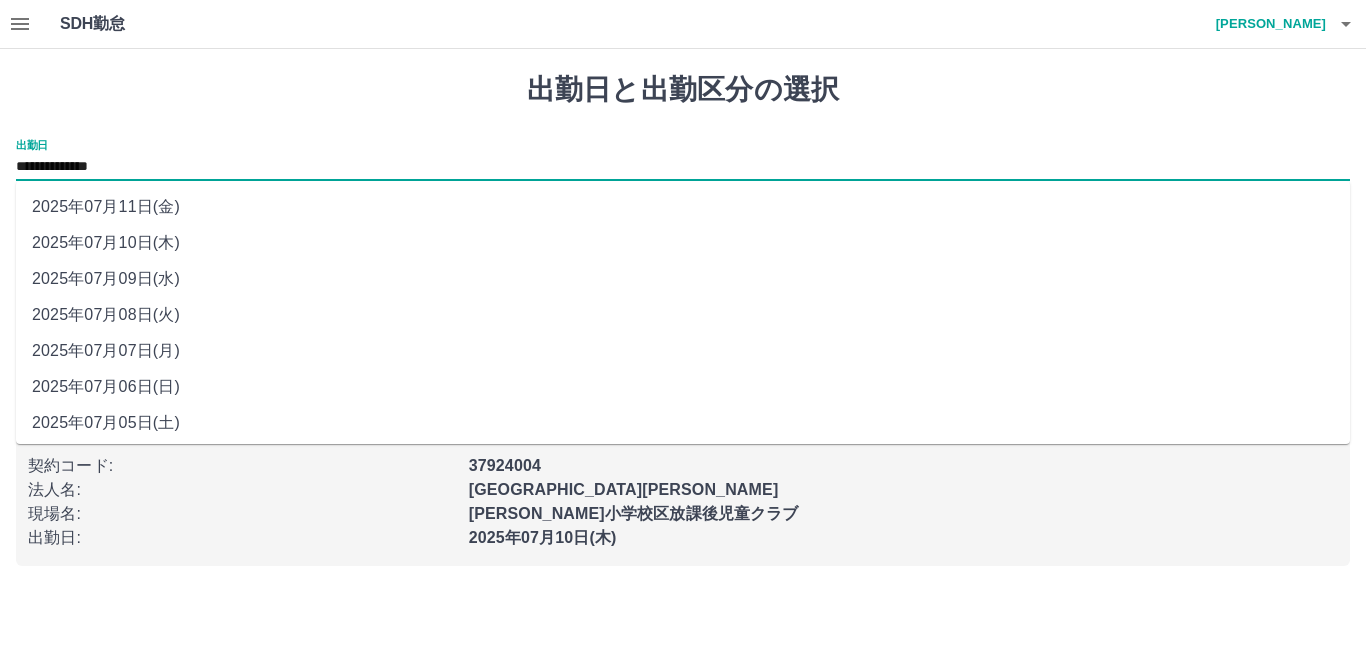 click on "2025年07月11日(金)" at bounding box center (683, 207) 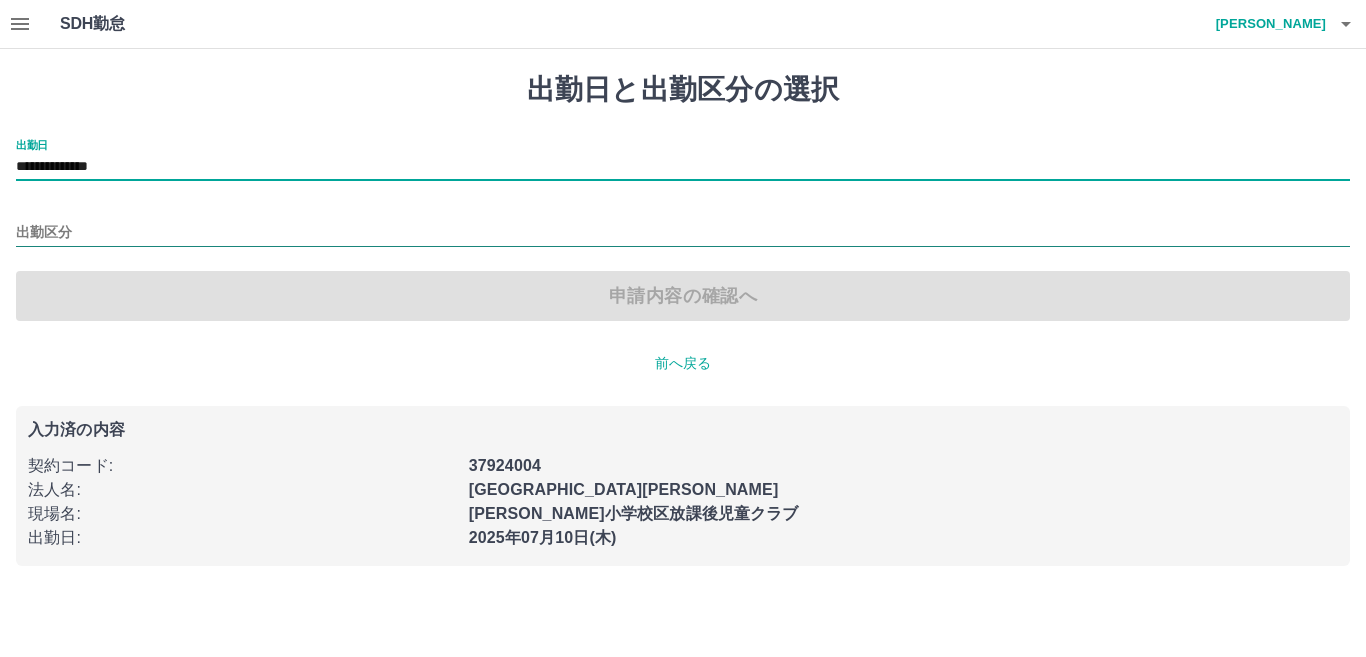 click on "出勤区分" at bounding box center (683, 233) 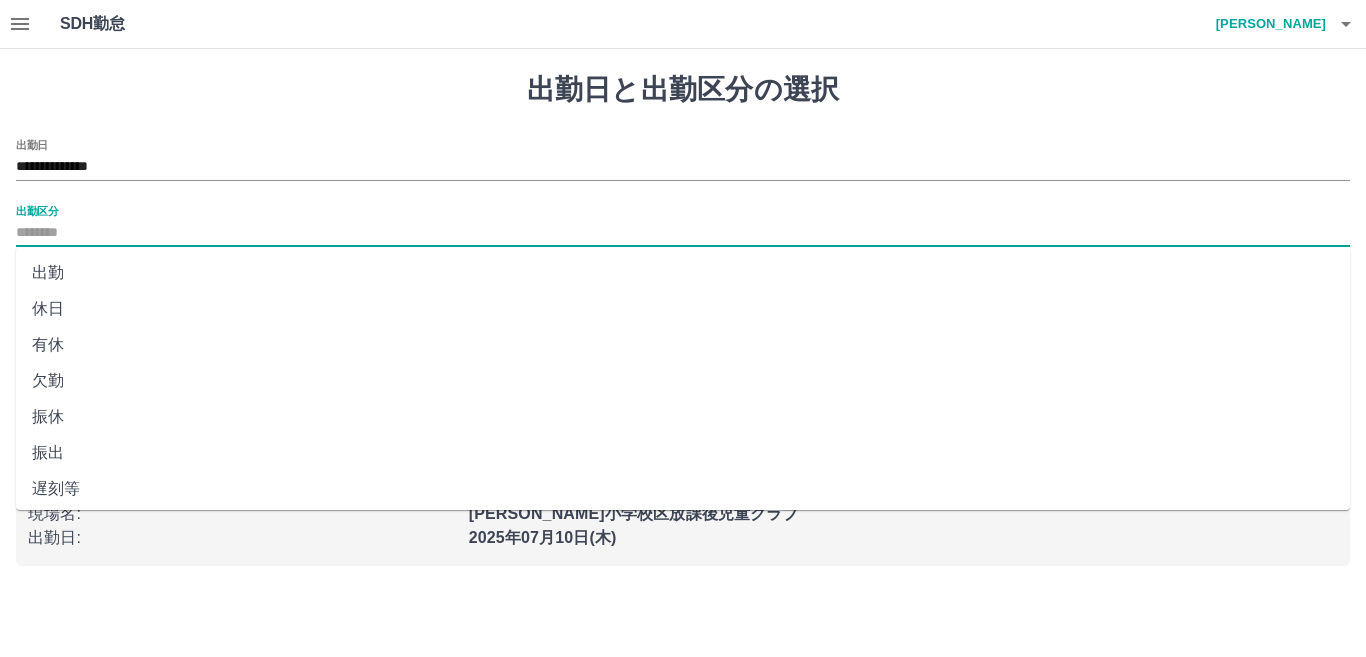 drag, startPoint x: 54, startPoint y: 305, endPoint x: 71, endPoint y: 305, distance: 17 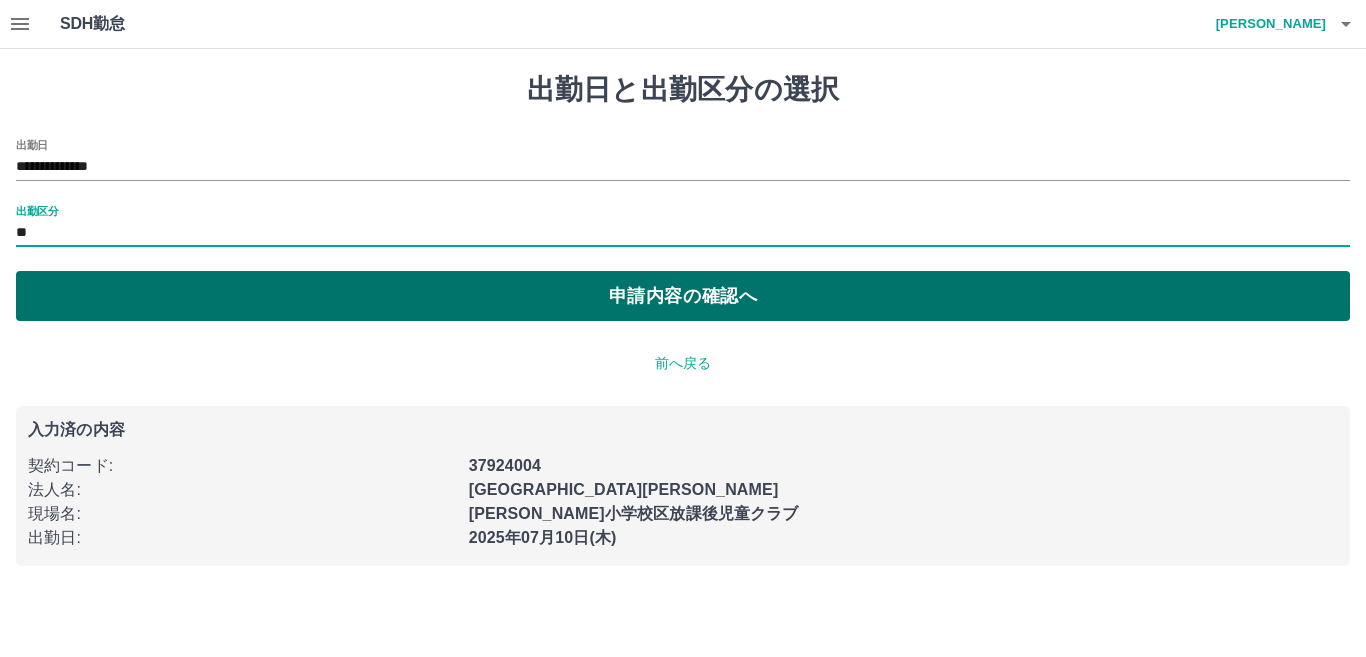 drag, startPoint x: 91, startPoint y: 294, endPoint x: 107, endPoint y: 292, distance: 16.124516 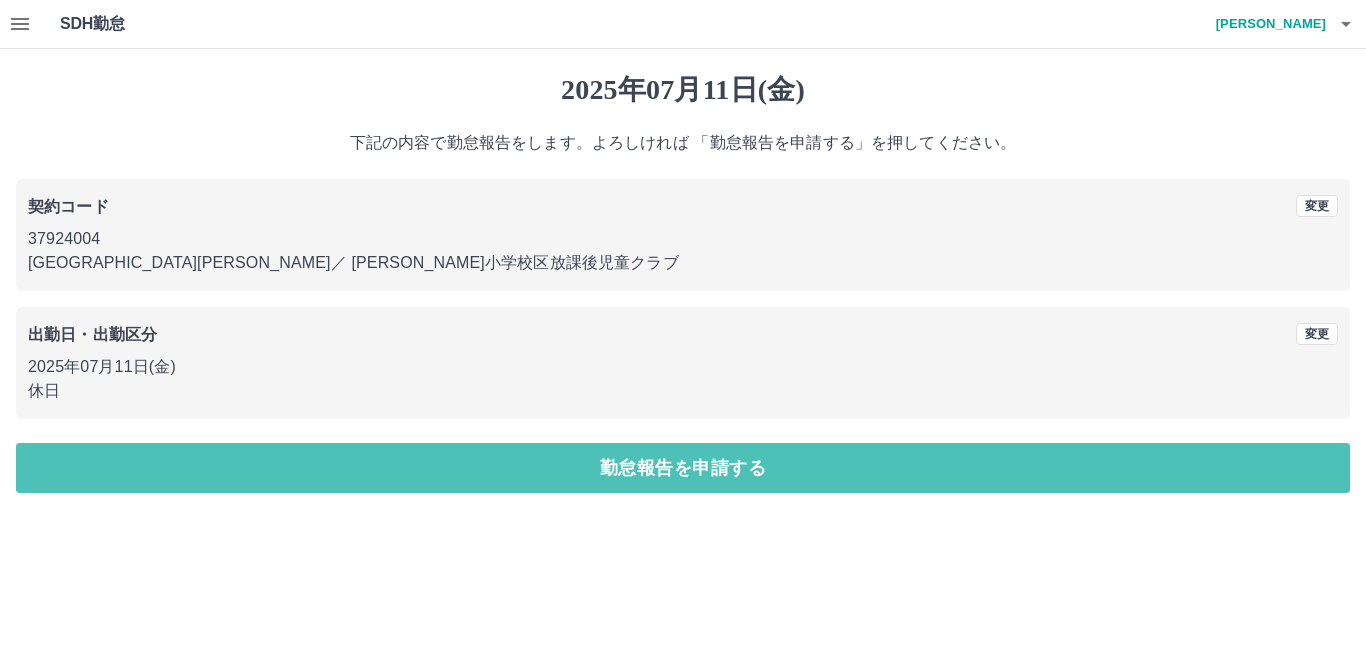 drag, startPoint x: 235, startPoint y: 464, endPoint x: 280, endPoint y: 421, distance: 62.241467 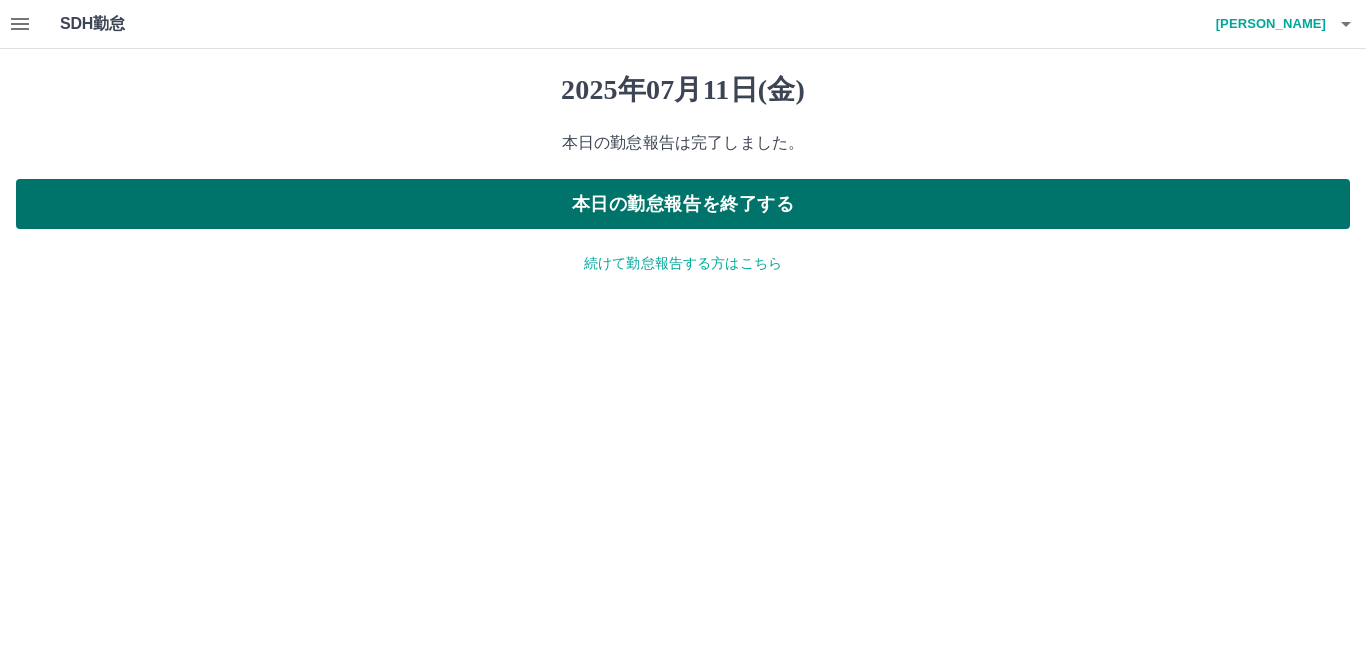 click on "本日の勤怠報告を終了する" at bounding box center (683, 204) 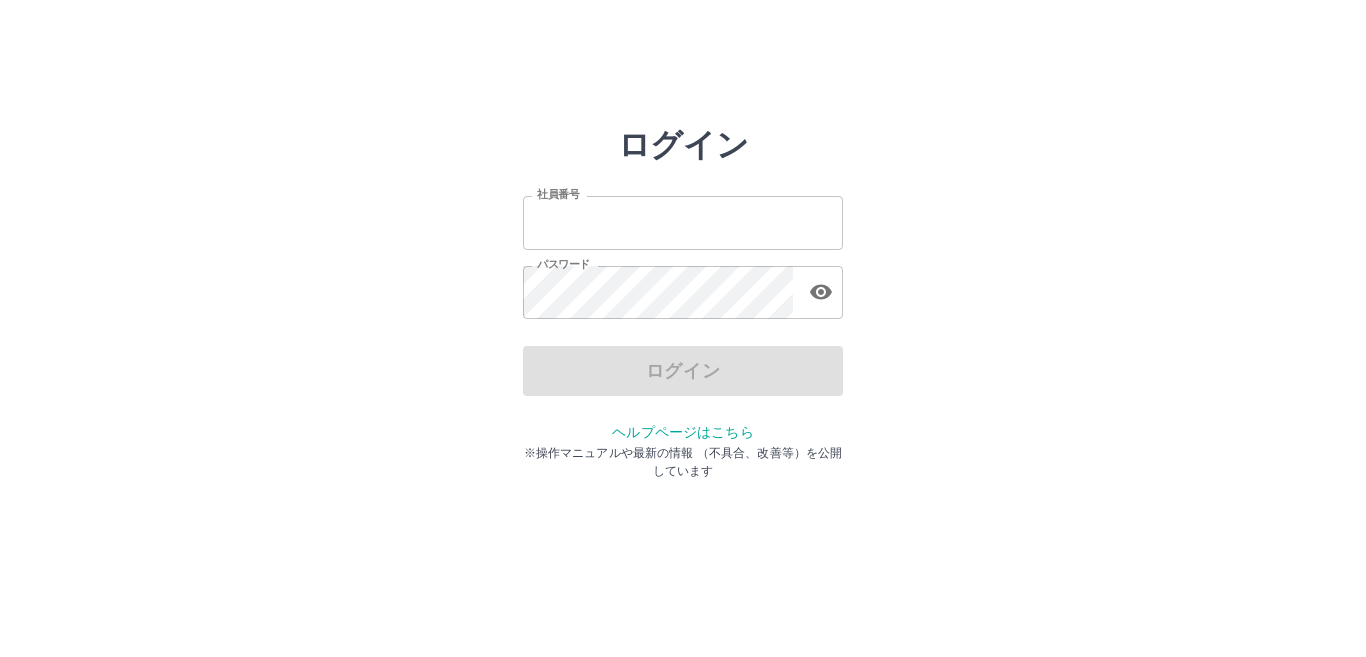 scroll, scrollTop: 0, scrollLeft: 0, axis: both 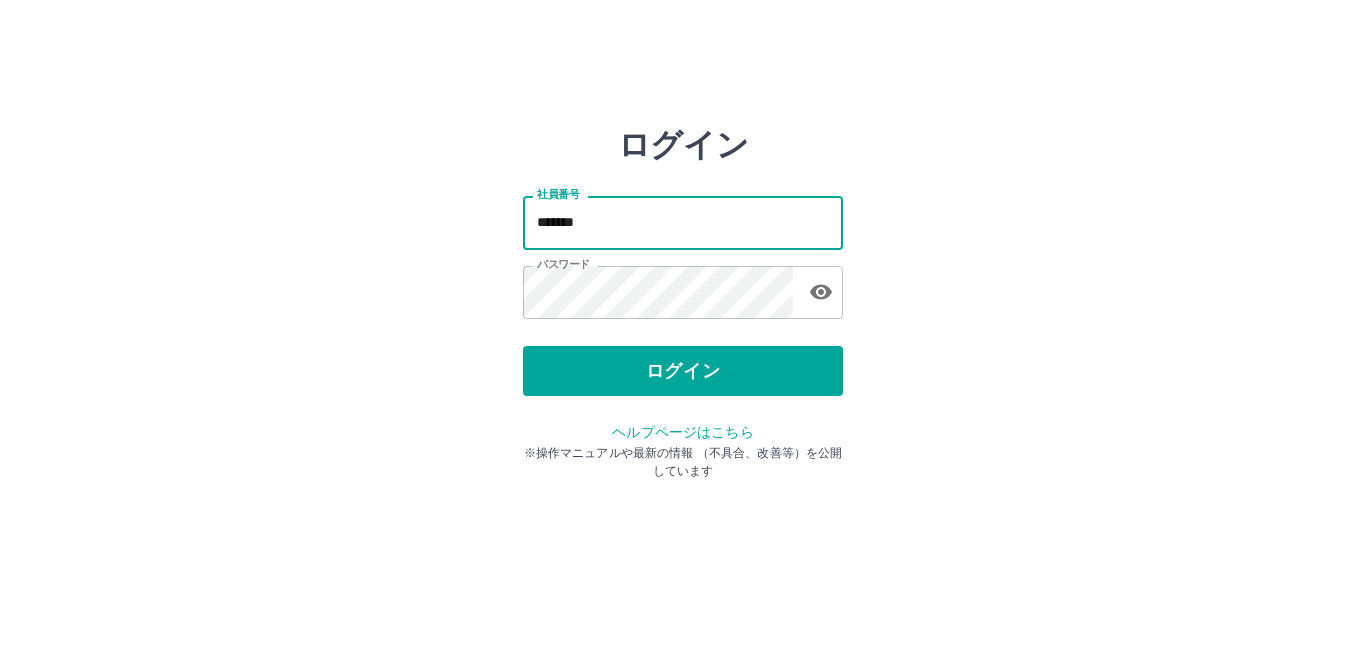click on "*******" at bounding box center [683, 222] 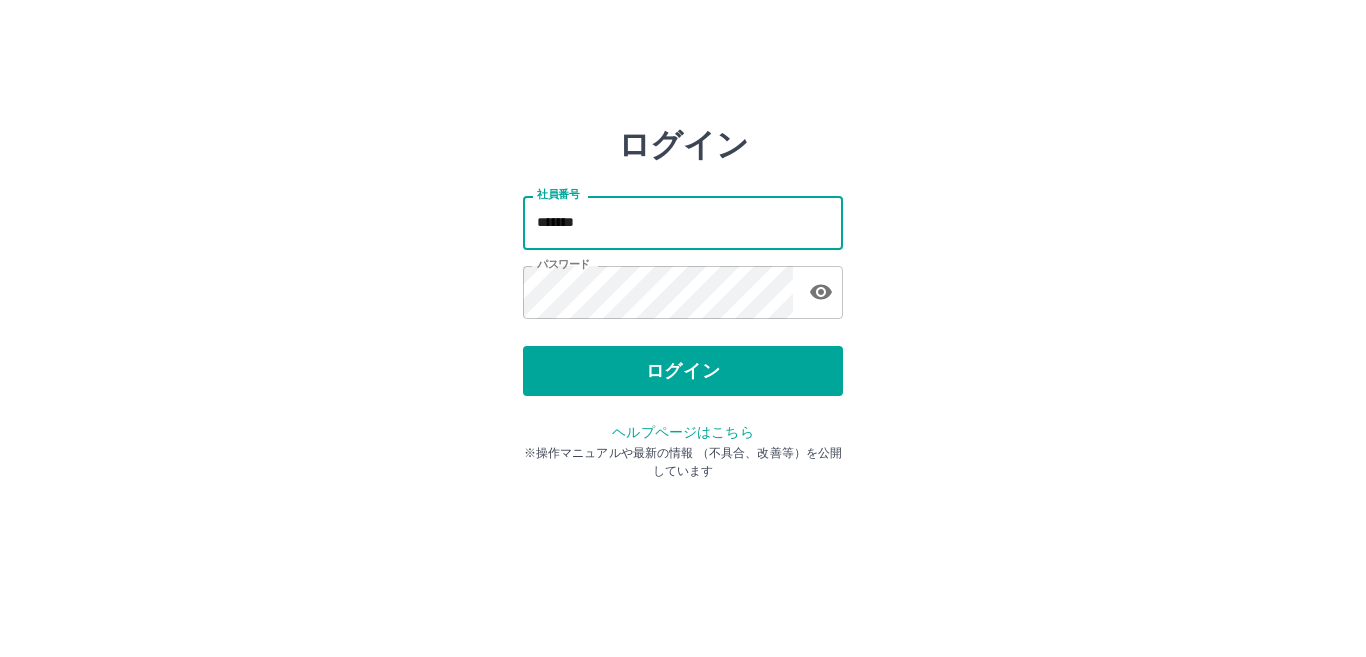 type on "*******" 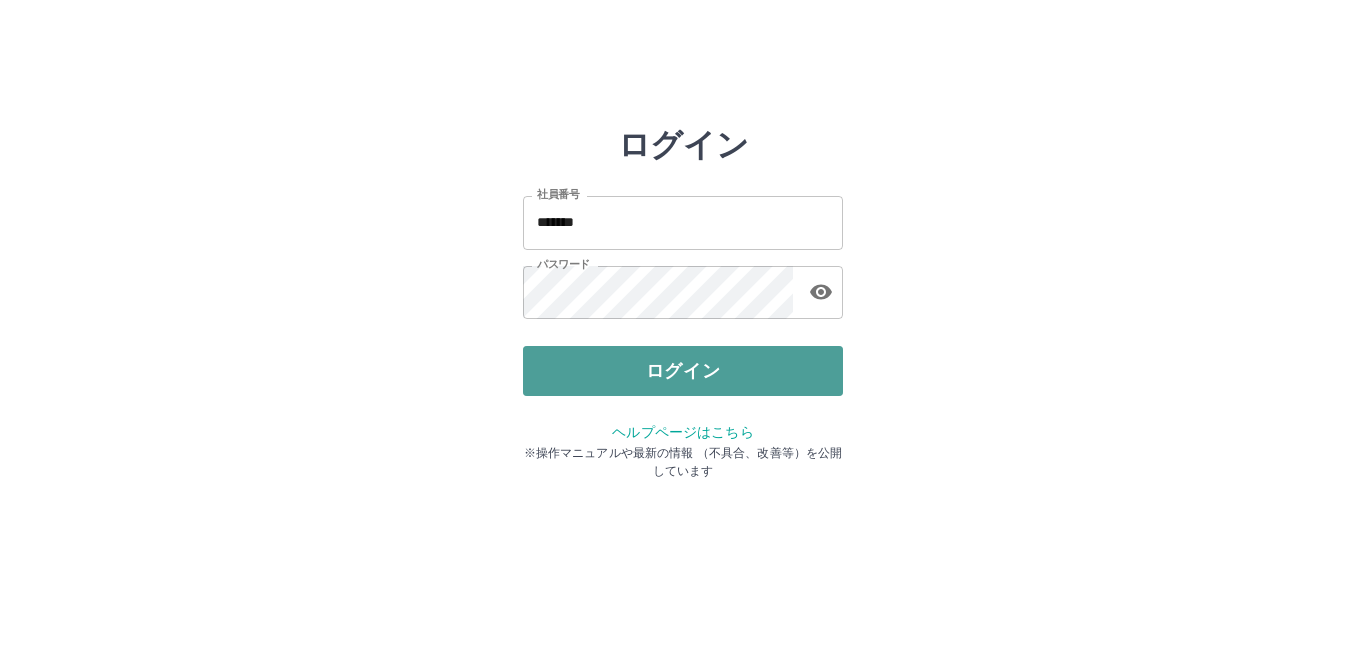 click on "ログイン" at bounding box center [683, 371] 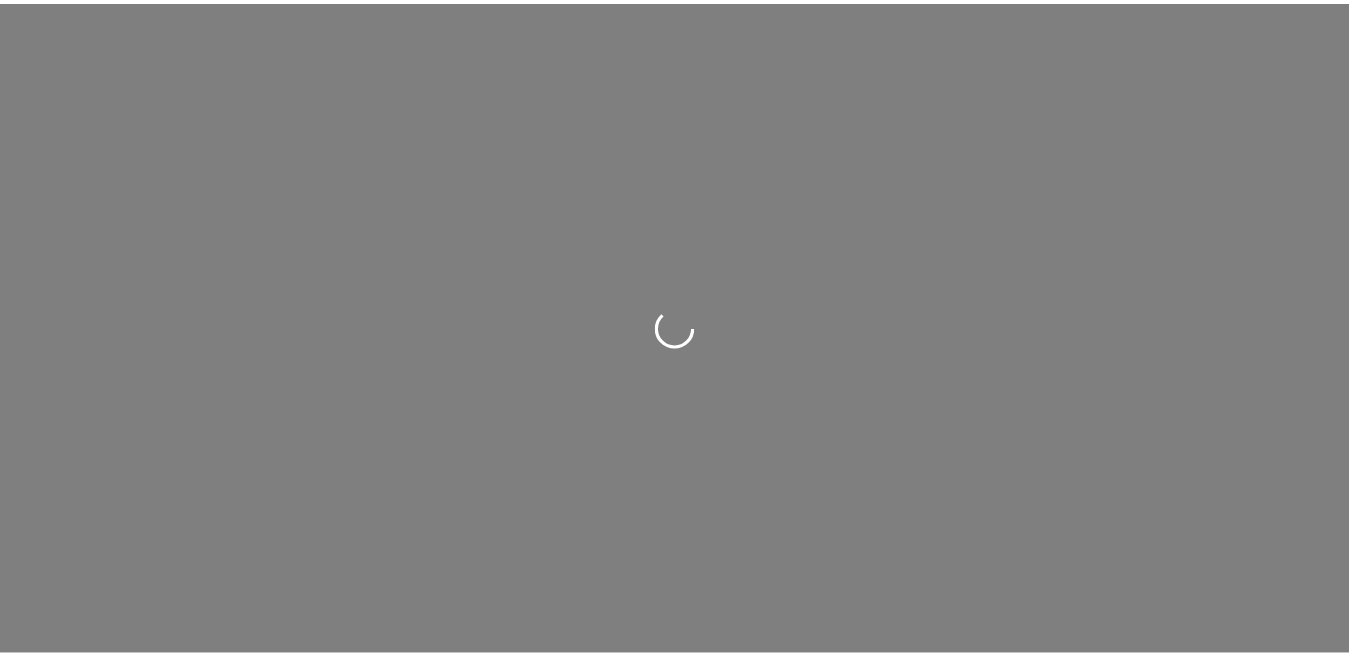 scroll, scrollTop: 0, scrollLeft: 0, axis: both 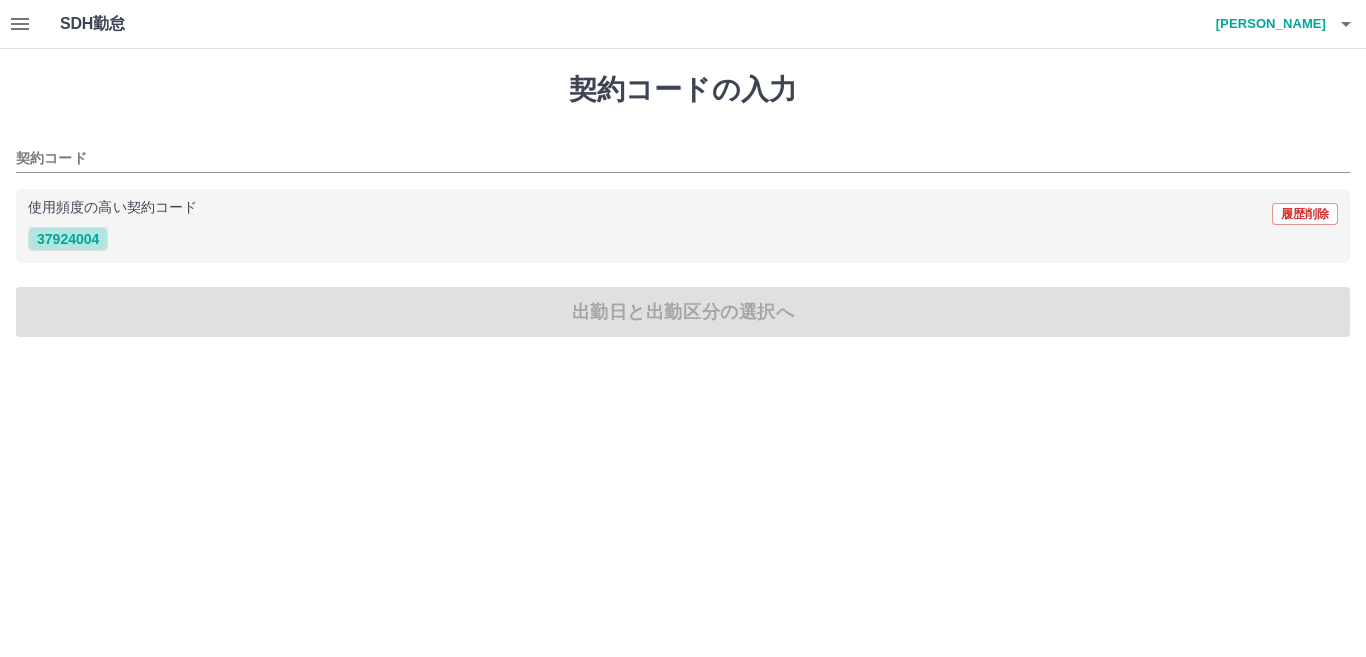 drag, startPoint x: 81, startPoint y: 237, endPoint x: 108, endPoint y: 279, distance: 49.92995 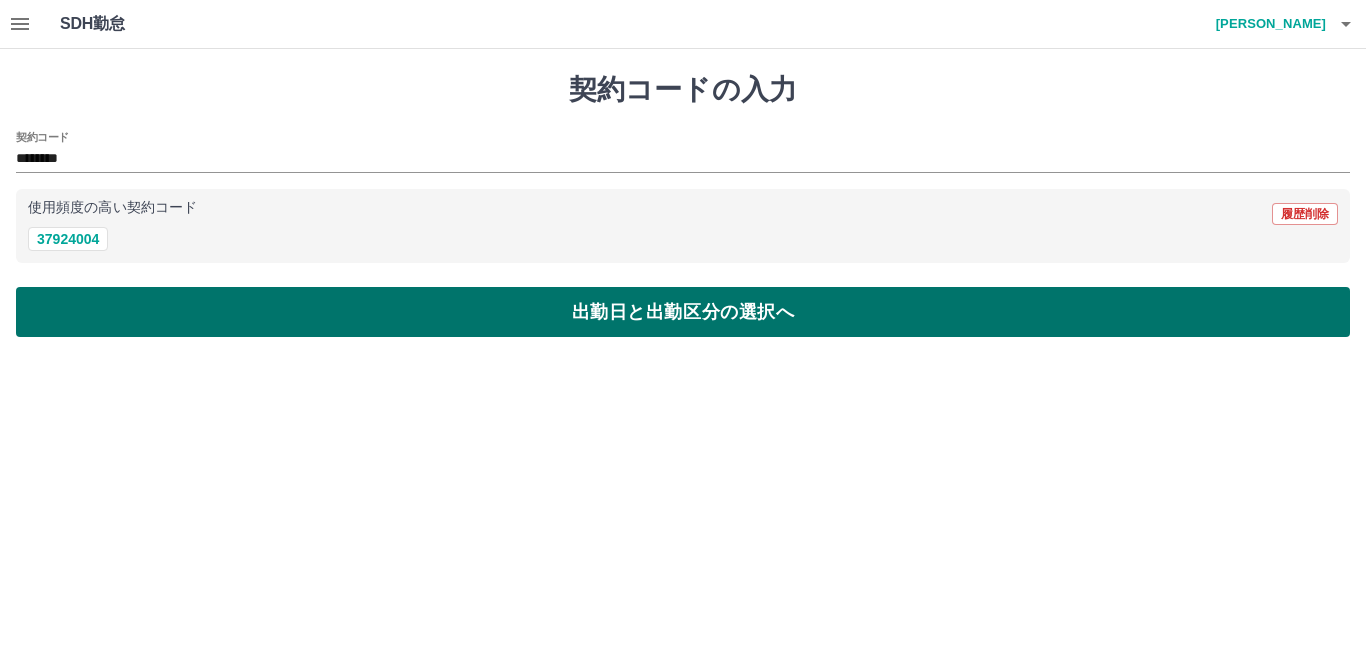 click on "出勤日と出勤区分の選択へ" at bounding box center (683, 312) 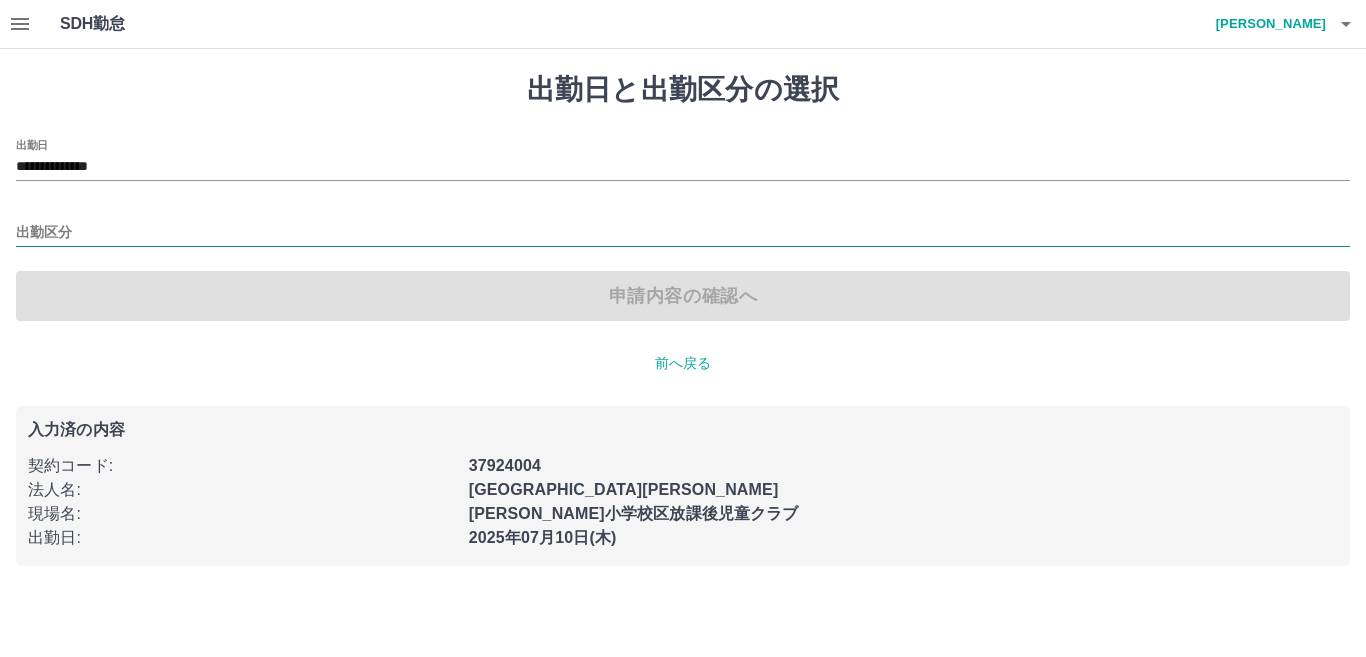 drag, startPoint x: 104, startPoint y: 227, endPoint x: 97, endPoint y: 239, distance: 13.892444 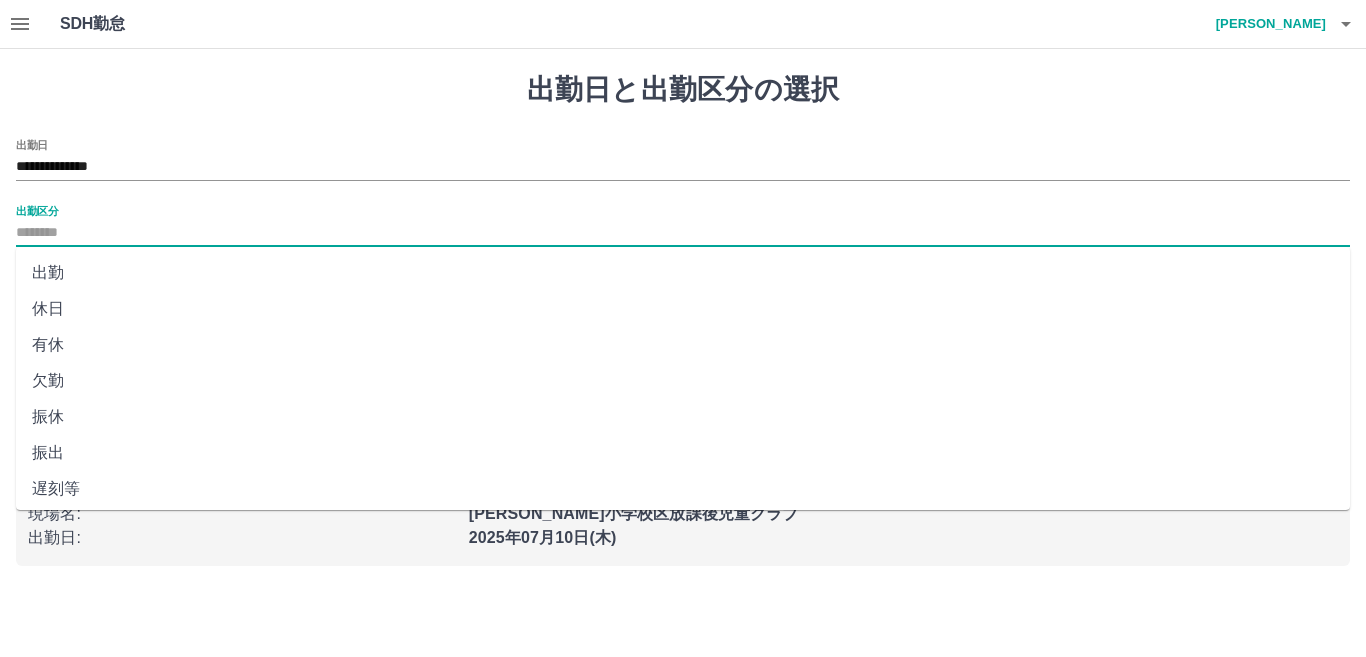 drag, startPoint x: 41, startPoint y: 277, endPoint x: 58, endPoint y: 270, distance: 18.384777 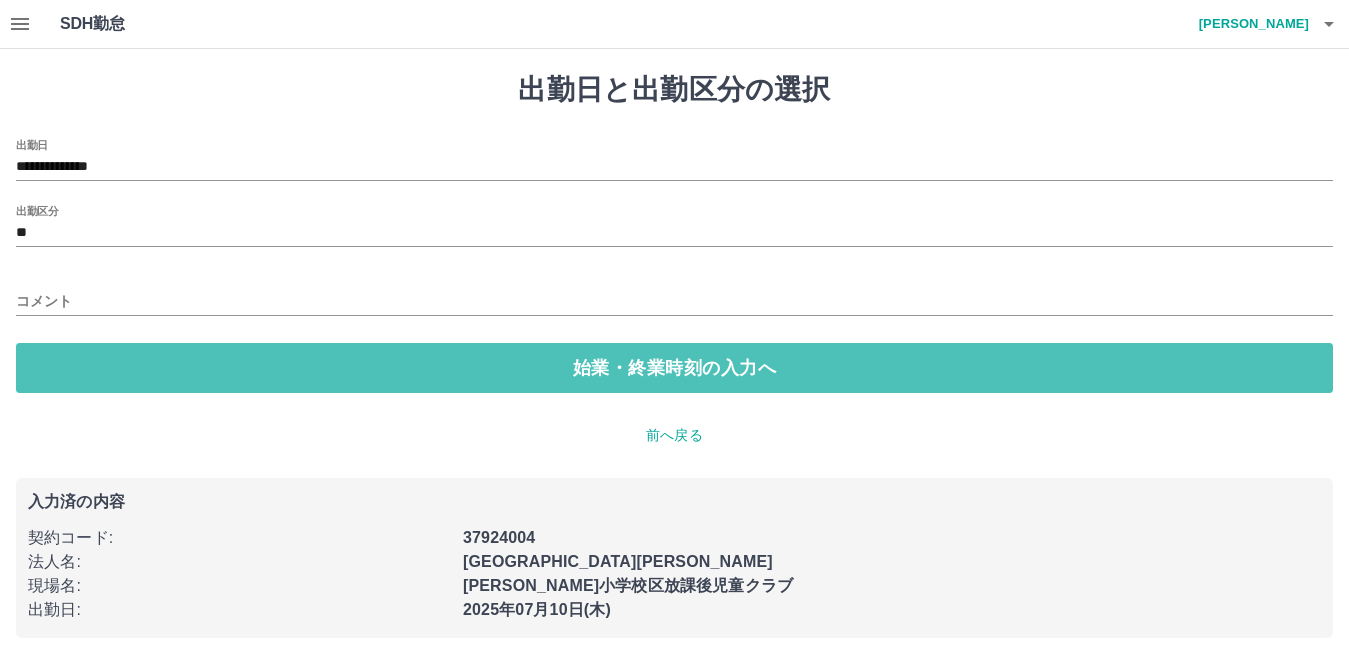drag, startPoint x: 86, startPoint y: 357, endPoint x: 85, endPoint y: 303, distance: 54.00926 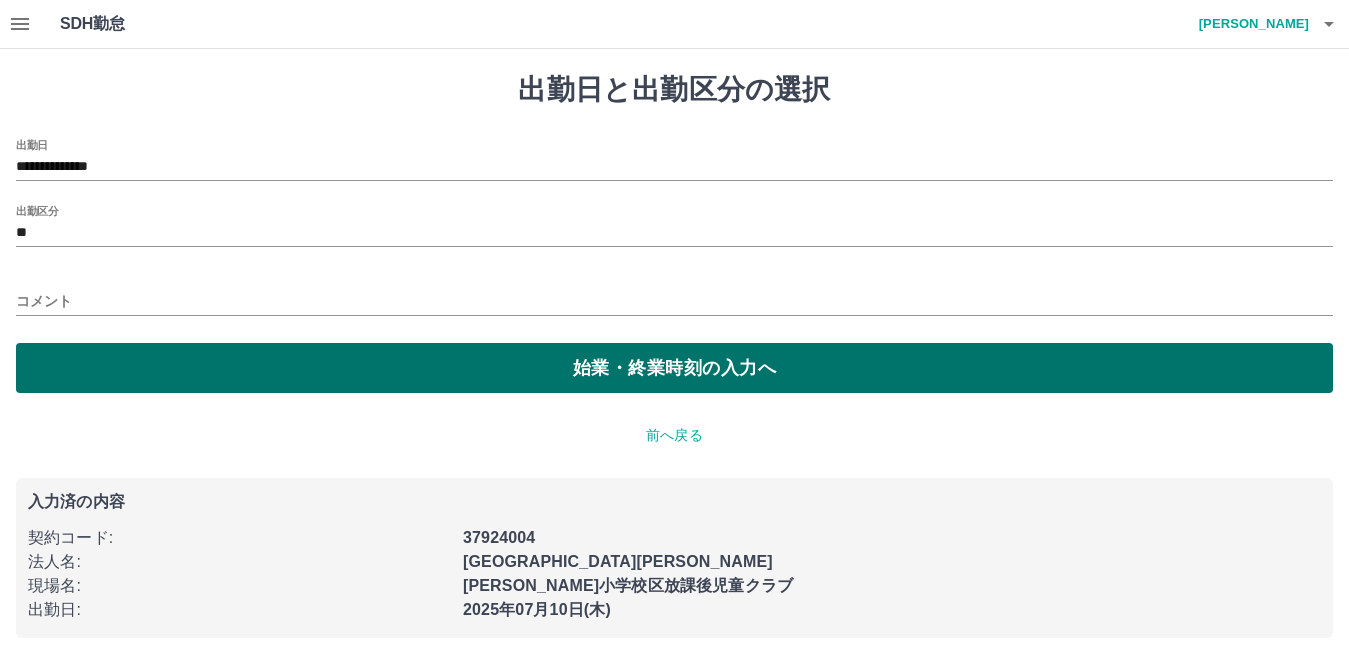 click on "始業・終業時刻の入力へ" at bounding box center [674, 368] 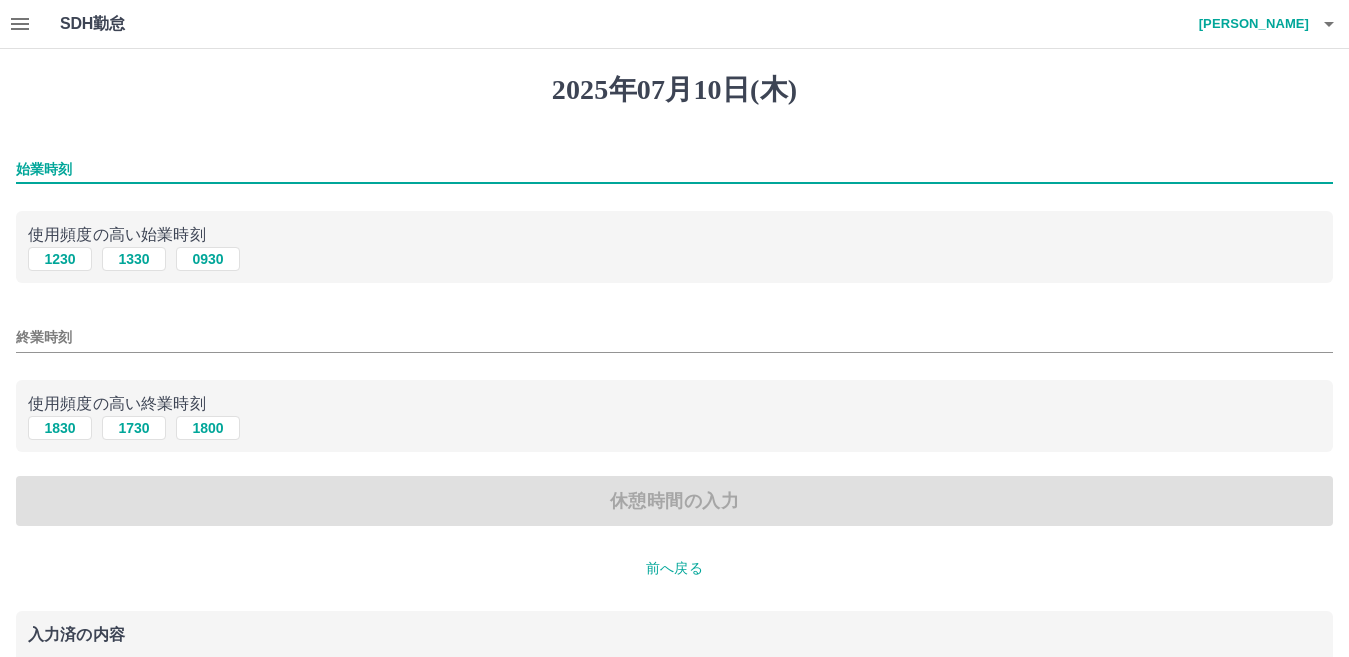 click on "始業時刻" at bounding box center (674, 169) 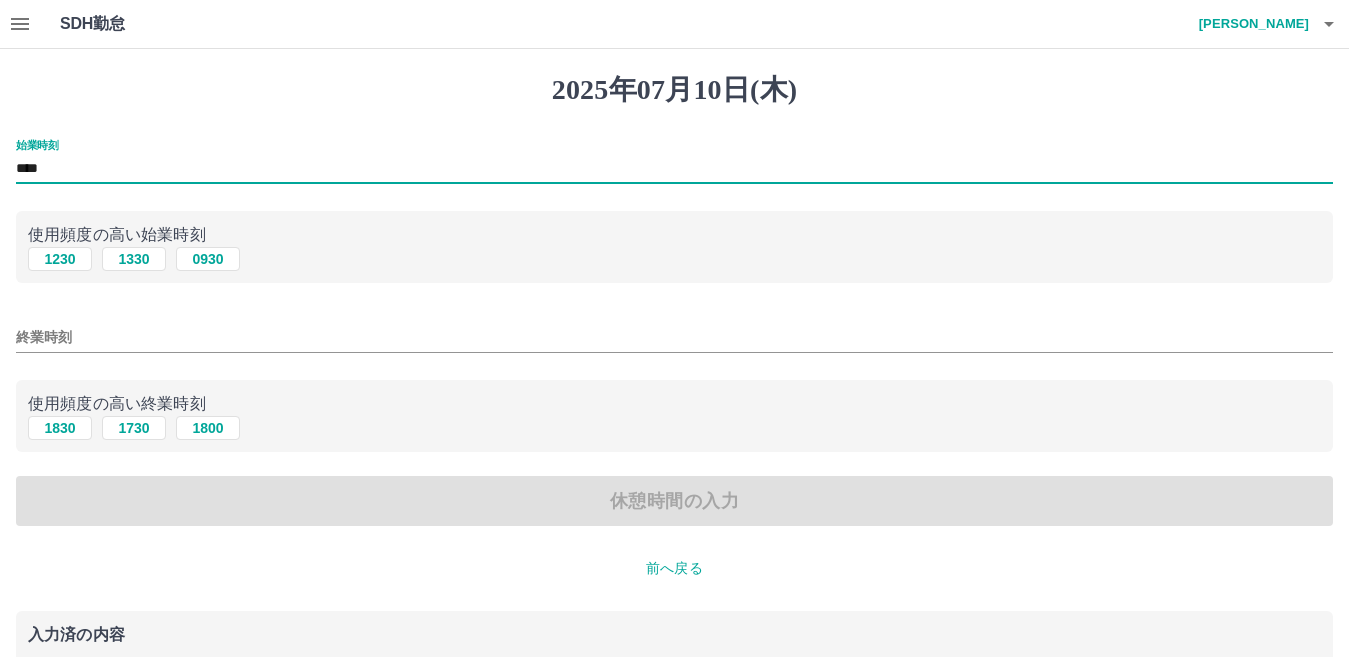 click on "****" at bounding box center (674, 169) 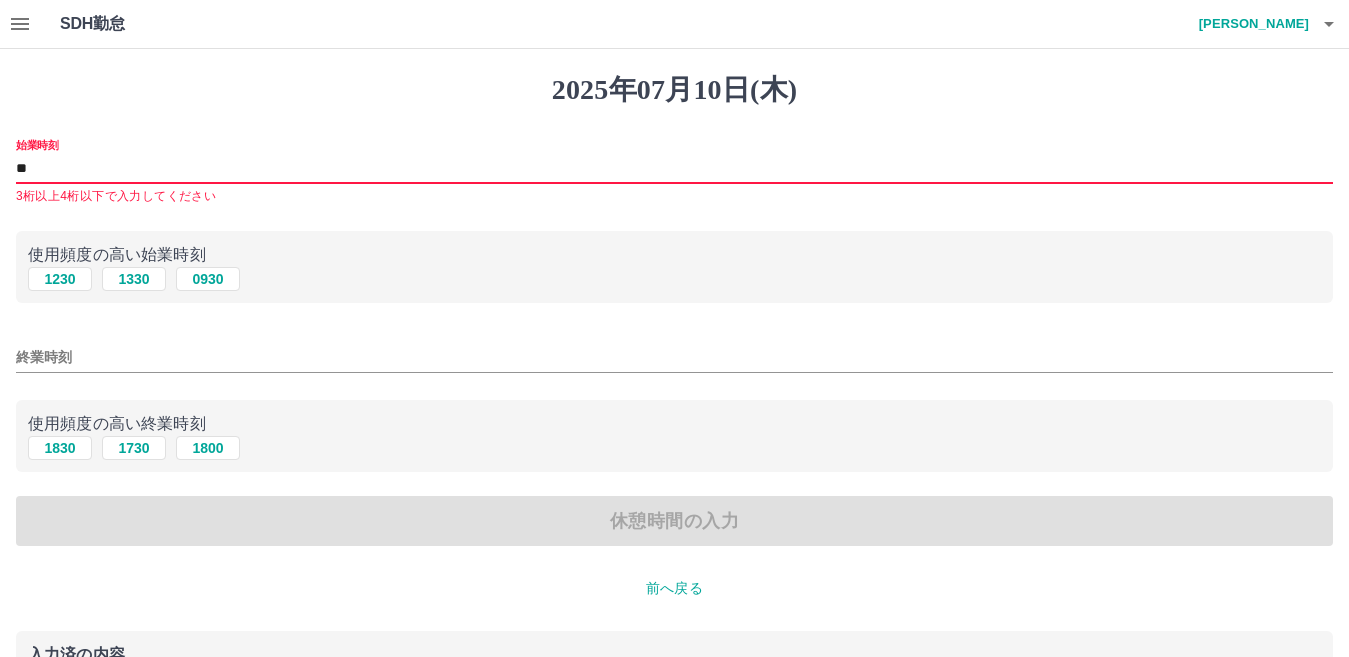 type on "*" 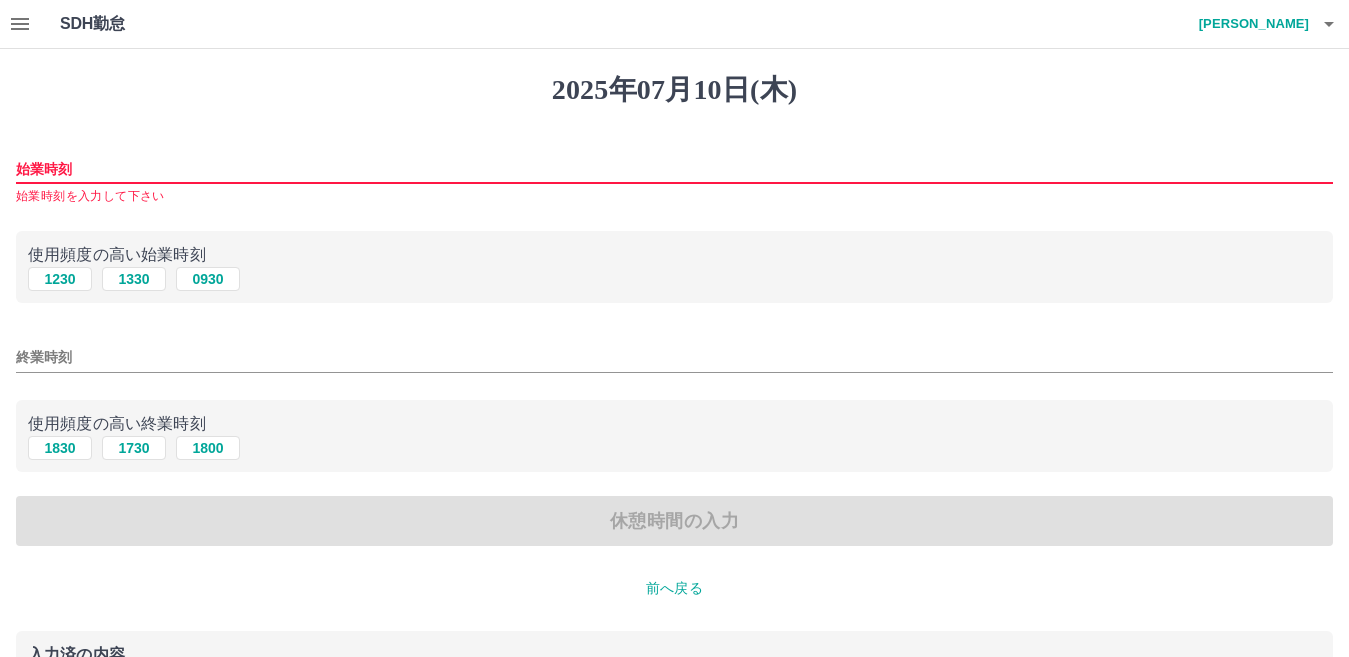 click on "始業時刻" at bounding box center [674, 169] 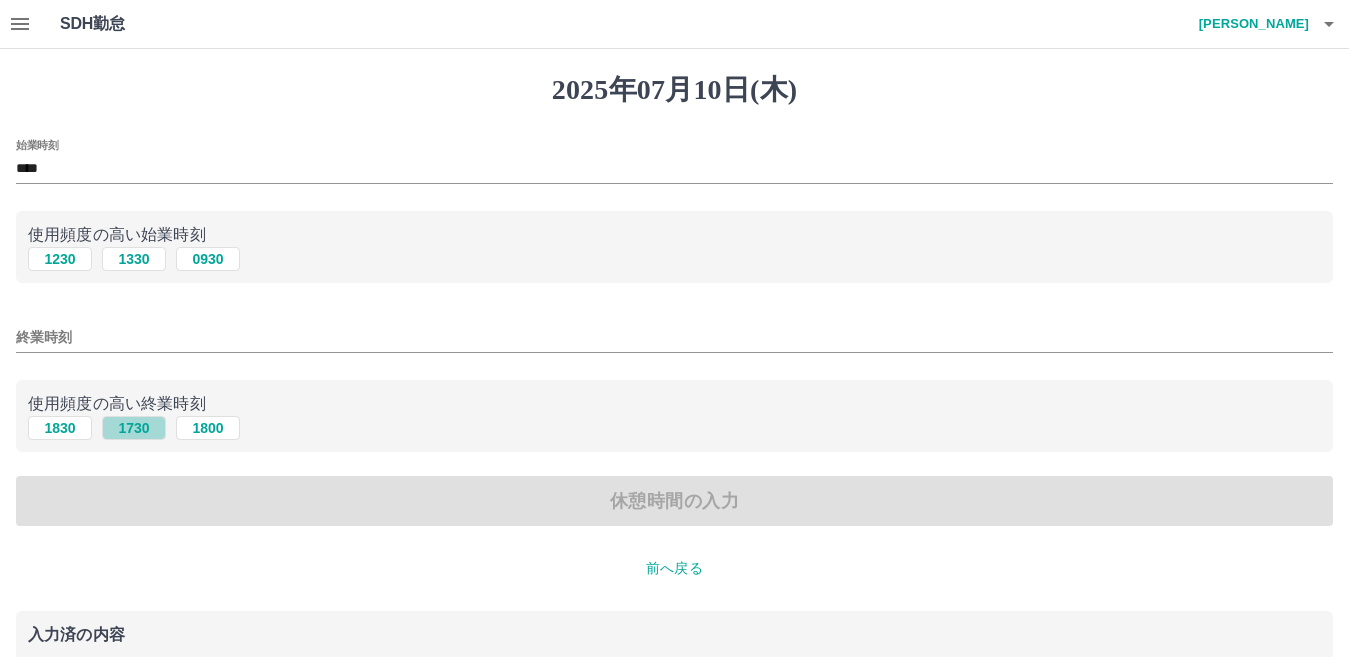 click on "1730" at bounding box center [134, 428] 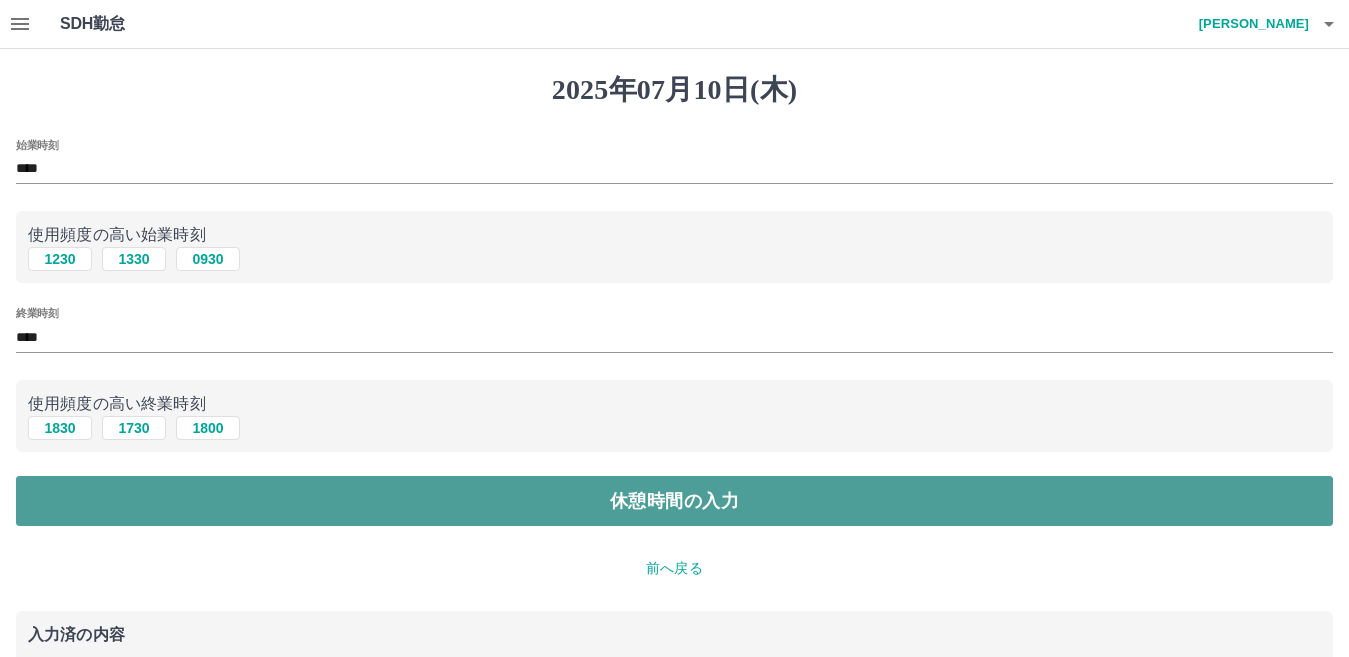 click on "休憩時間の入力" at bounding box center [674, 501] 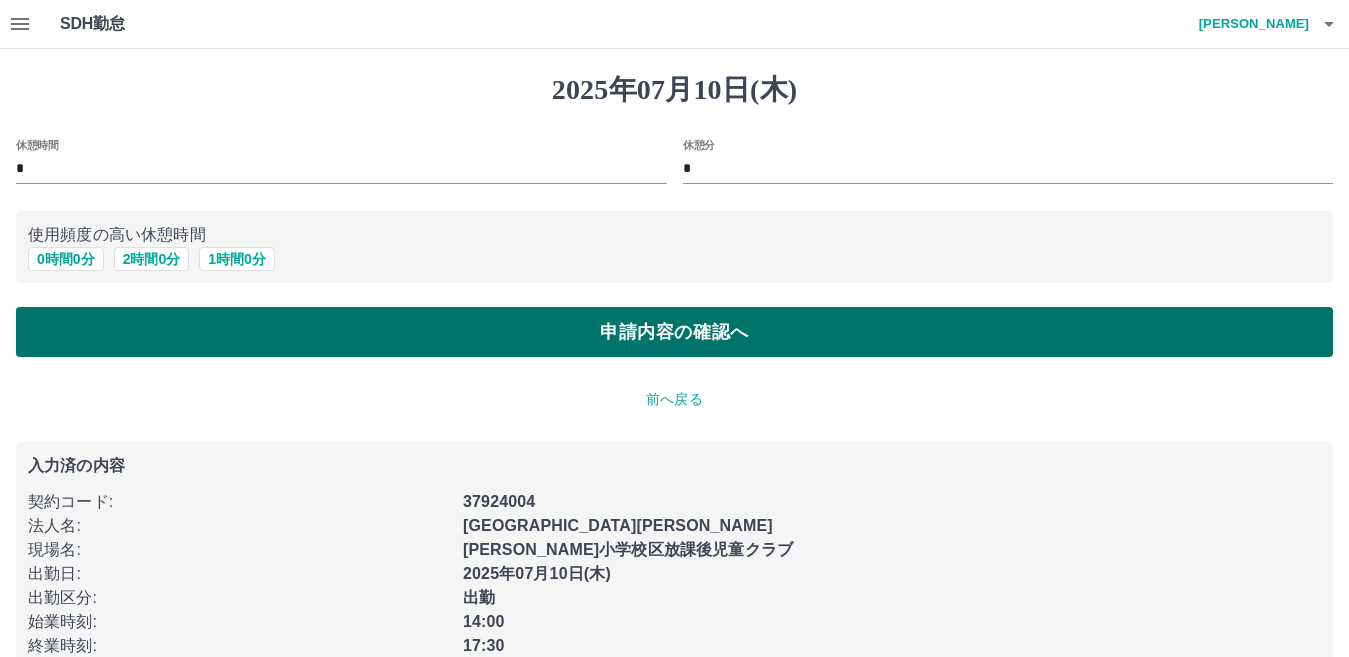 click on "申請内容の確認へ" at bounding box center (674, 332) 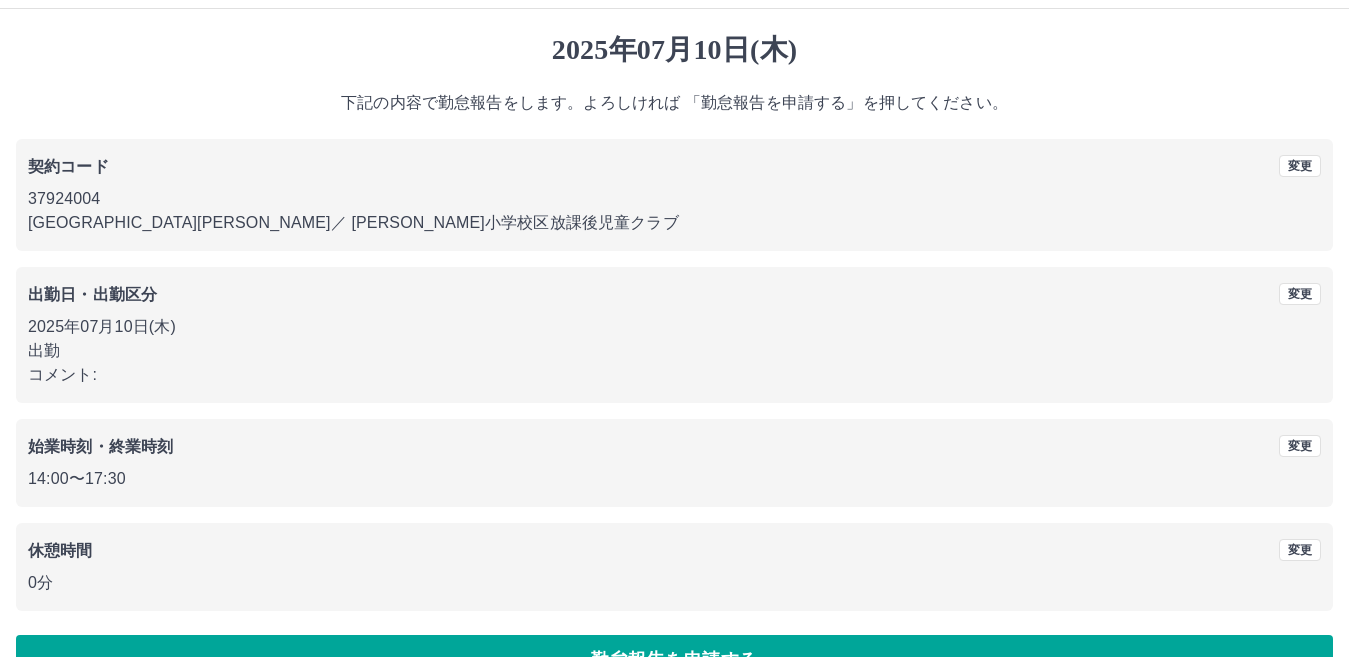 scroll, scrollTop: 92, scrollLeft: 0, axis: vertical 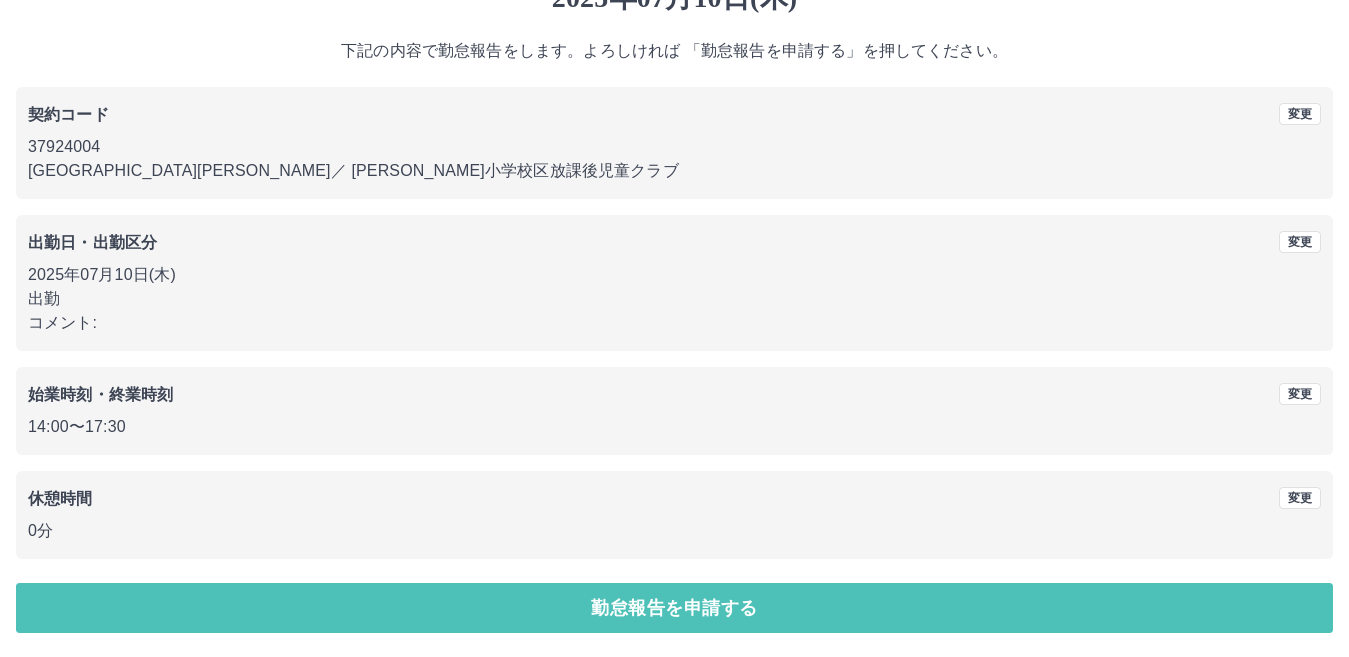 drag, startPoint x: 1293, startPoint y: 592, endPoint x: 1163, endPoint y: 447, distance: 194.74342 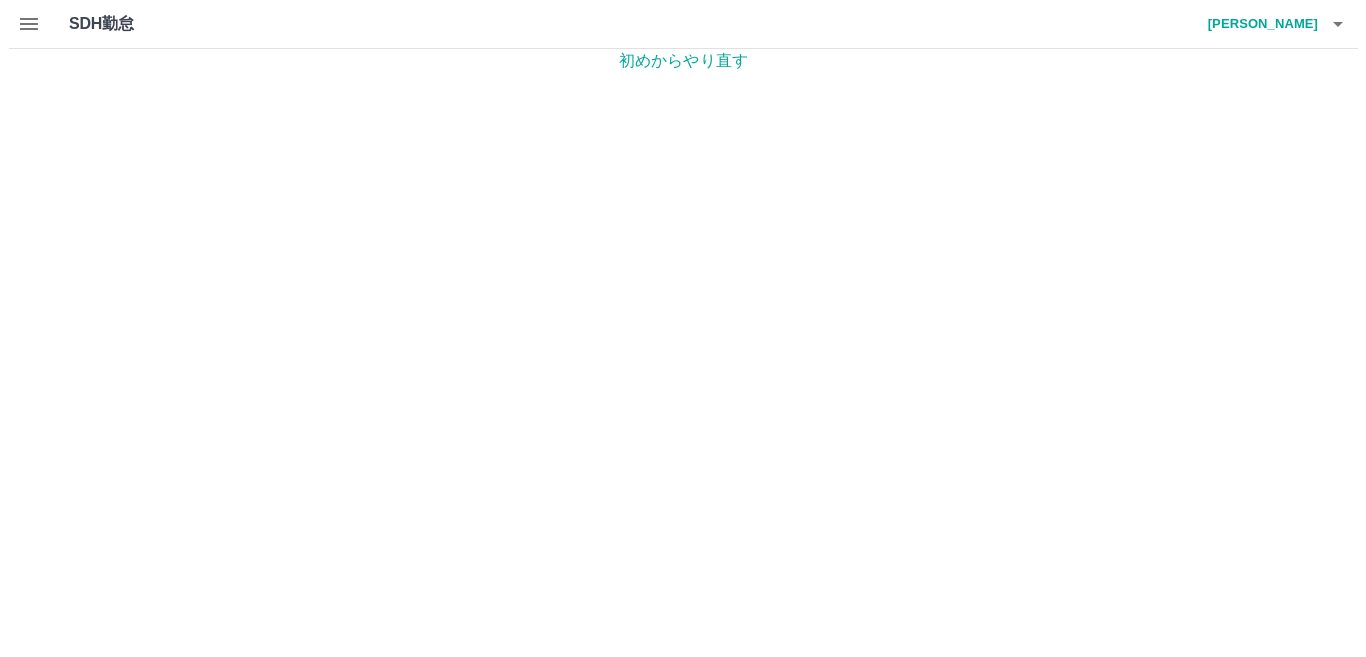 scroll, scrollTop: 0, scrollLeft: 0, axis: both 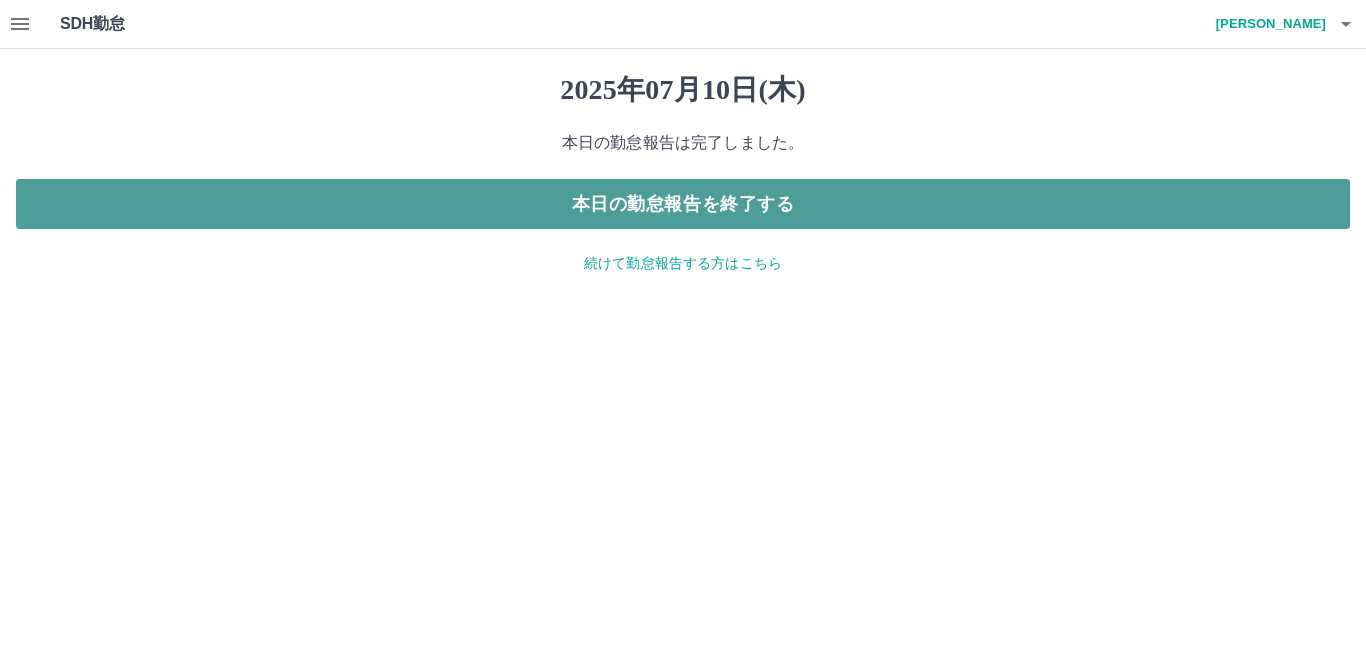 click on "本日の勤怠報告を終了する" at bounding box center [683, 204] 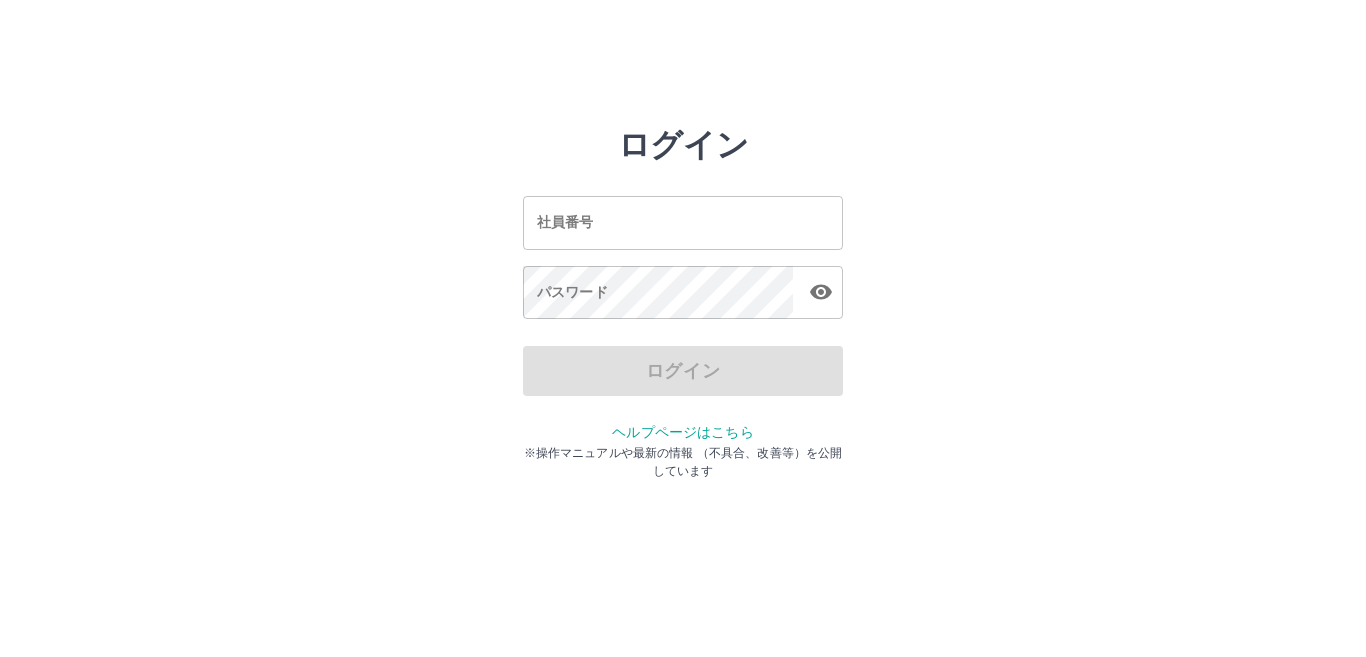 scroll, scrollTop: 0, scrollLeft: 0, axis: both 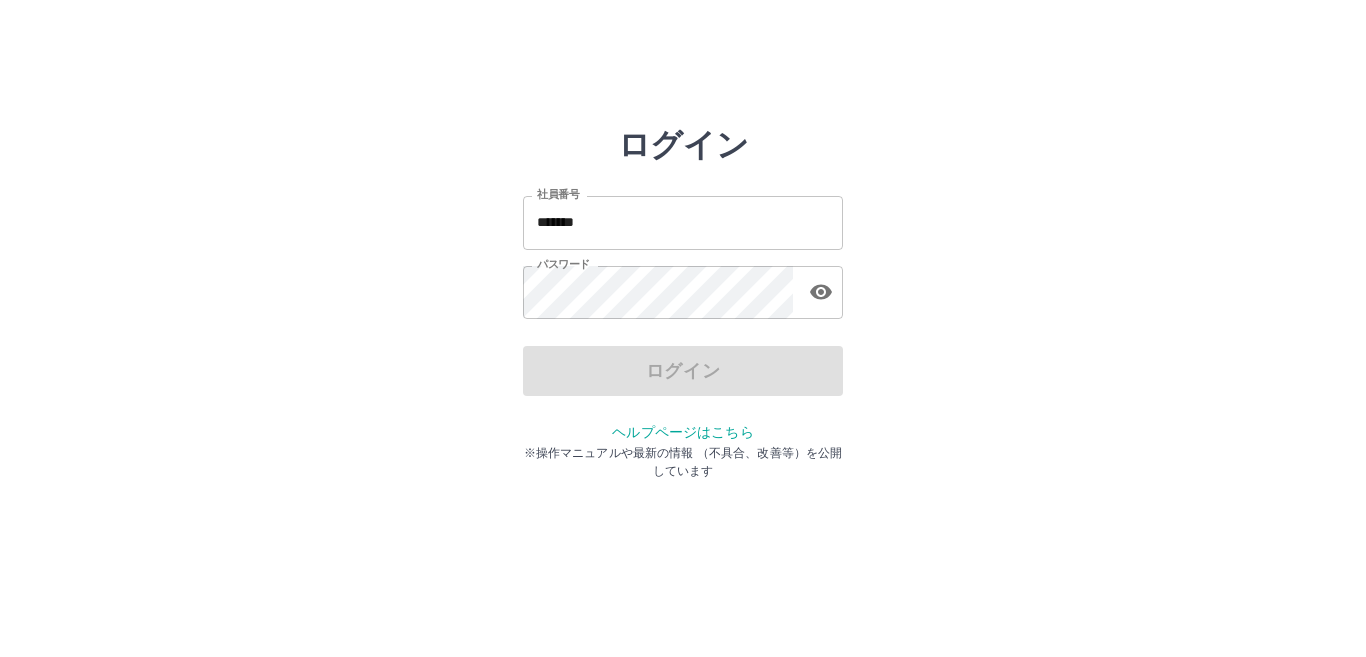click on "*******" at bounding box center [683, 222] 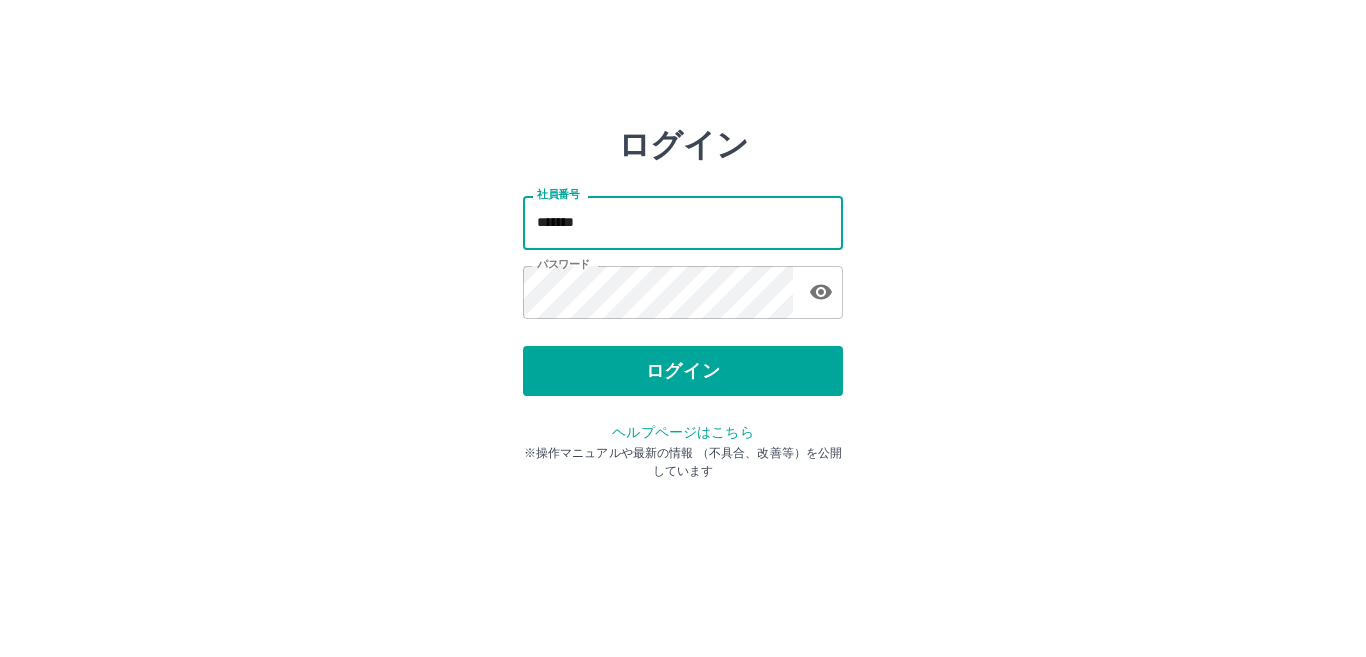 type on "*******" 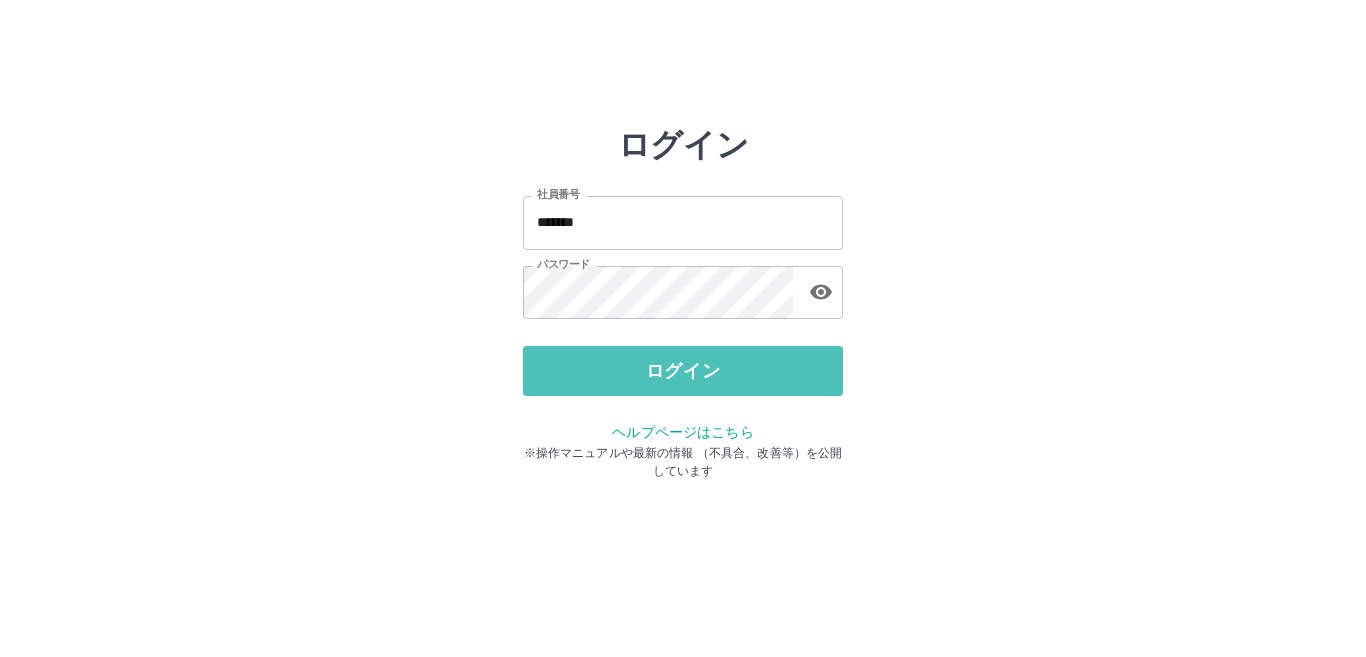 drag, startPoint x: 792, startPoint y: 368, endPoint x: 711, endPoint y: 315, distance: 96.79876 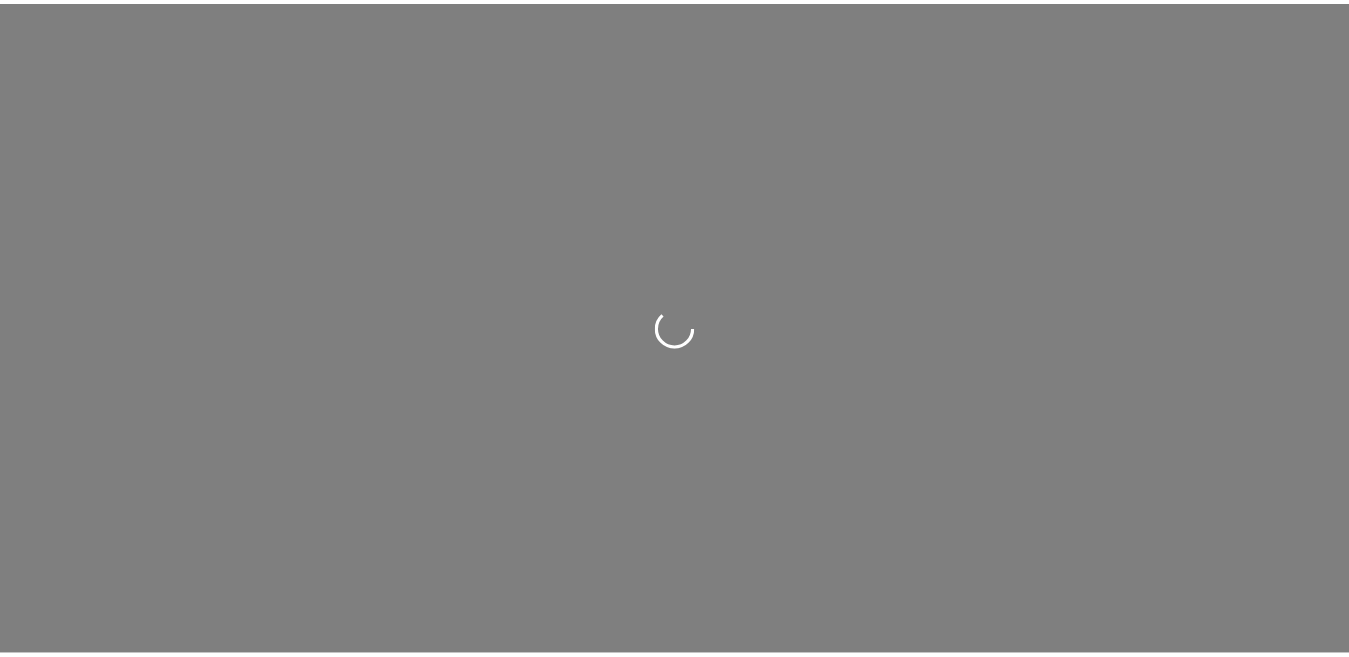 scroll, scrollTop: 0, scrollLeft: 0, axis: both 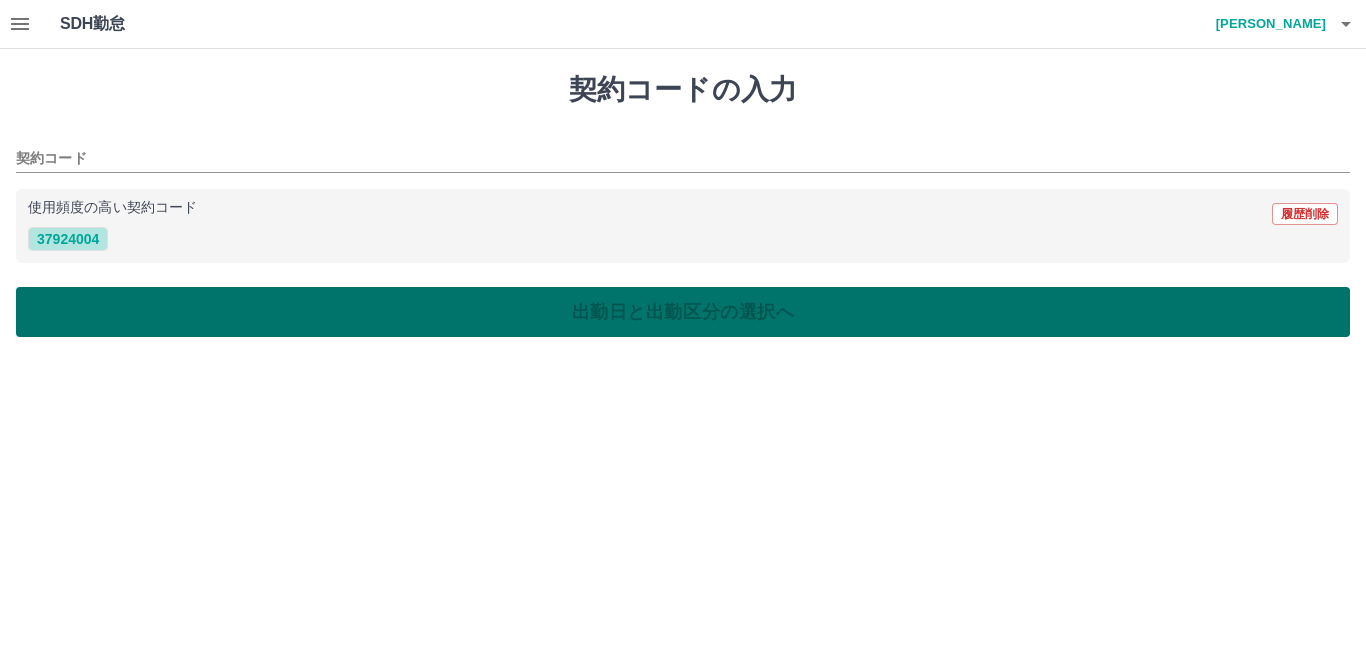 drag, startPoint x: 58, startPoint y: 236, endPoint x: 76, endPoint y: 308, distance: 74.215904 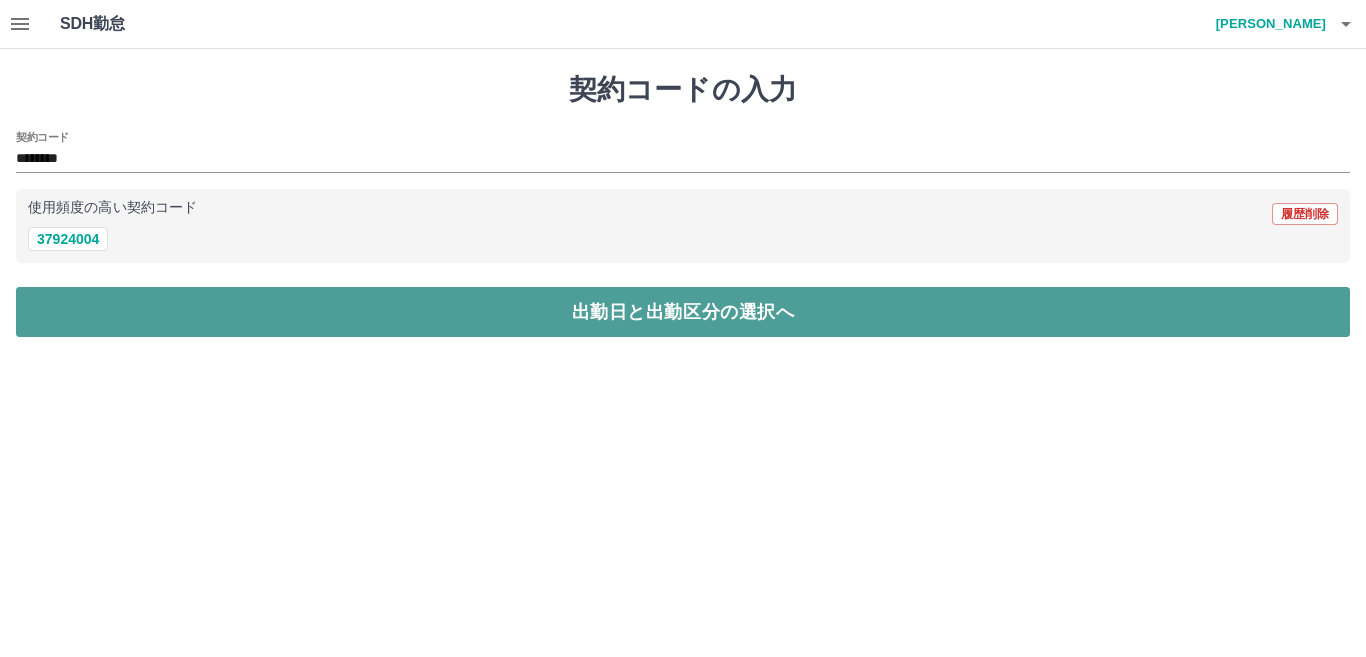 drag, startPoint x: 77, startPoint y: 326, endPoint x: 80, endPoint y: 314, distance: 12.369317 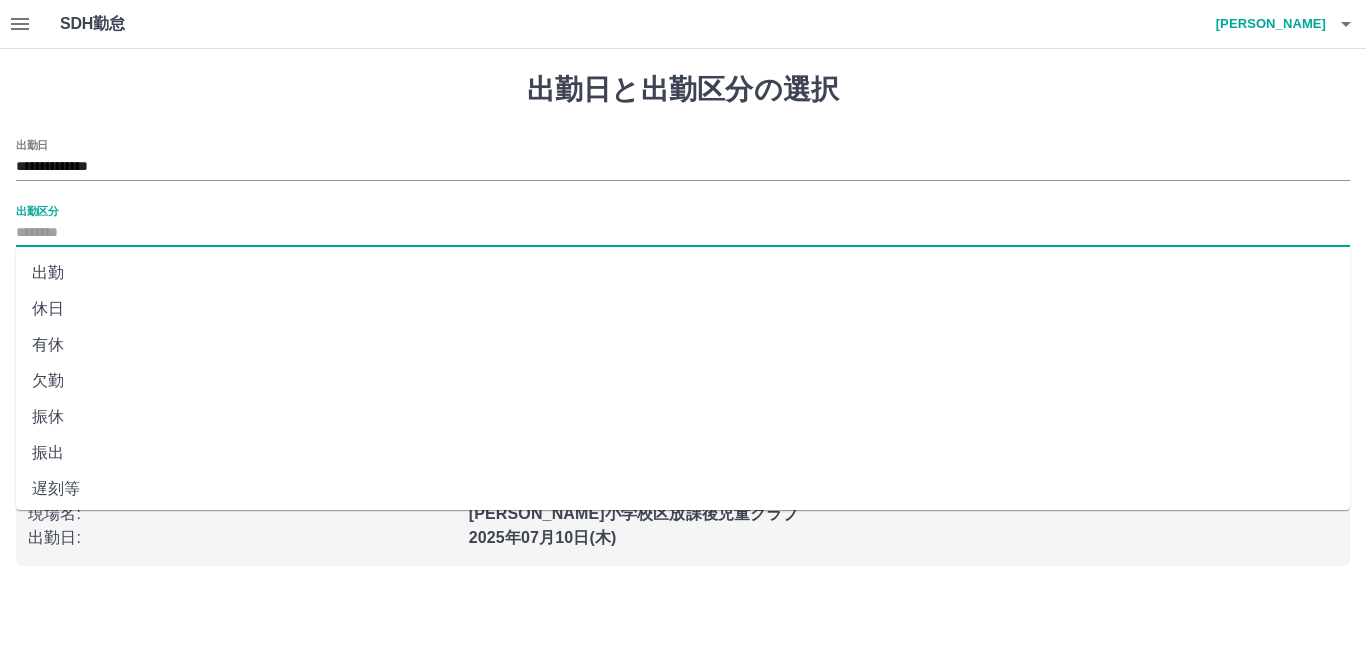 click on "出勤区分" at bounding box center [683, 233] 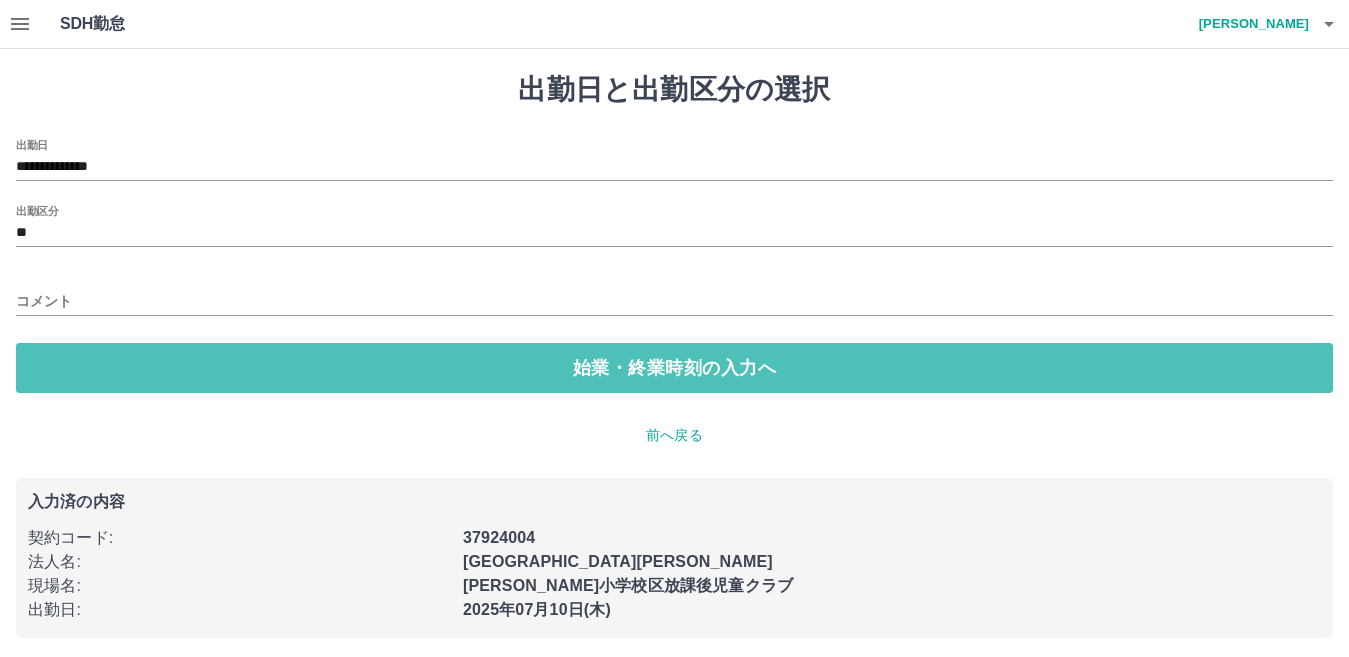 drag, startPoint x: 65, startPoint y: 359, endPoint x: 51, endPoint y: 296, distance: 64.53681 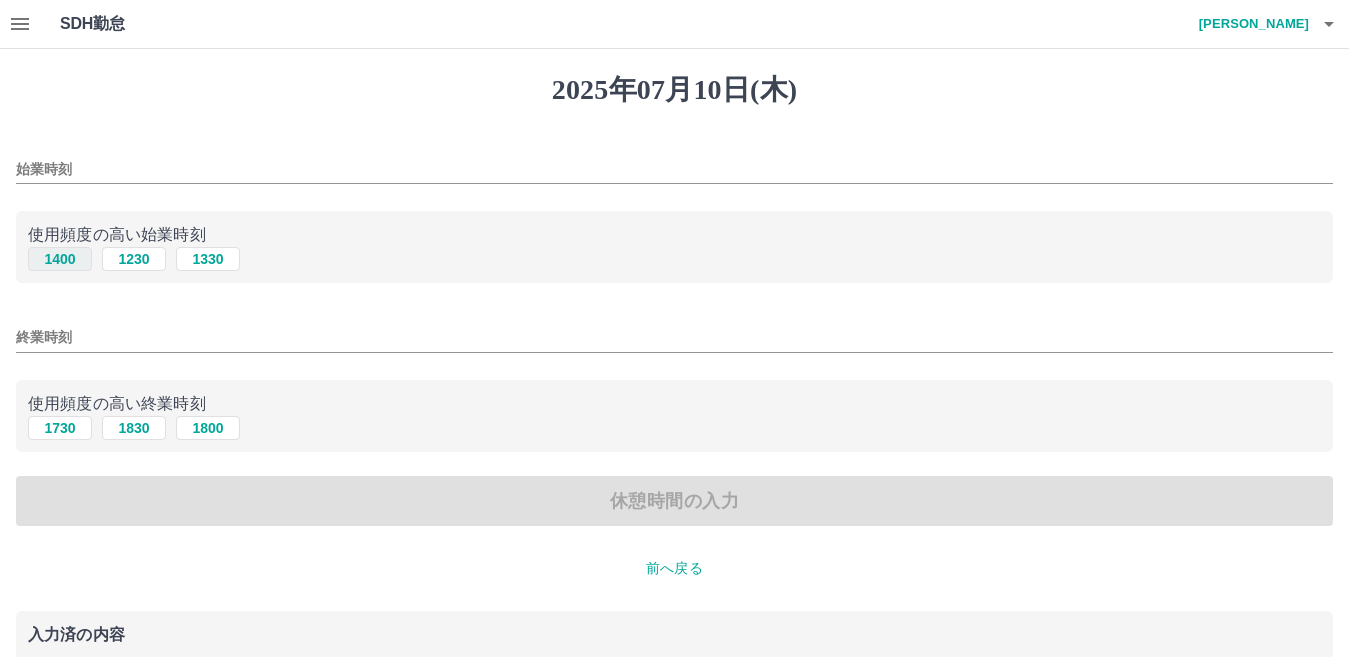 click on "1400" at bounding box center [60, 259] 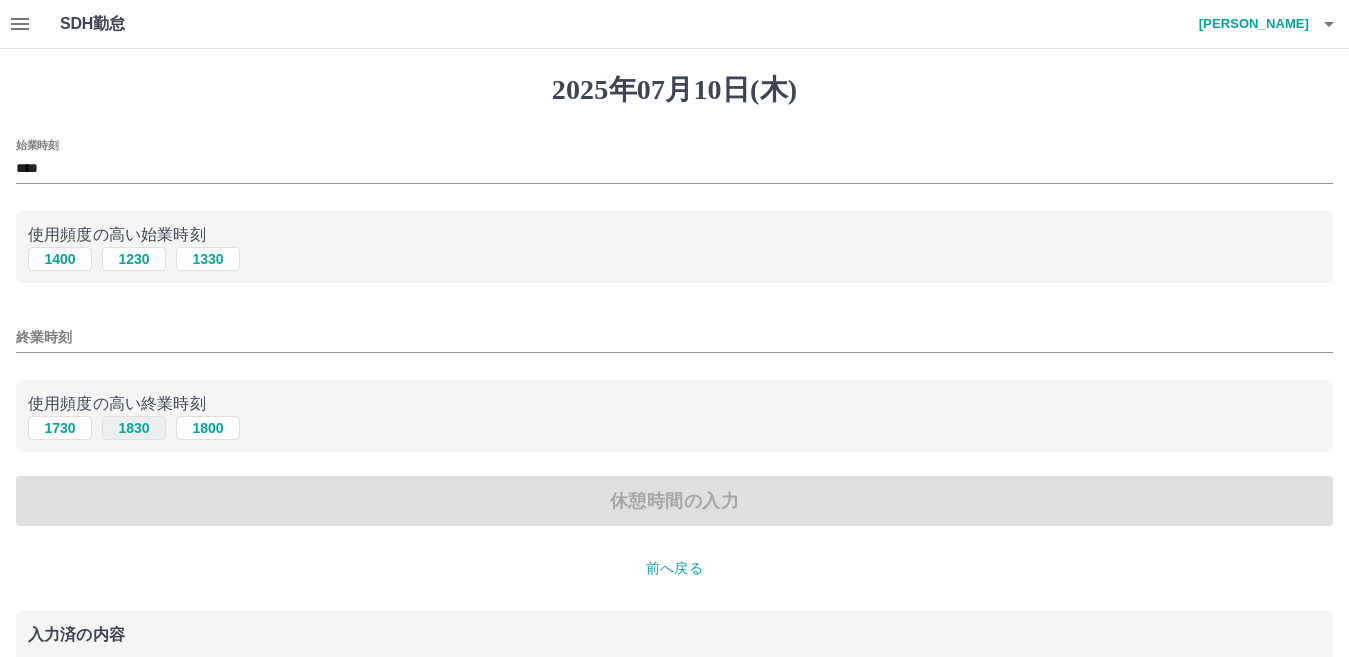 click on "1830" at bounding box center [134, 428] 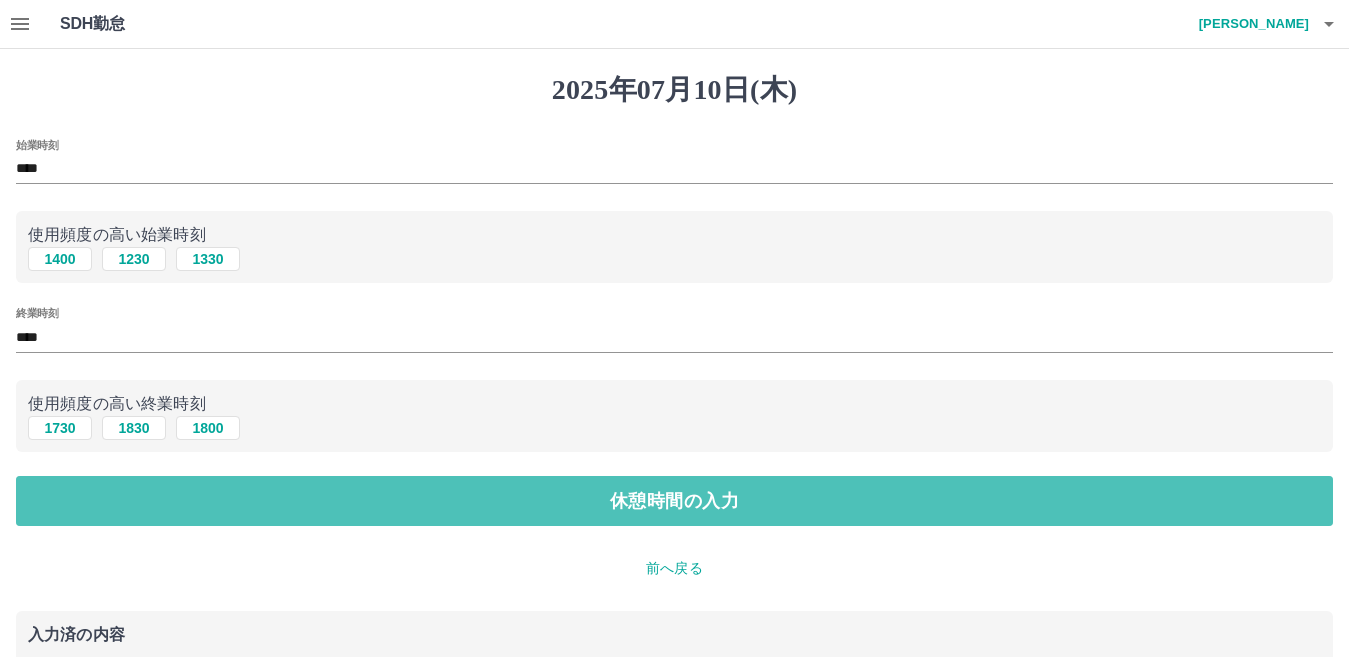 drag, startPoint x: 143, startPoint y: 502, endPoint x: 150, endPoint y: 471, distance: 31.780497 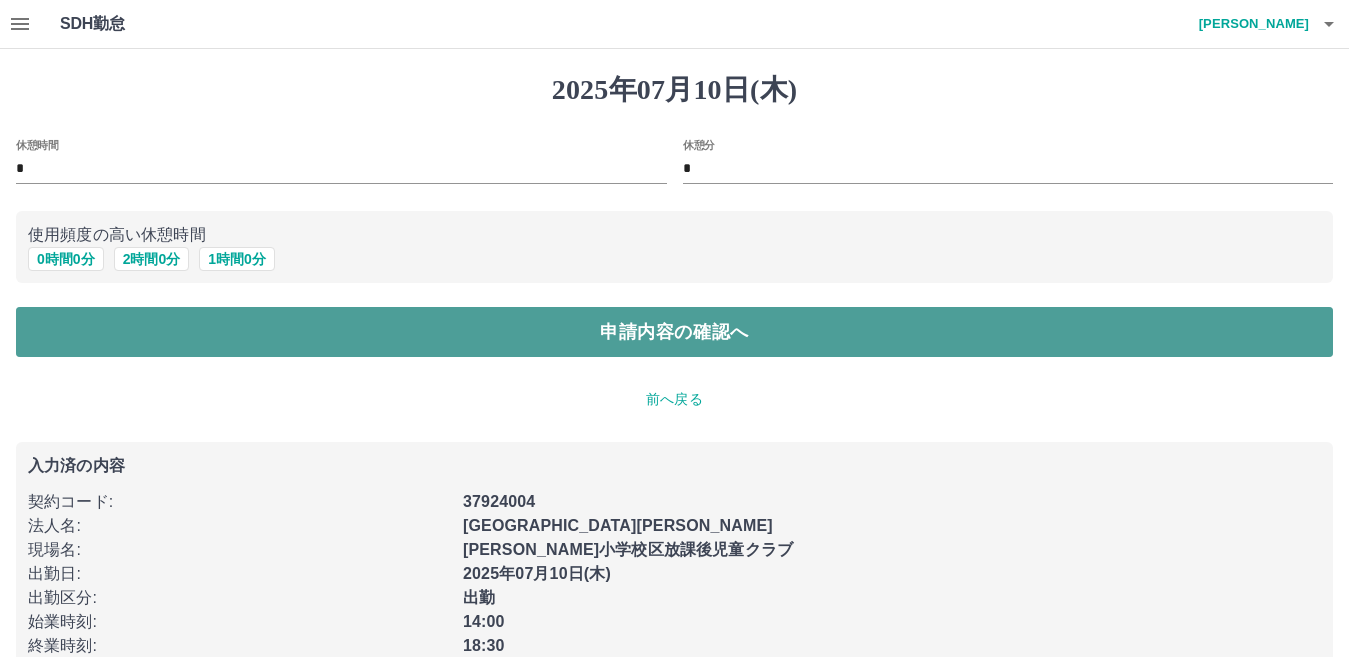 click on "申請内容の確認へ" at bounding box center (674, 332) 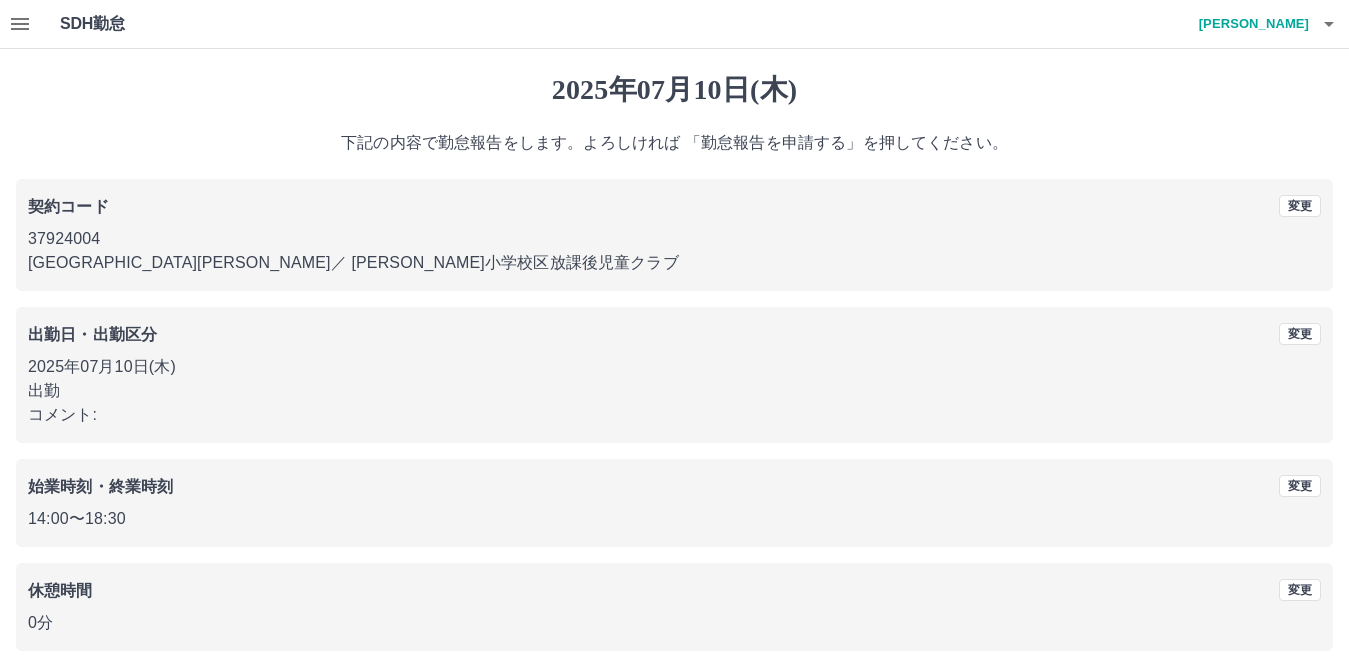 scroll, scrollTop: 40, scrollLeft: 0, axis: vertical 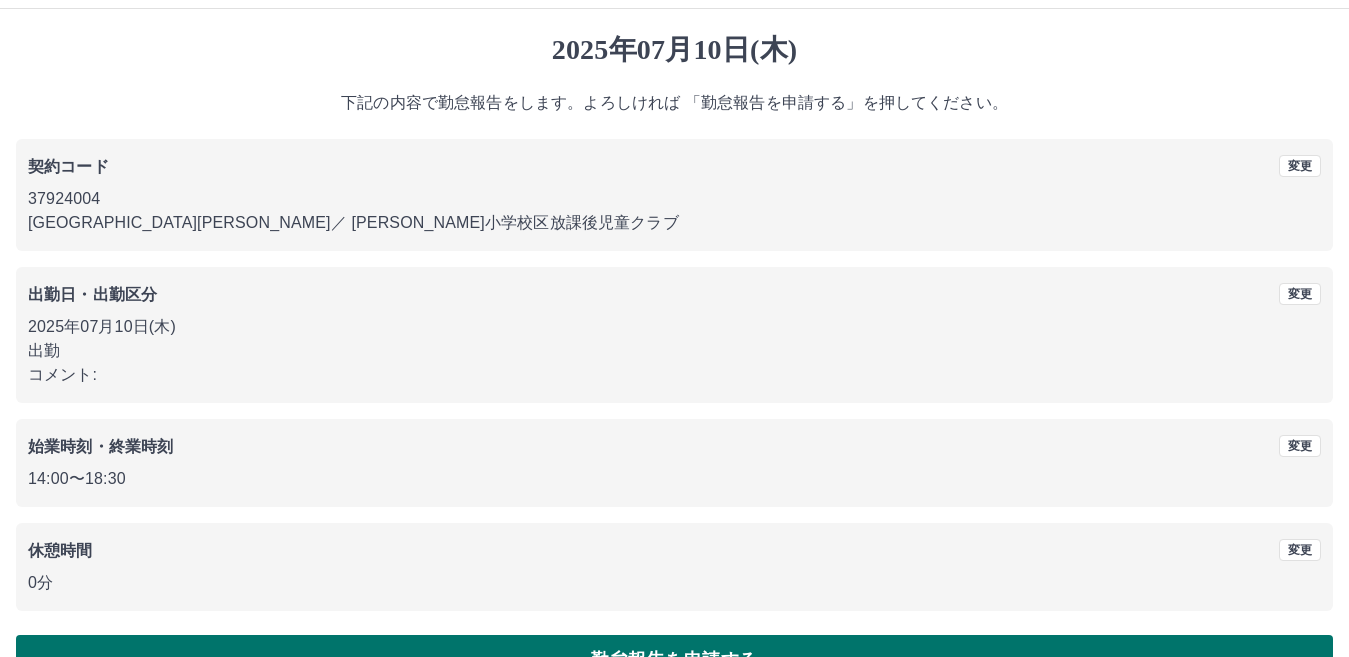click on "勤怠報告を申請する" at bounding box center [674, 660] 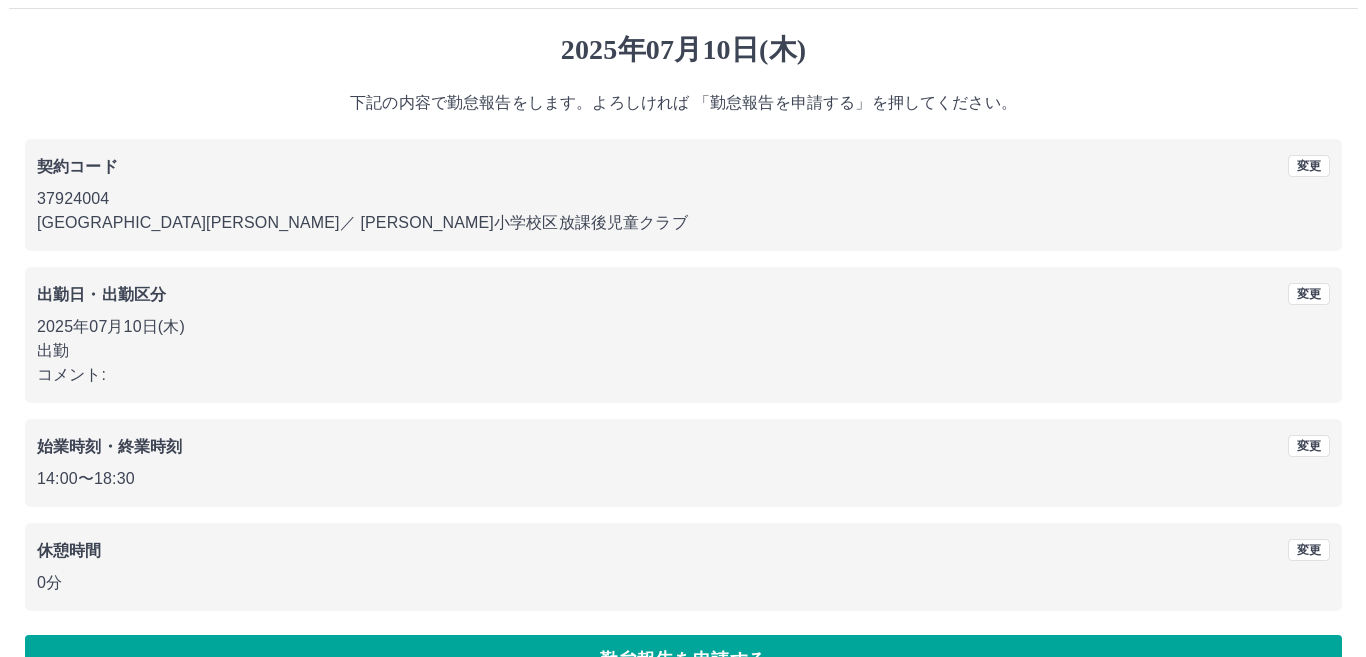 scroll, scrollTop: 0, scrollLeft: 0, axis: both 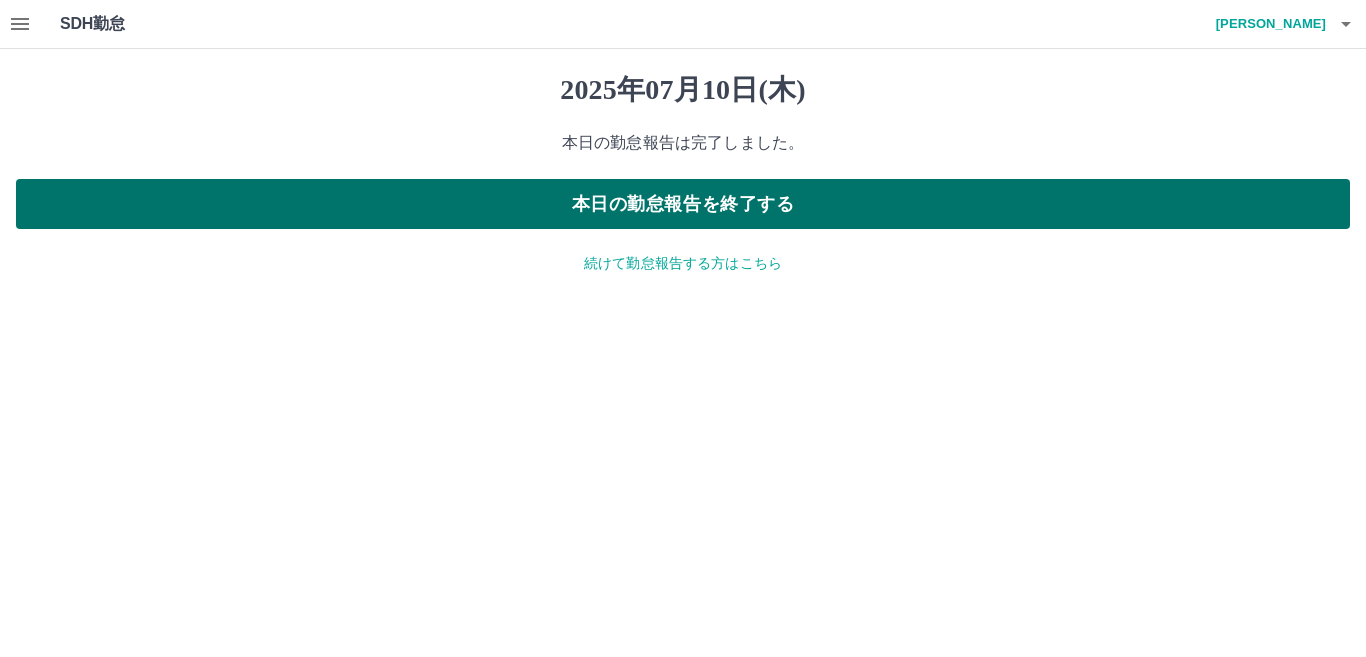 drag, startPoint x: 454, startPoint y: 193, endPoint x: 487, endPoint y: 185, distance: 33.955853 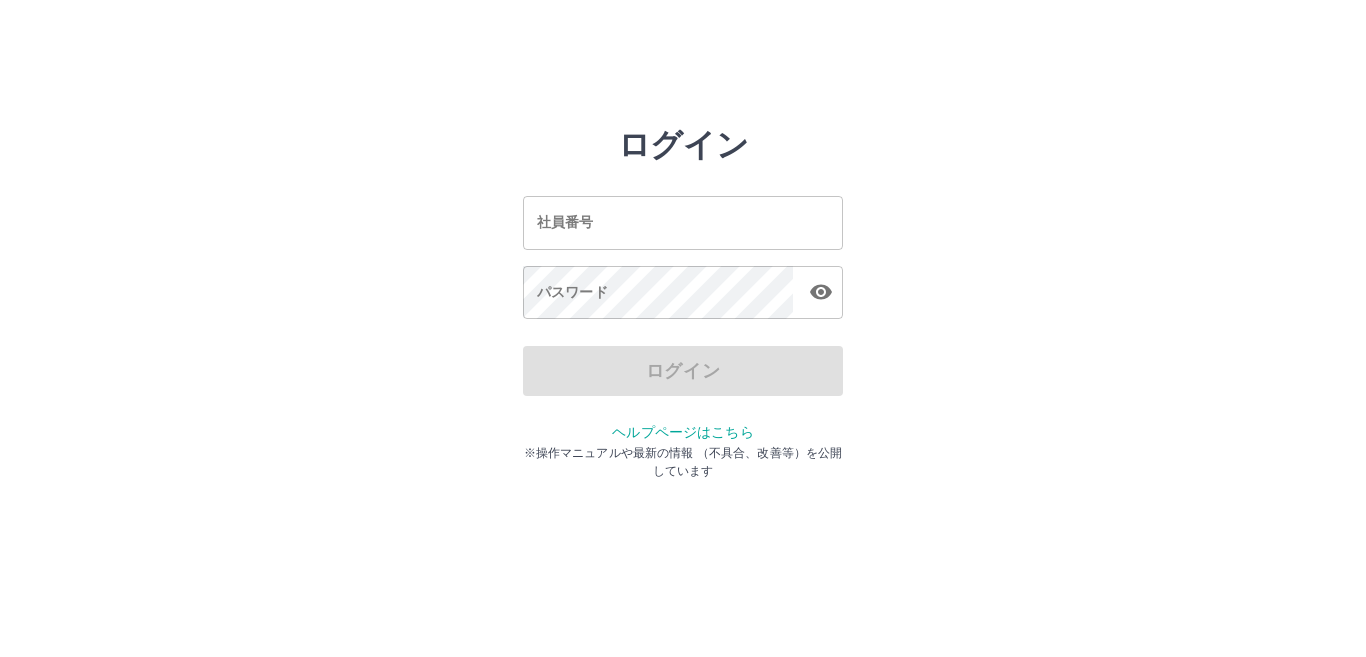 scroll, scrollTop: 0, scrollLeft: 0, axis: both 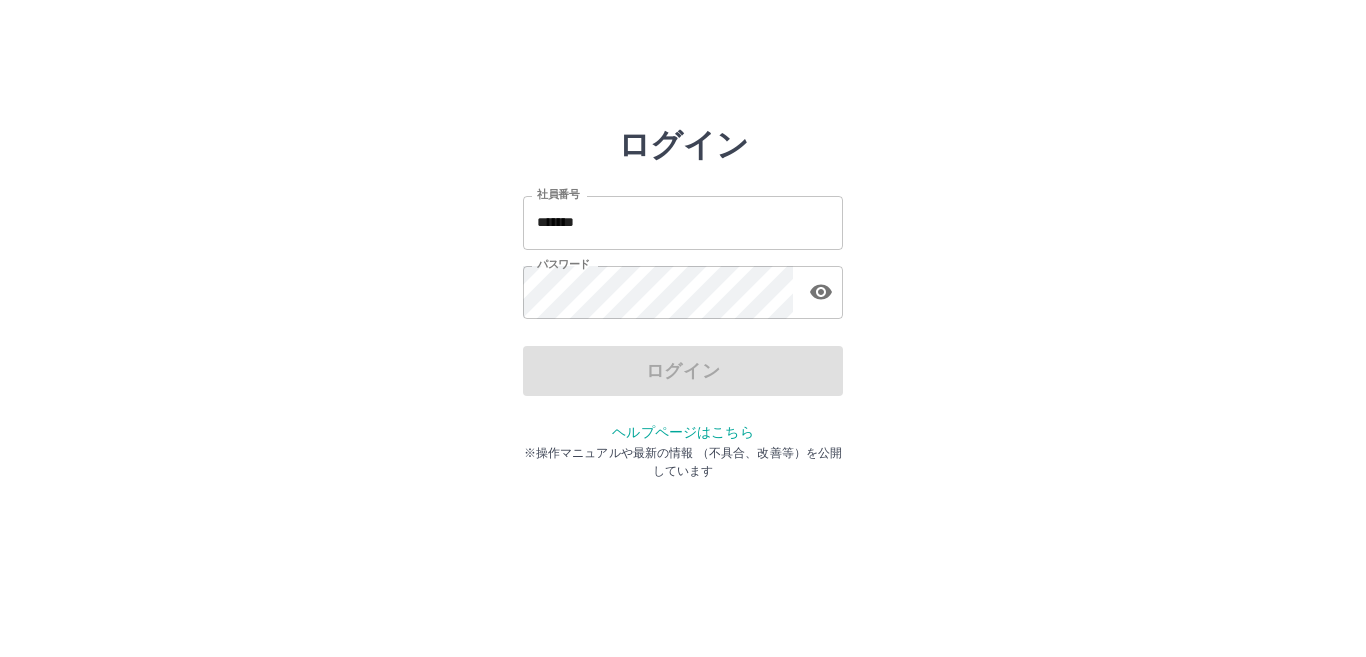 drag, startPoint x: 683, startPoint y: 220, endPoint x: 704, endPoint y: 220, distance: 21 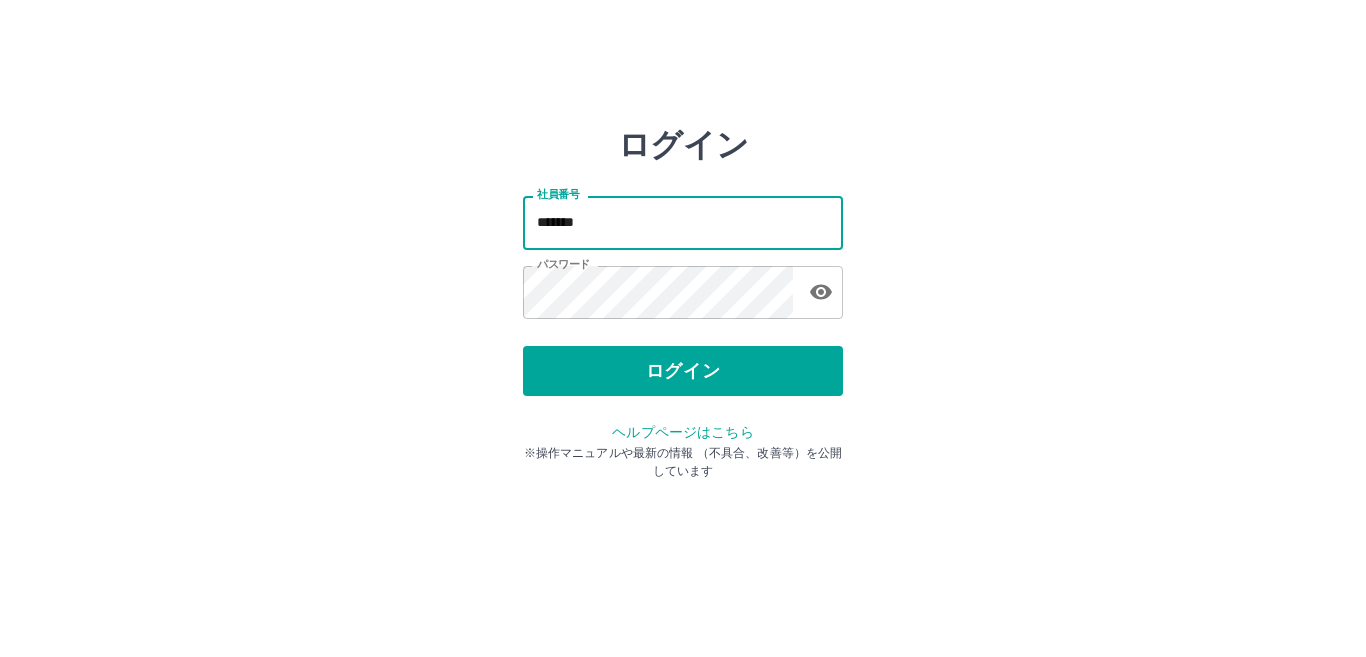 type on "*******" 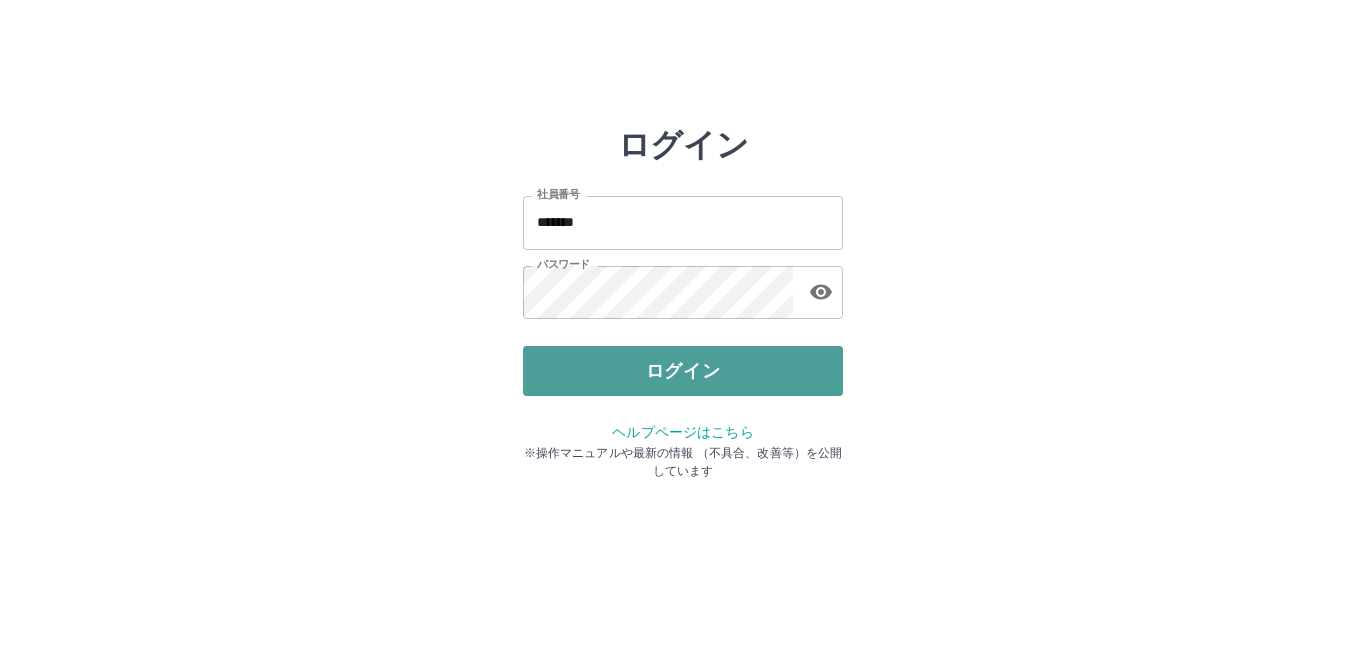 click on "ログイン" at bounding box center [683, 371] 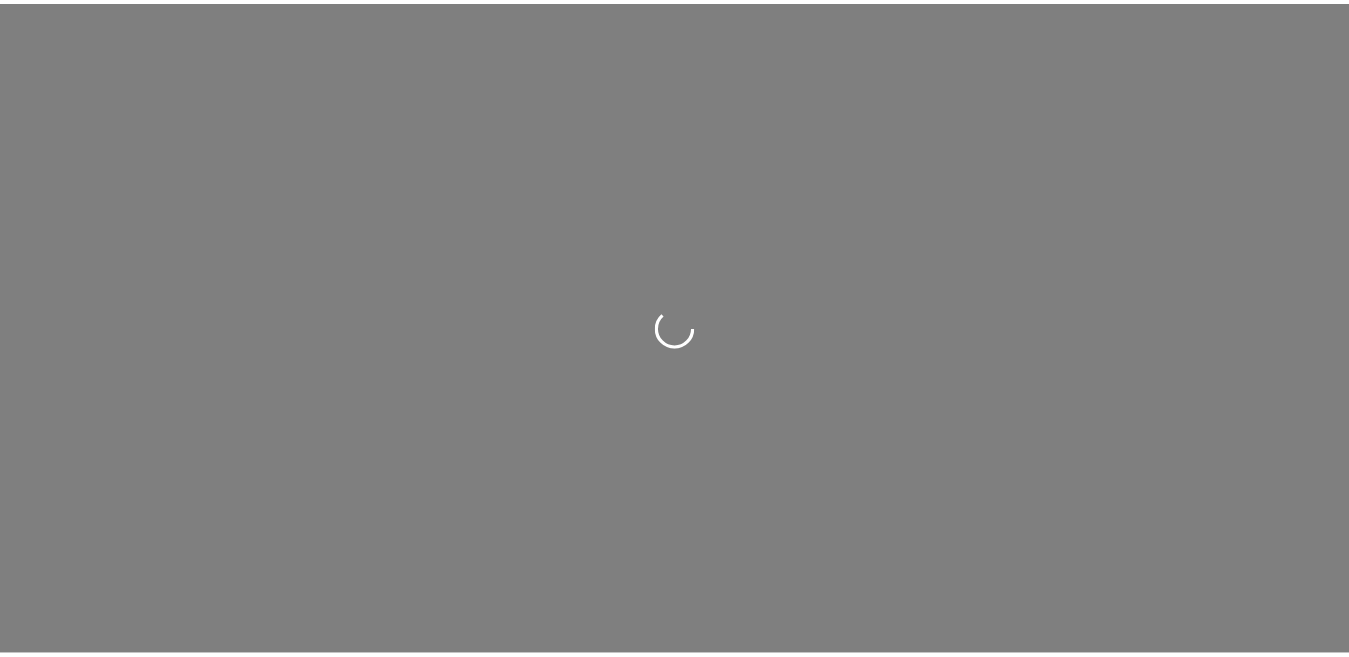 scroll, scrollTop: 0, scrollLeft: 0, axis: both 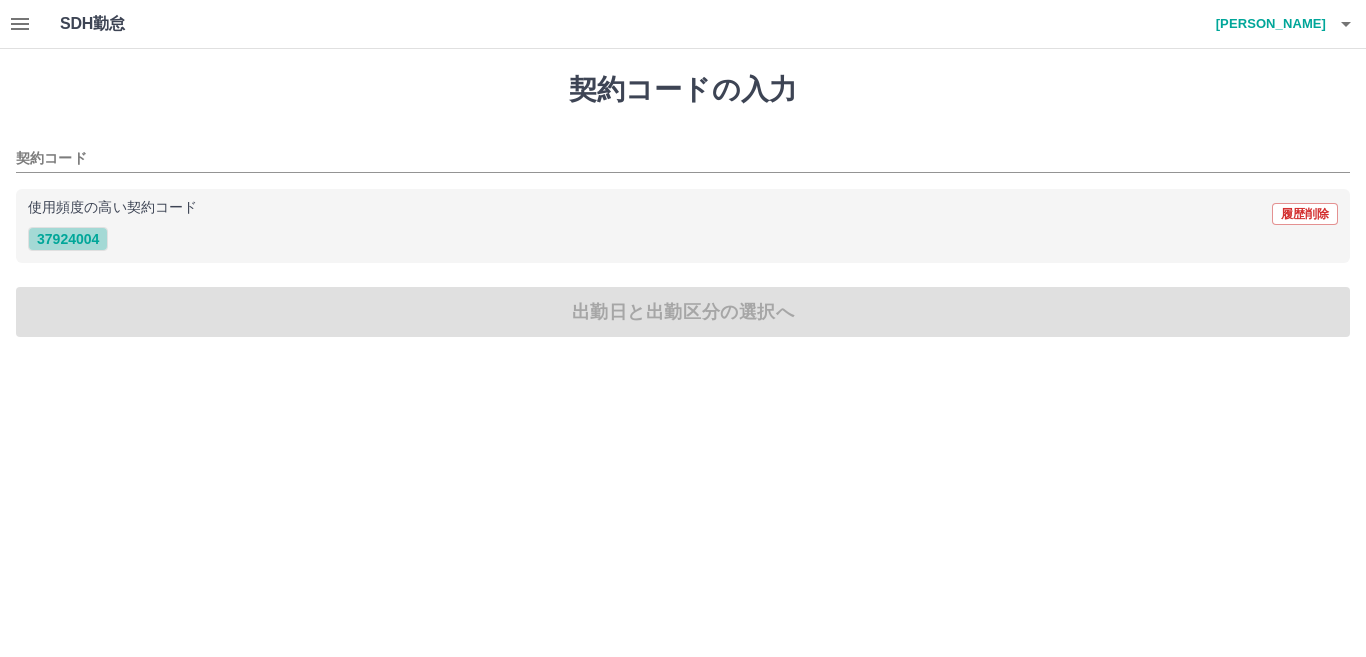 click on "37924004" at bounding box center (68, 239) 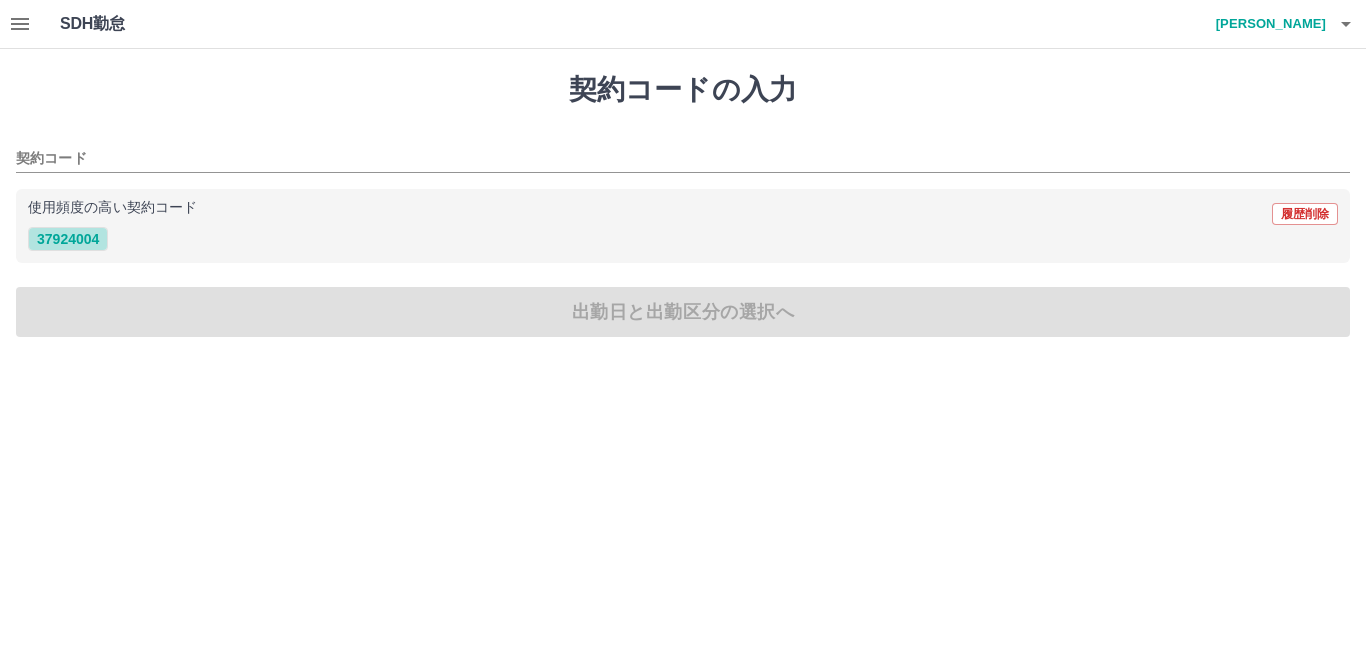 type on "********" 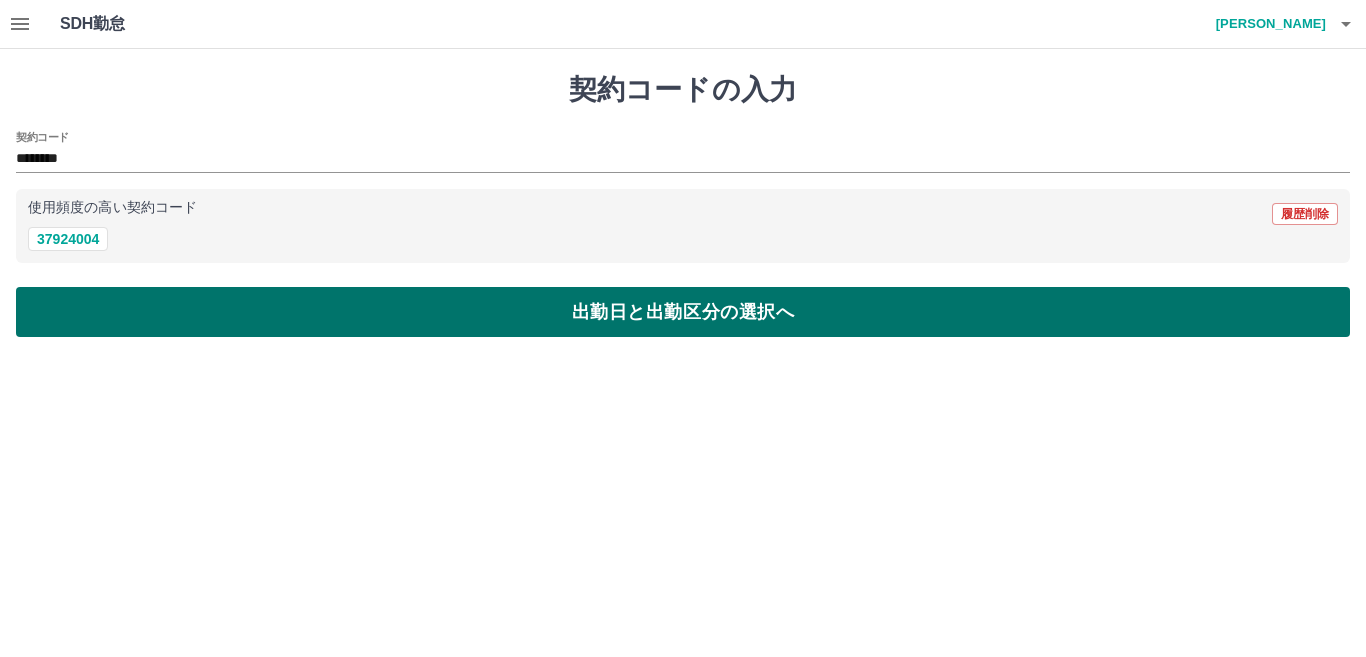 drag, startPoint x: 71, startPoint y: 304, endPoint x: 88, endPoint y: 300, distance: 17.464249 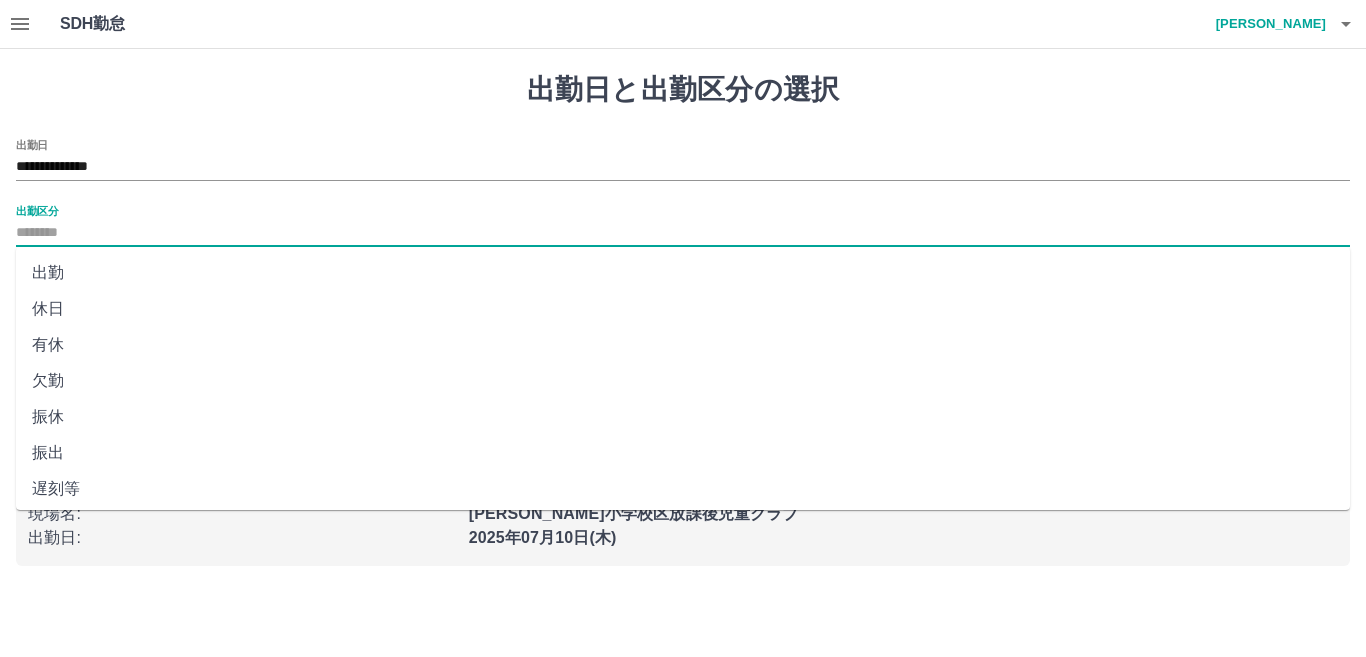 click on "出勤区分" at bounding box center (683, 233) 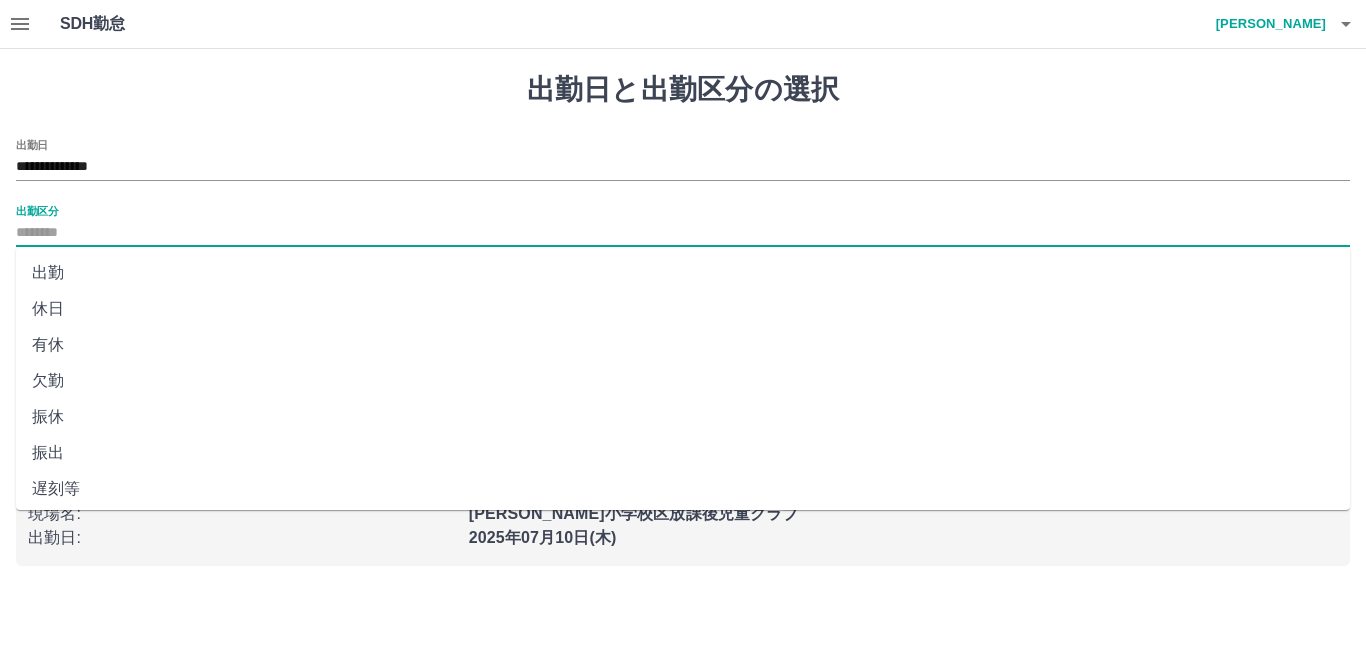 click on "出勤" at bounding box center (683, 273) 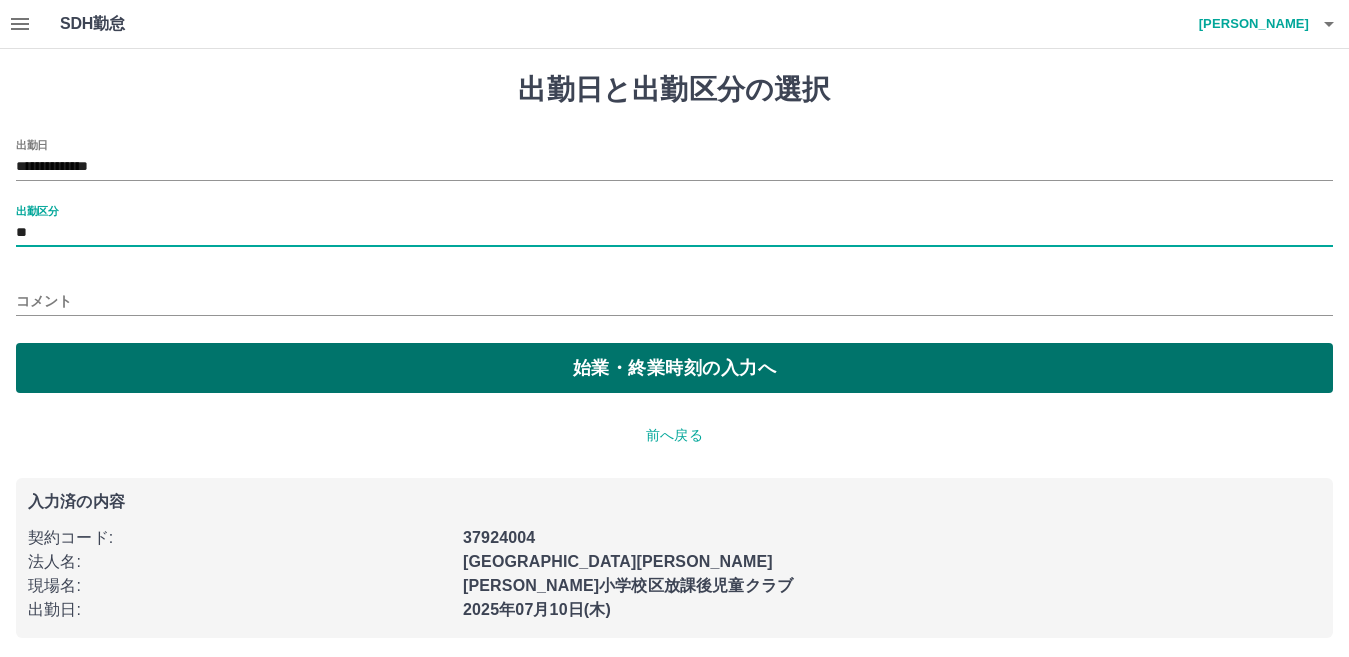 click on "始業・終業時刻の入力へ" at bounding box center [674, 368] 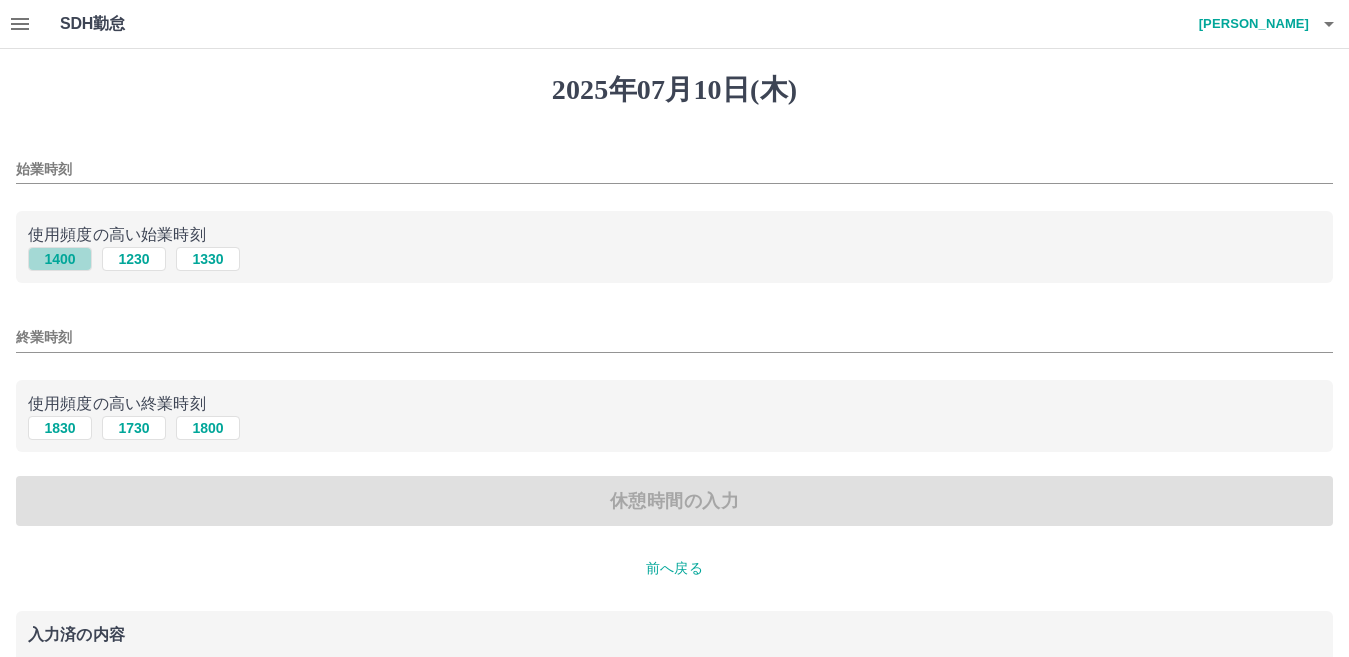 click on "1400" at bounding box center [60, 259] 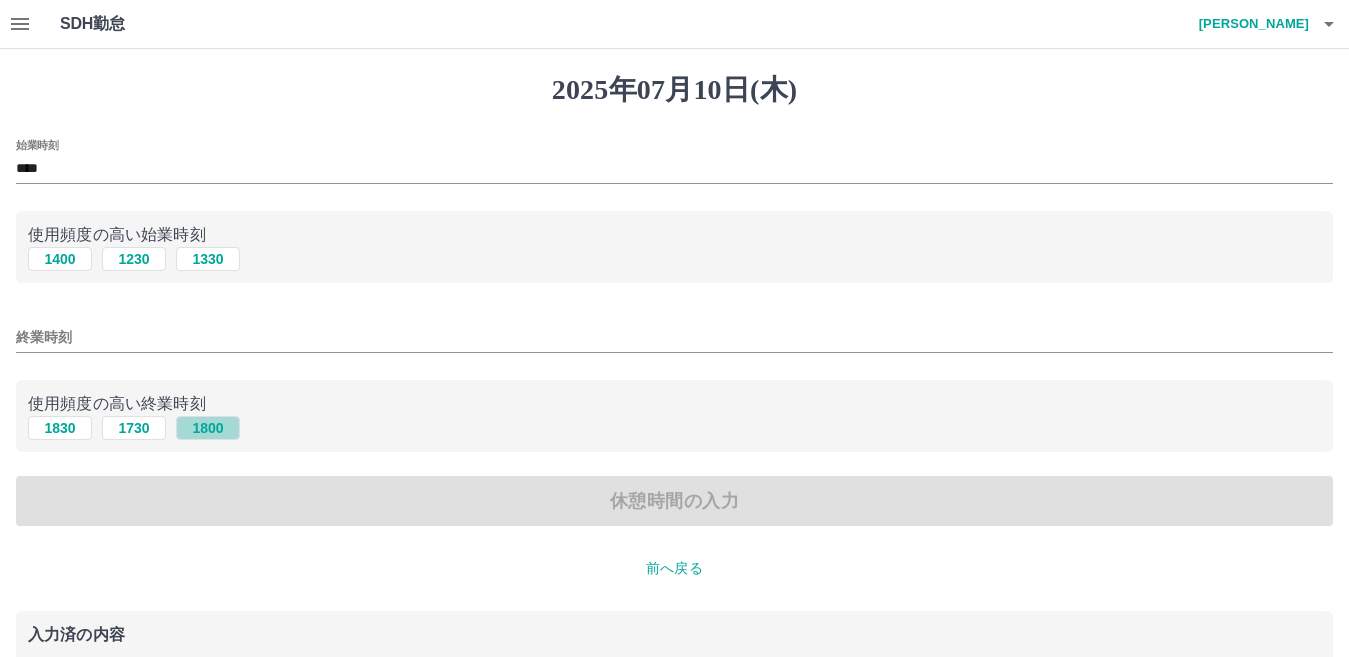 click on "1800" at bounding box center (208, 428) 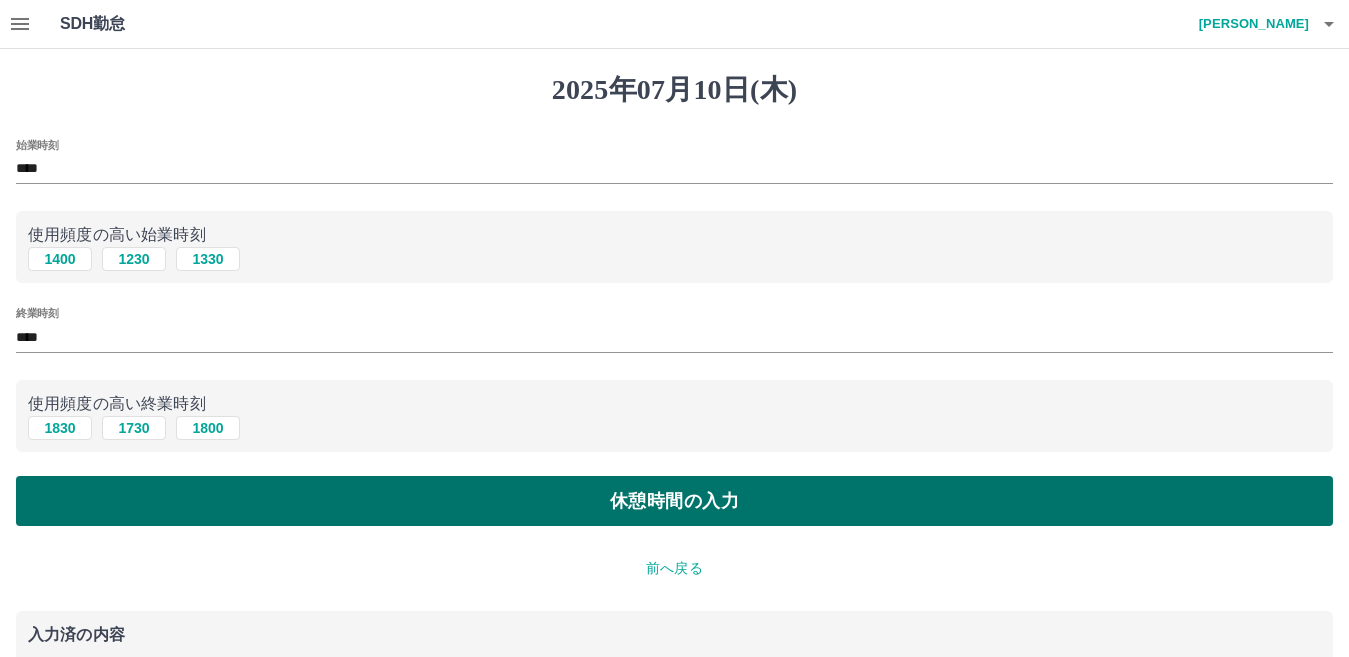 click on "休憩時間の入力" at bounding box center (674, 501) 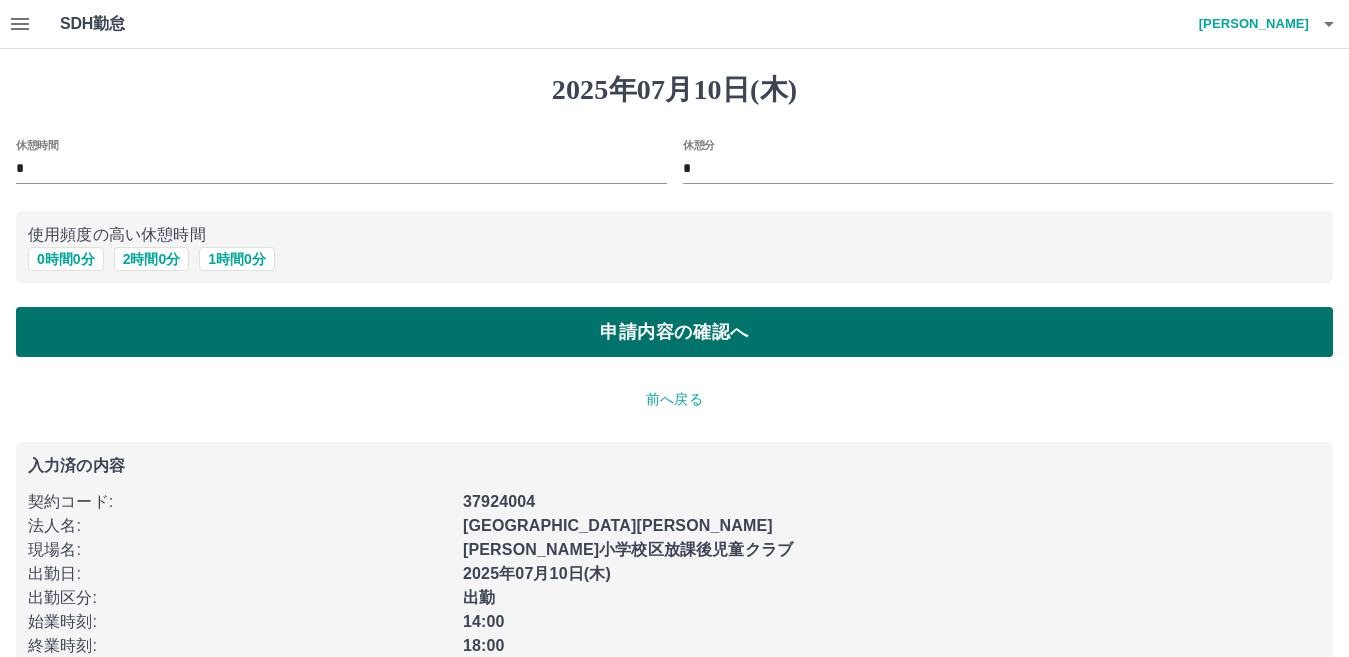 click on "申請内容の確認へ" at bounding box center (674, 332) 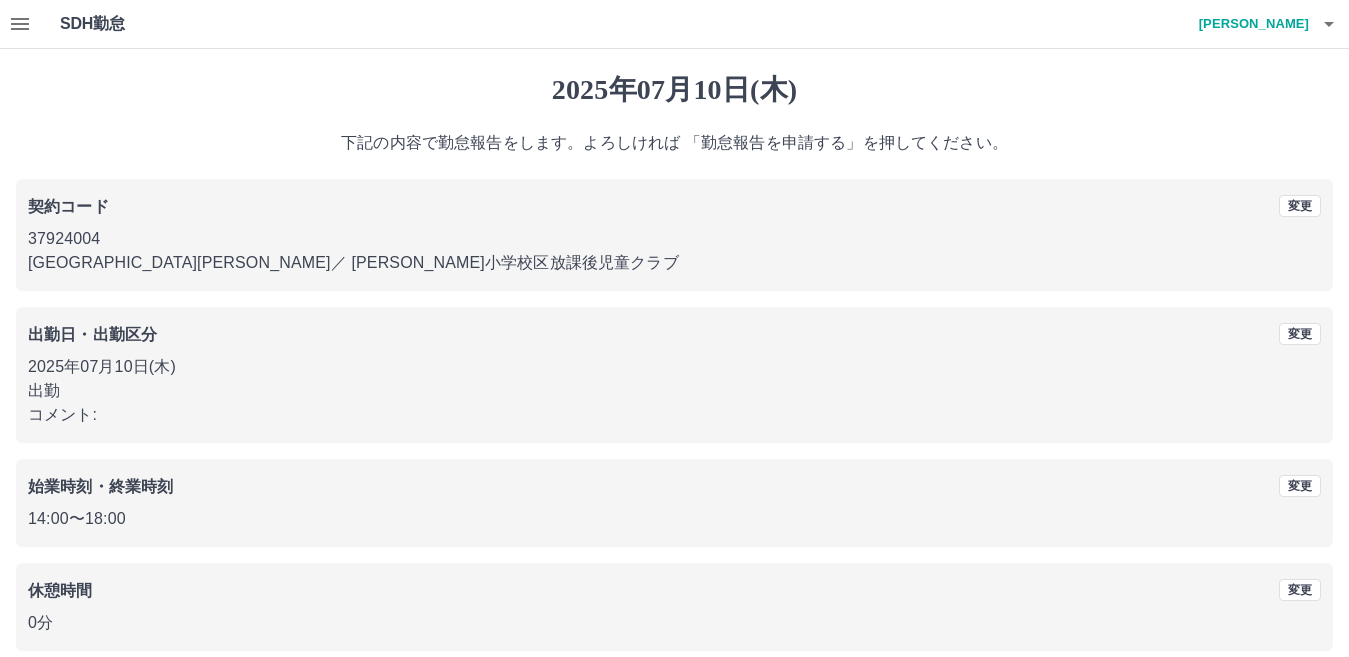 scroll, scrollTop: 40, scrollLeft: 0, axis: vertical 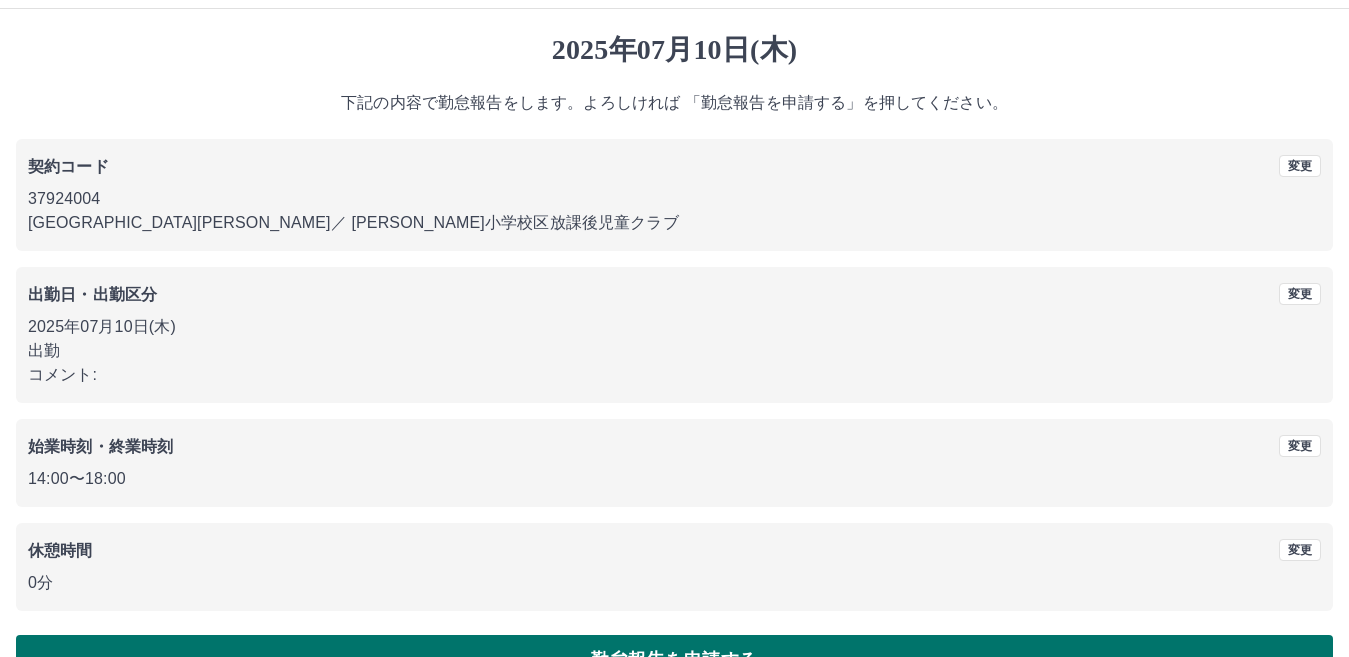 click on "勤怠報告を申請する" at bounding box center [674, 660] 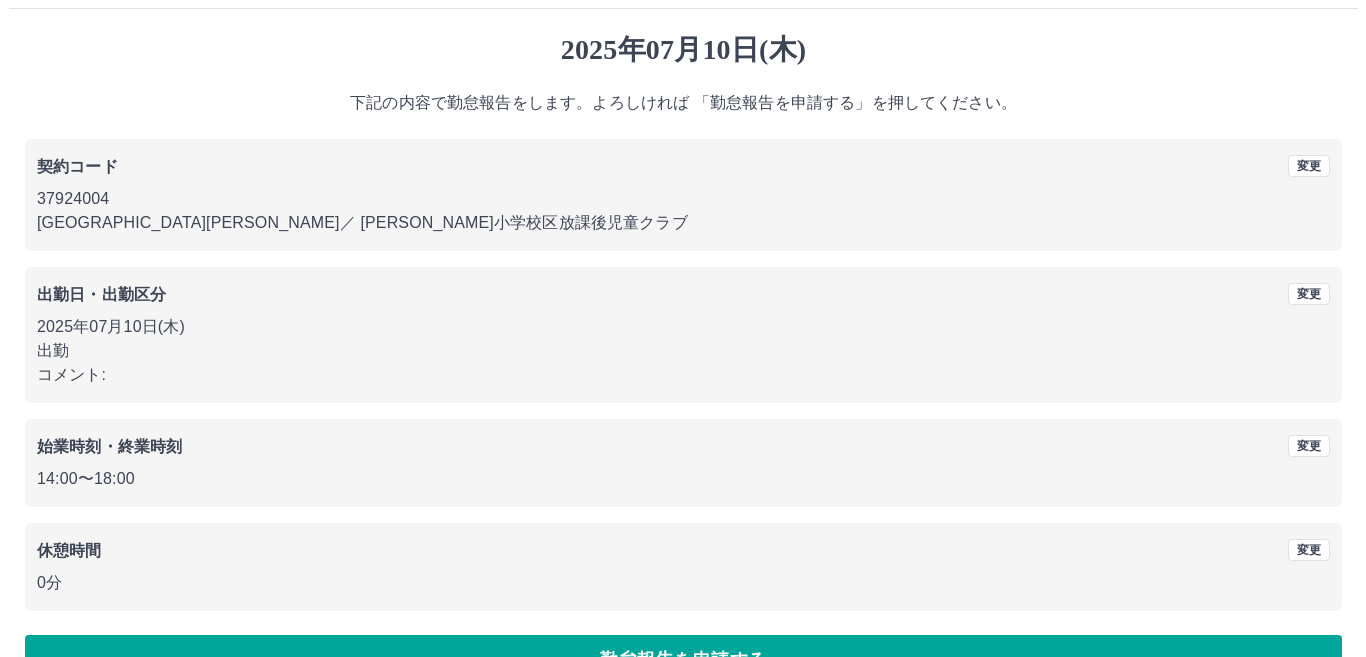 scroll, scrollTop: 0, scrollLeft: 0, axis: both 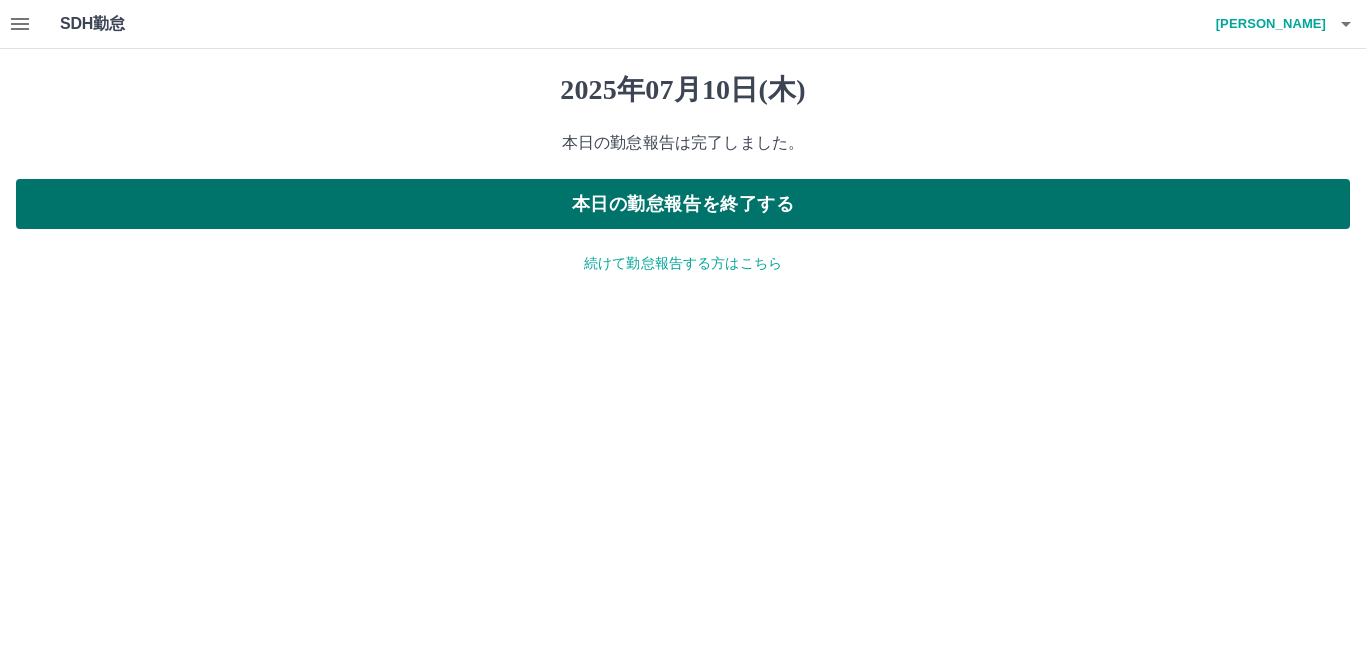 click on "本日の勤怠報告を終了する" at bounding box center (683, 204) 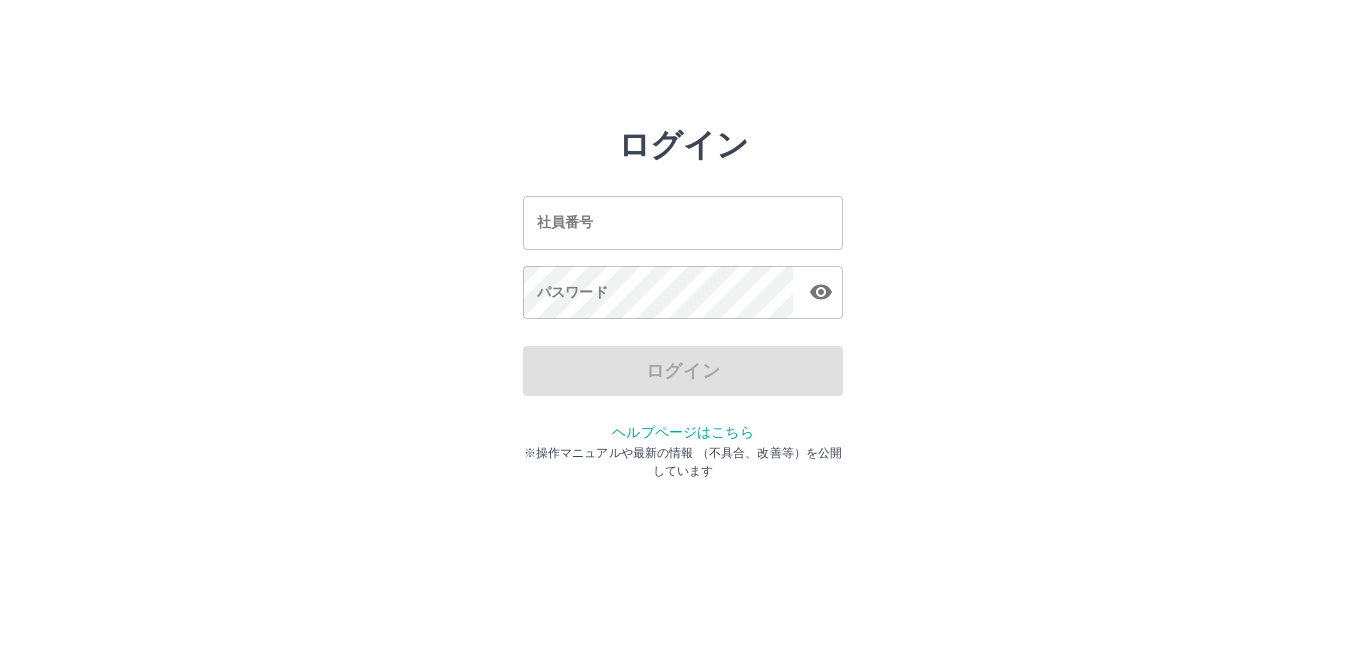 scroll, scrollTop: 0, scrollLeft: 0, axis: both 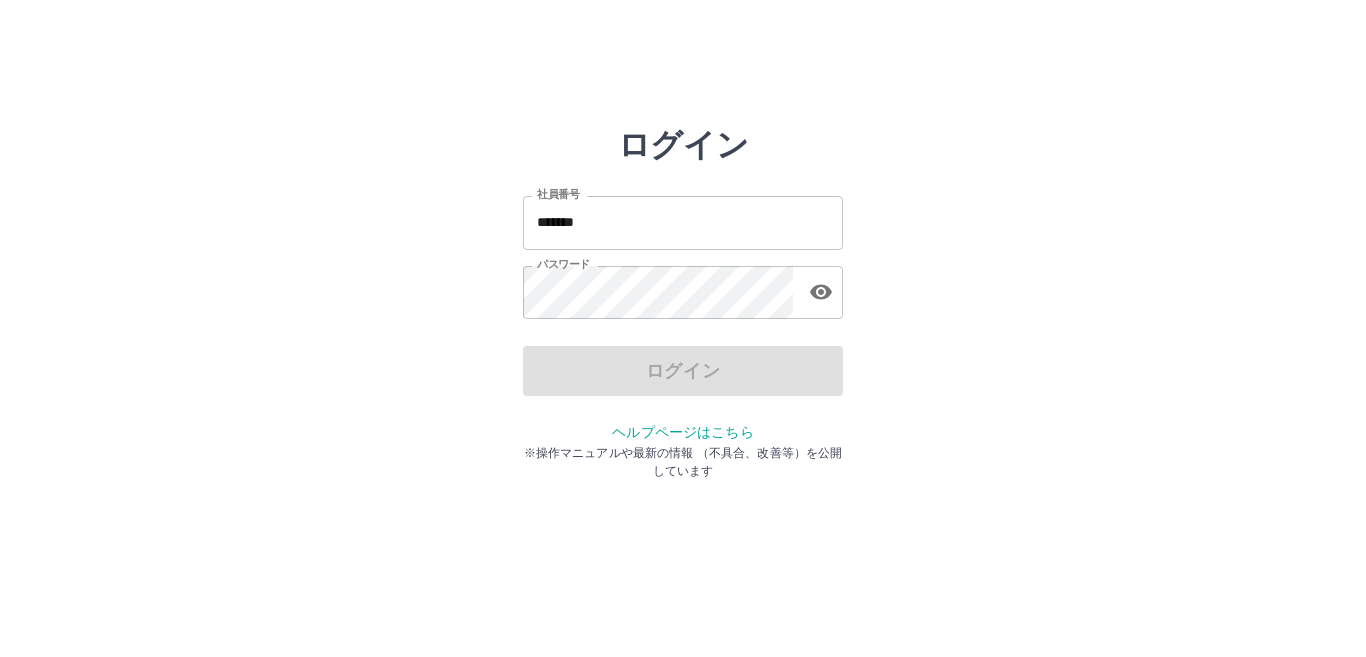 click on "*******" at bounding box center (683, 222) 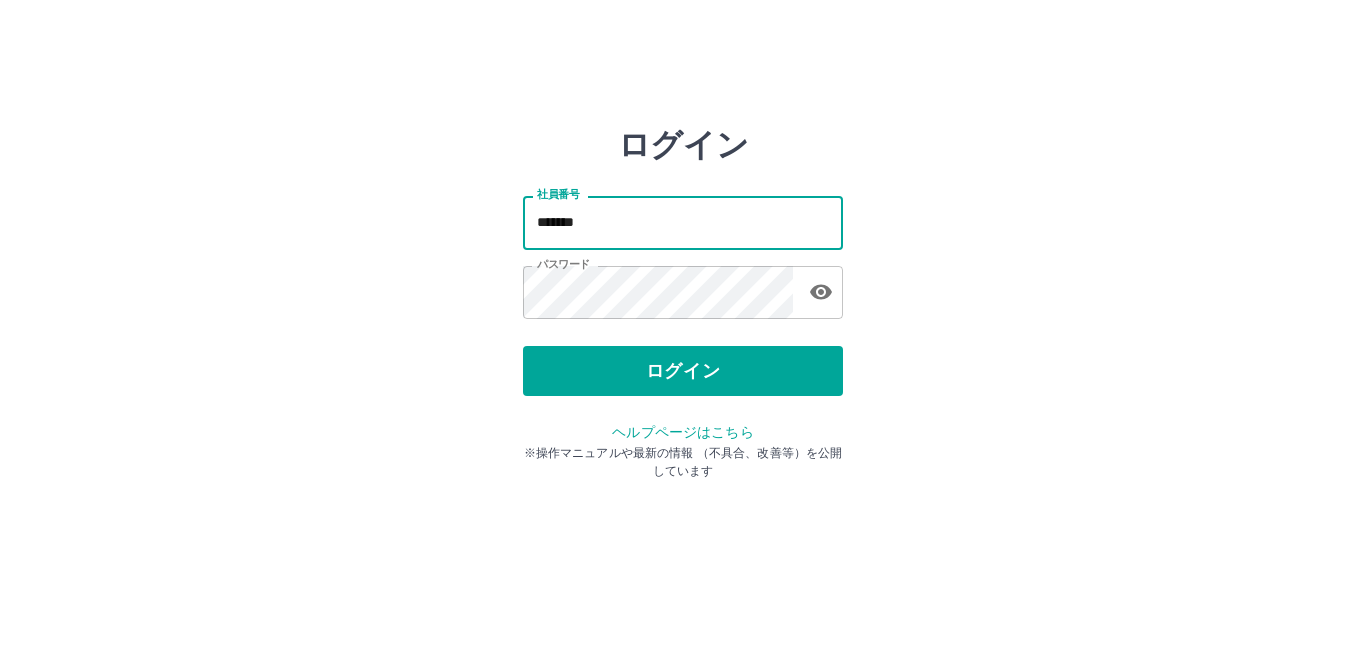 type on "*******" 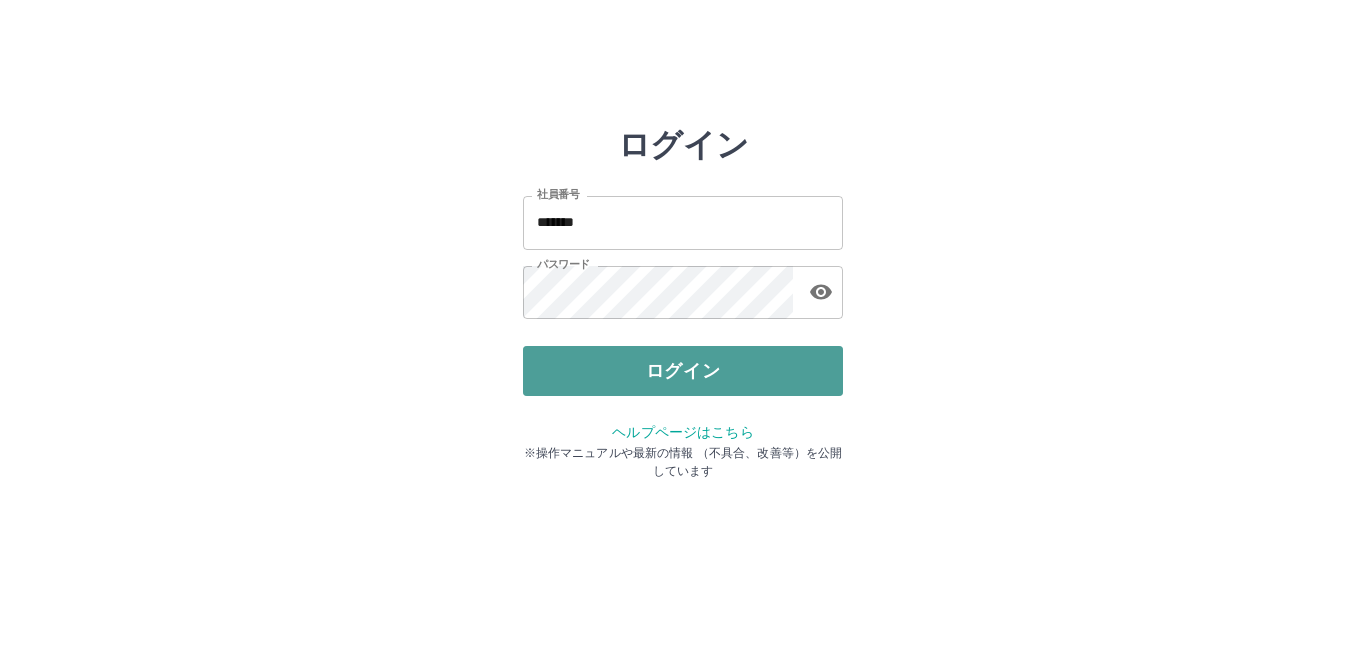 click on "ログイン" at bounding box center [683, 371] 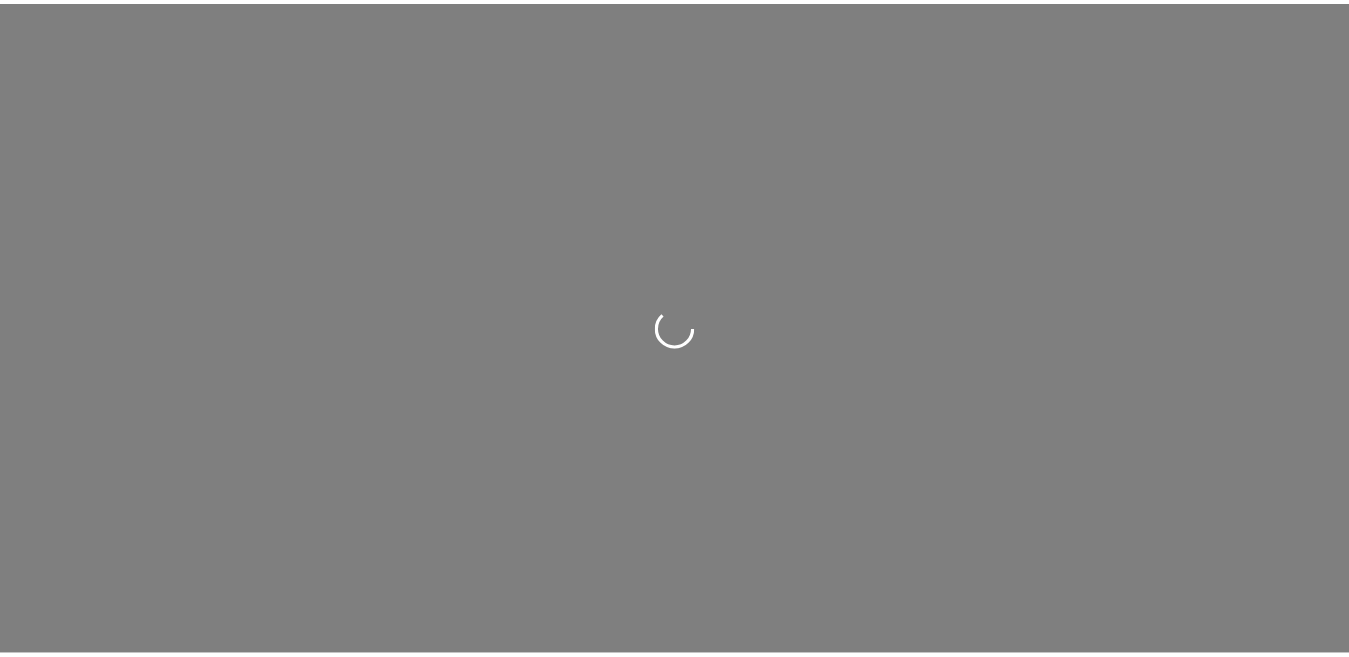 scroll, scrollTop: 0, scrollLeft: 0, axis: both 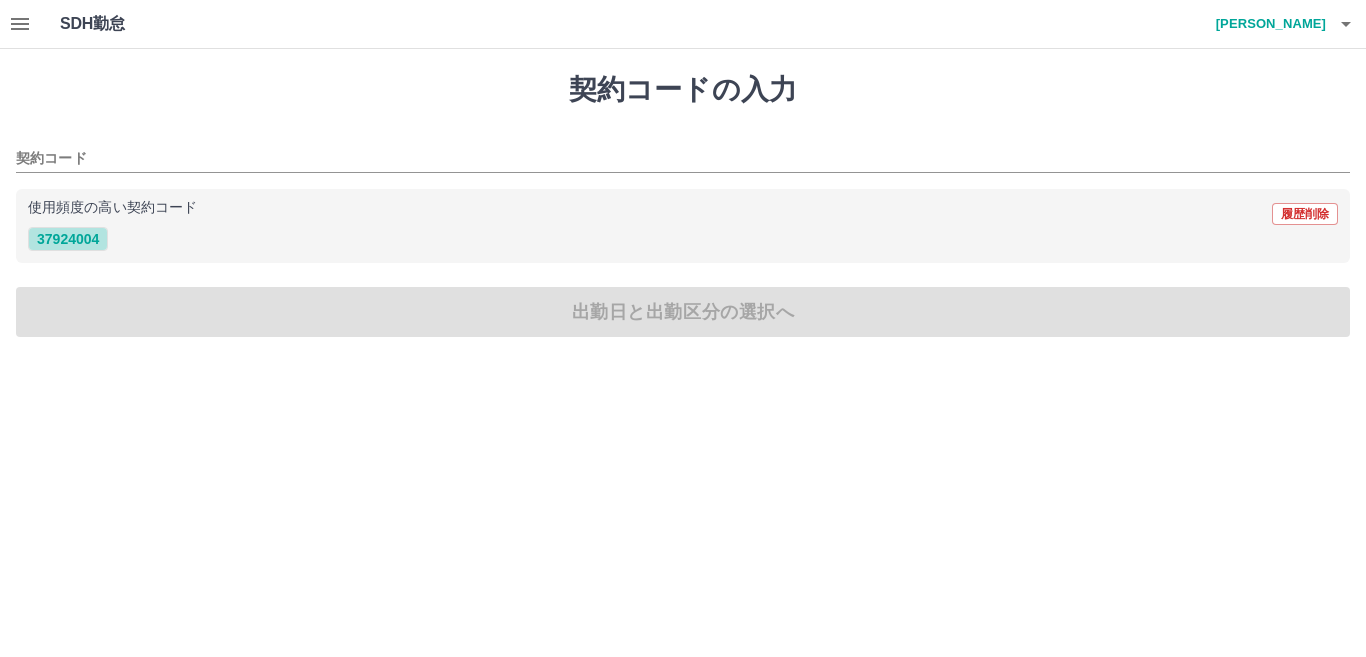 drag, startPoint x: 89, startPoint y: 240, endPoint x: 100, endPoint y: 283, distance: 44.38468 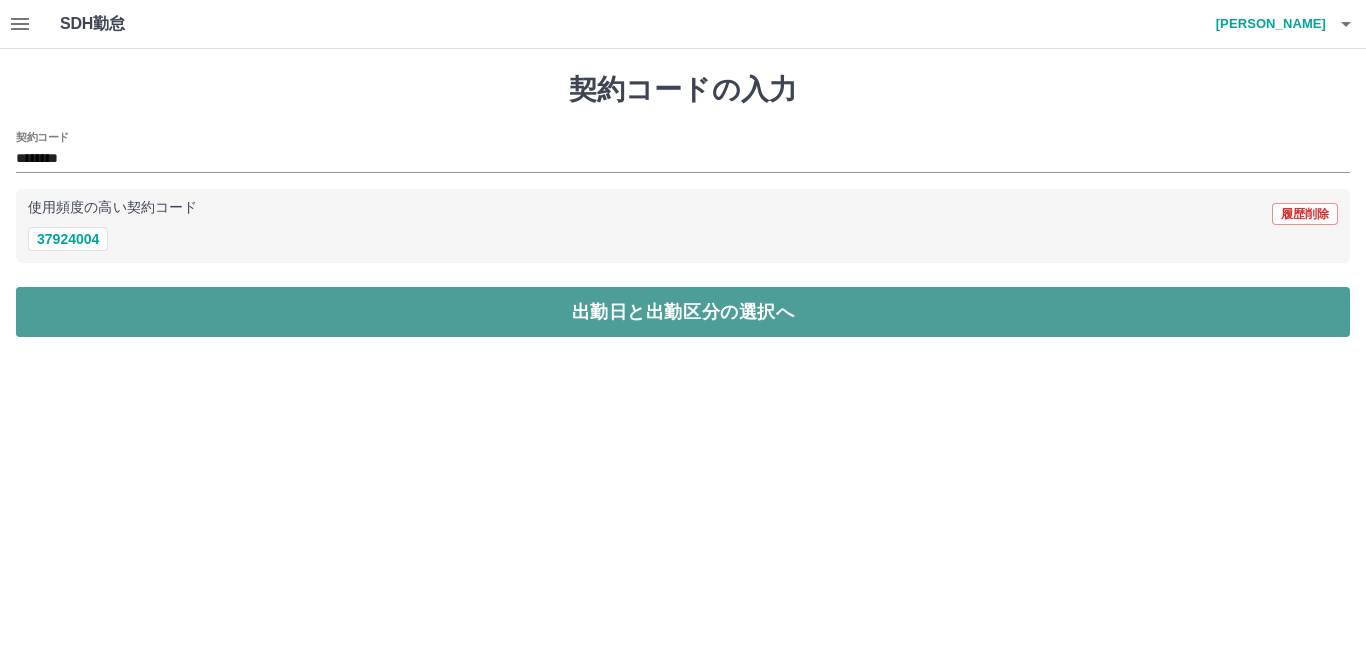 click on "出勤日と出勤区分の選択へ" at bounding box center (683, 312) 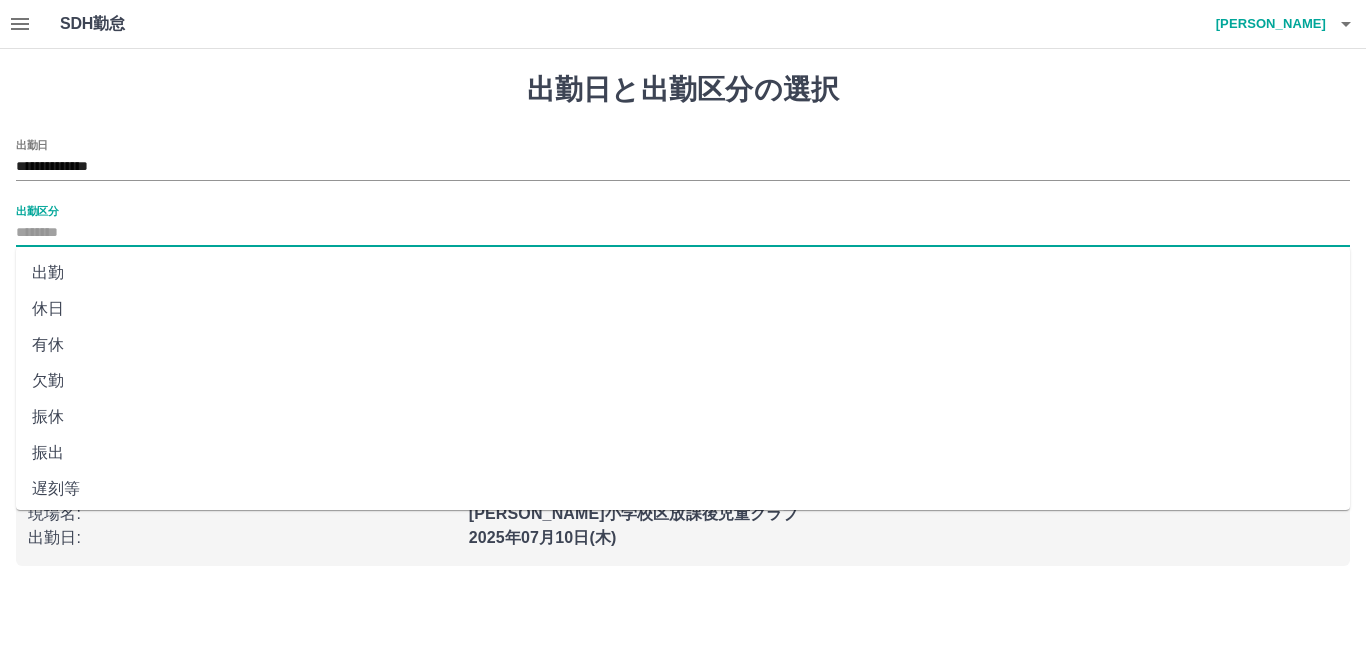 click on "出勤区分" at bounding box center (683, 233) 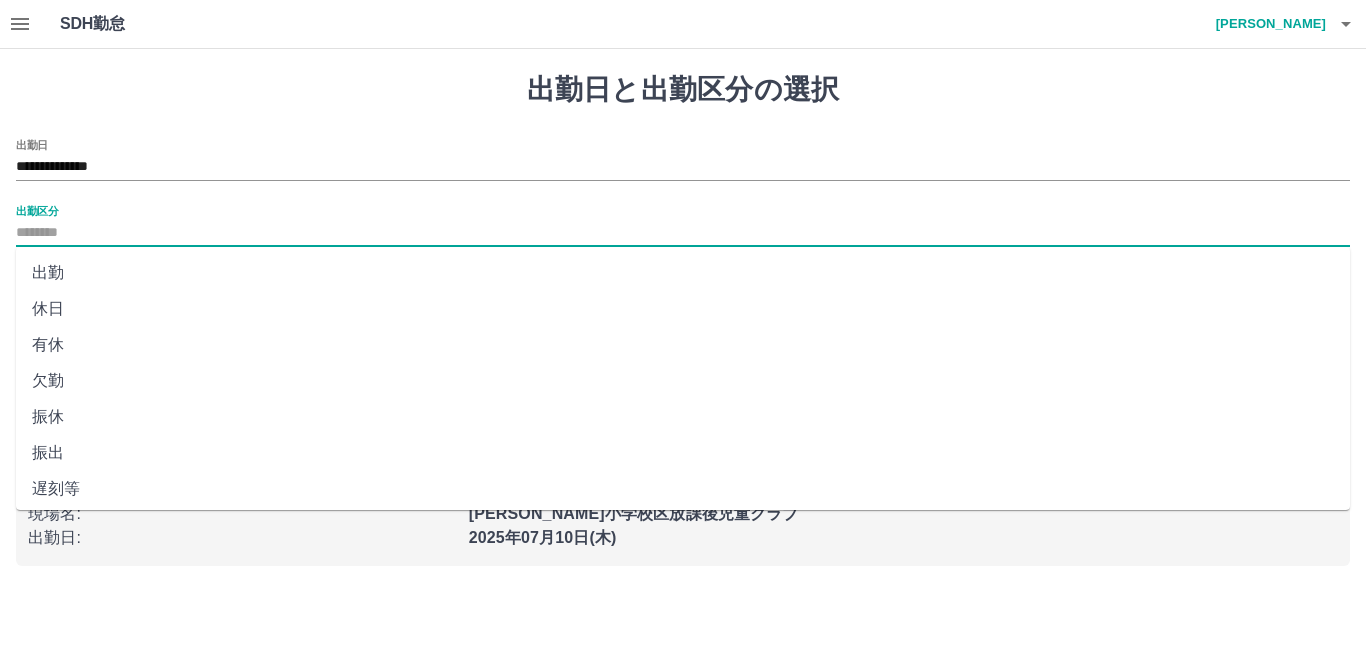 click on "出勤" at bounding box center [683, 273] 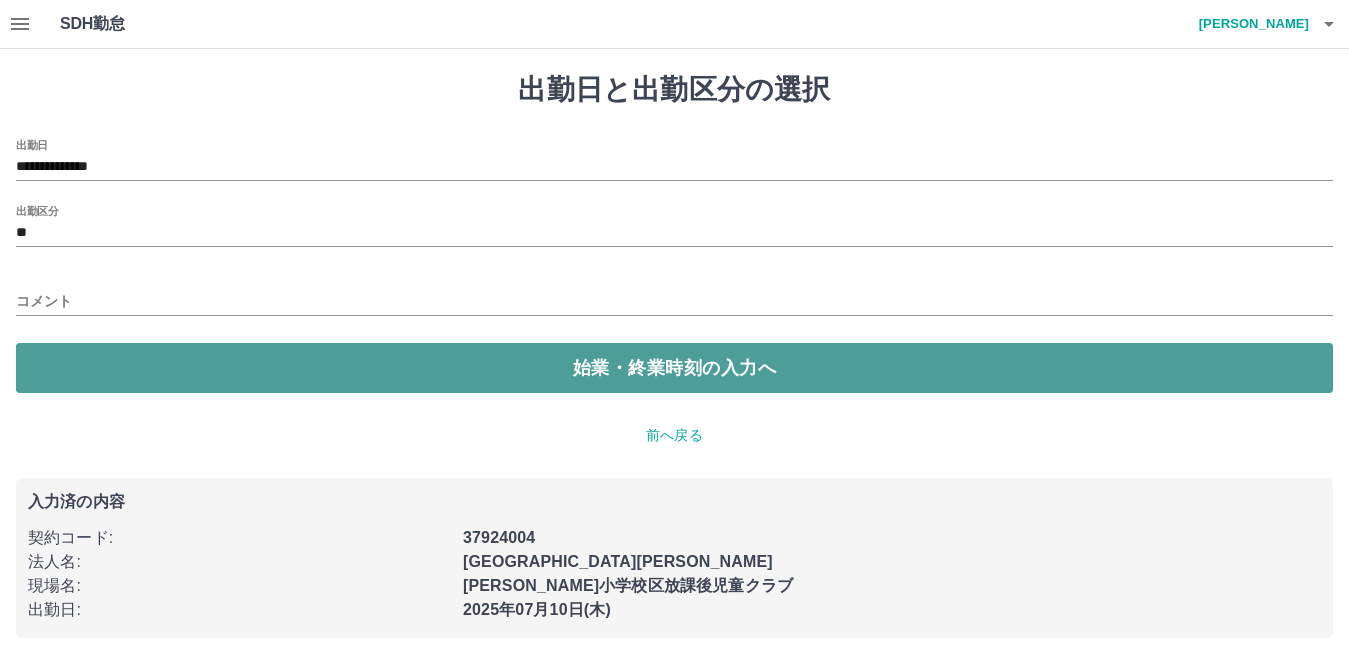 click on "始業・終業時刻の入力へ" at bounding box center (674, 368) 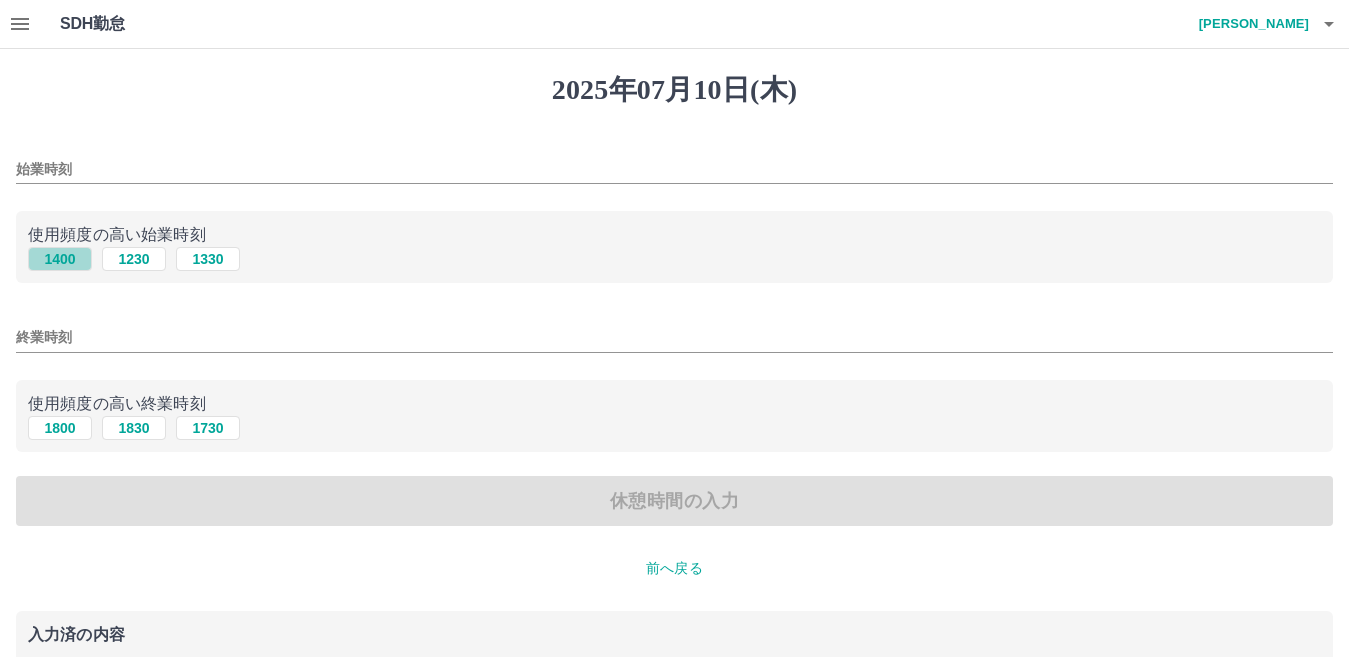 click on "1400" at bounding box center (60, 259) 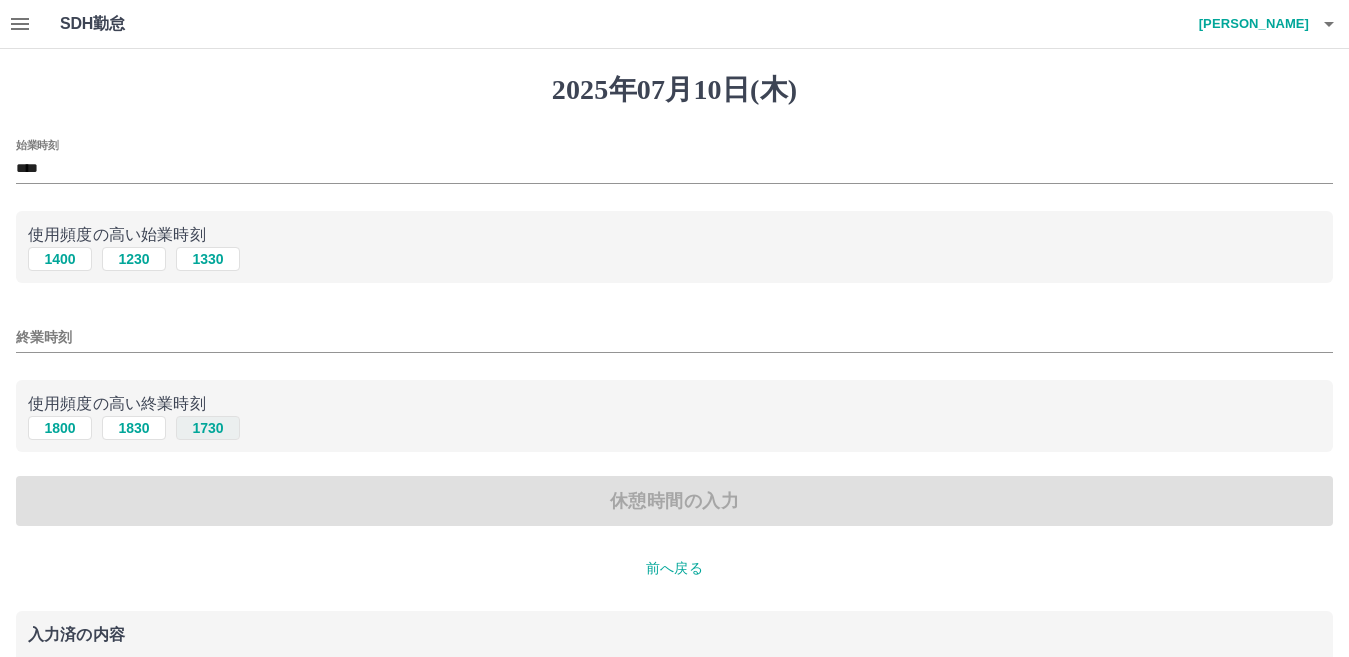 drag, startPoint x: 213, startPoint y: 423, endPoint x: 224, endPoint y: 428, distance: 12.083046 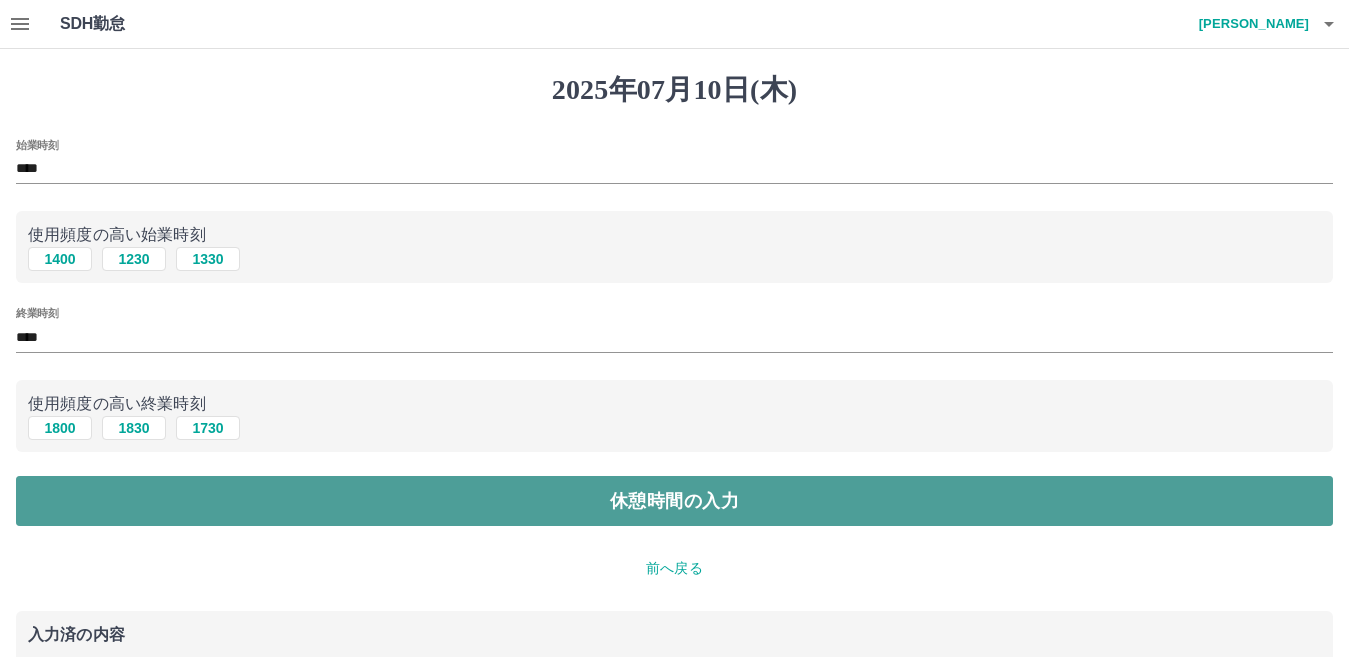 click on "休憩時間の入力" at bounding box center (674, 501) 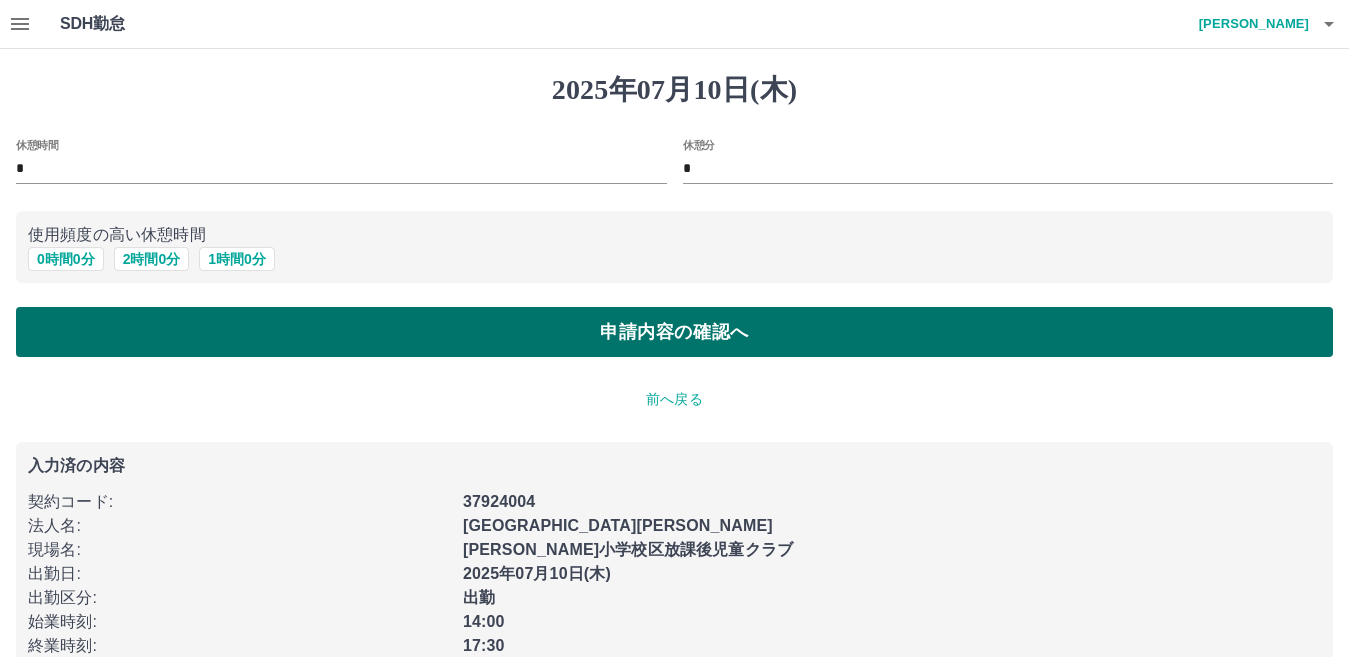 click on "申請内容の確認へ" at bounding box center [674, 332] 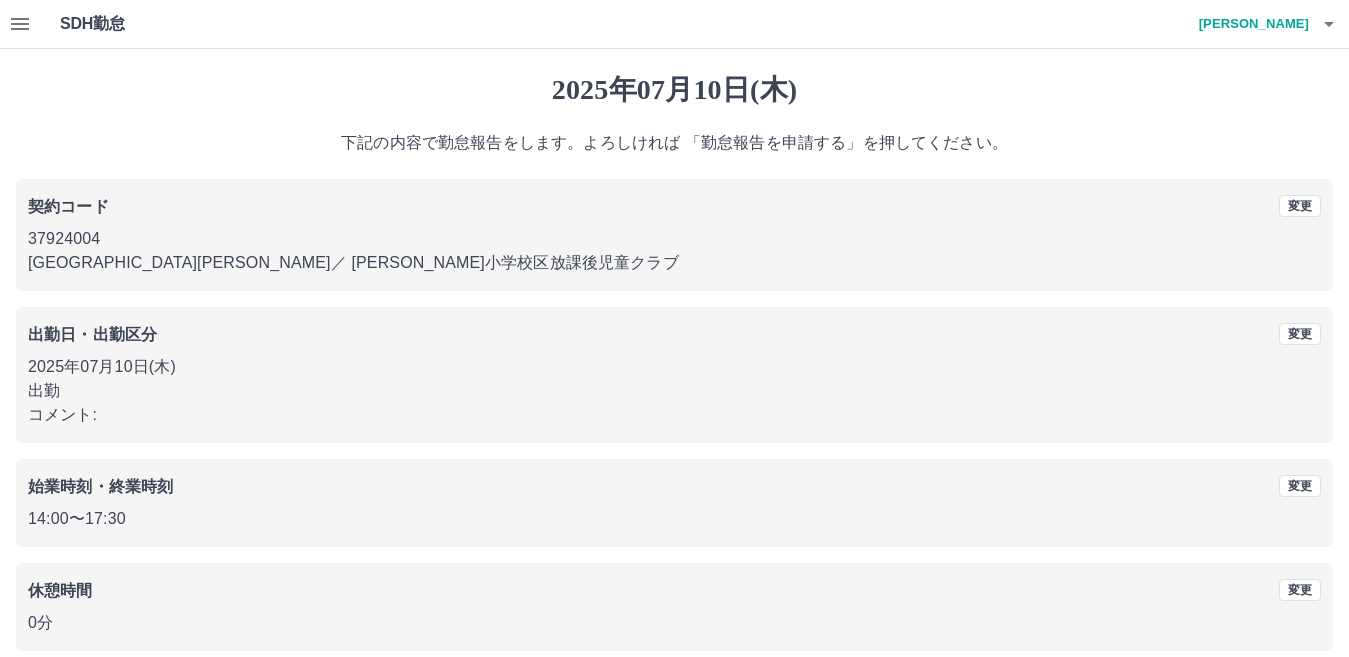 scroll, scrollTop: 40, scrollLeft: 0, axis: vertical 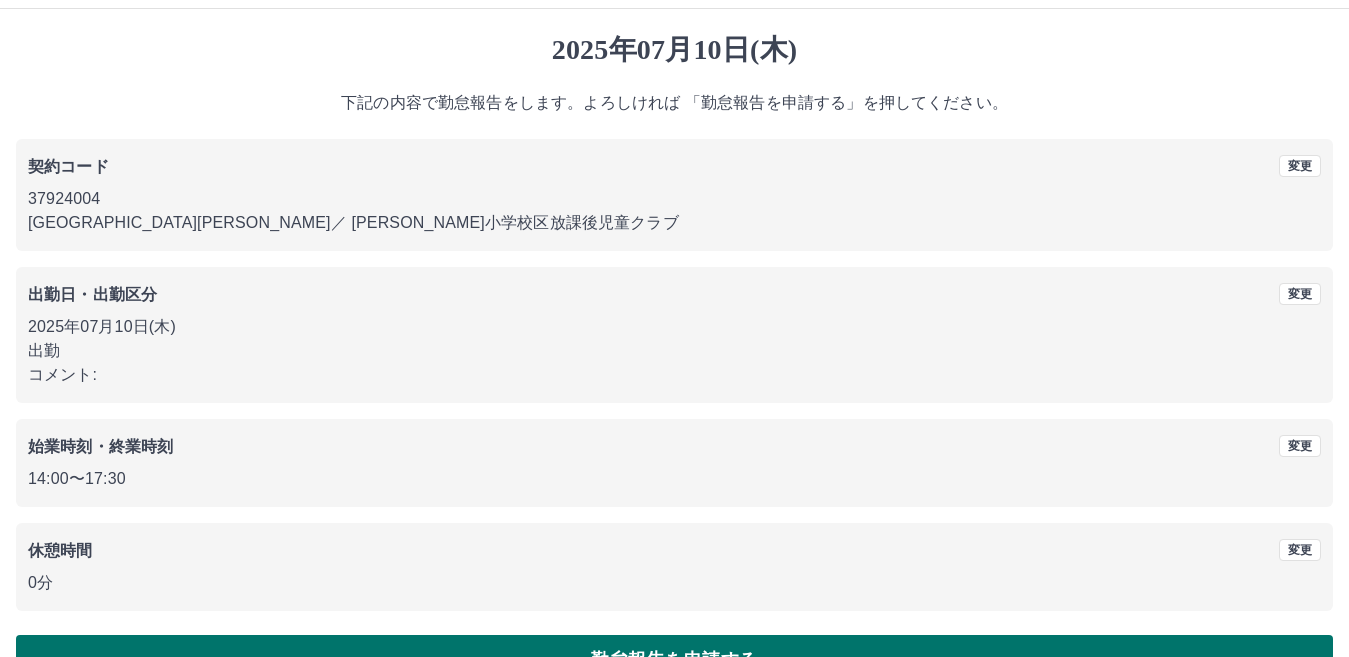 click on "勤怠報告を申請する" at bounding box center (674, 660) 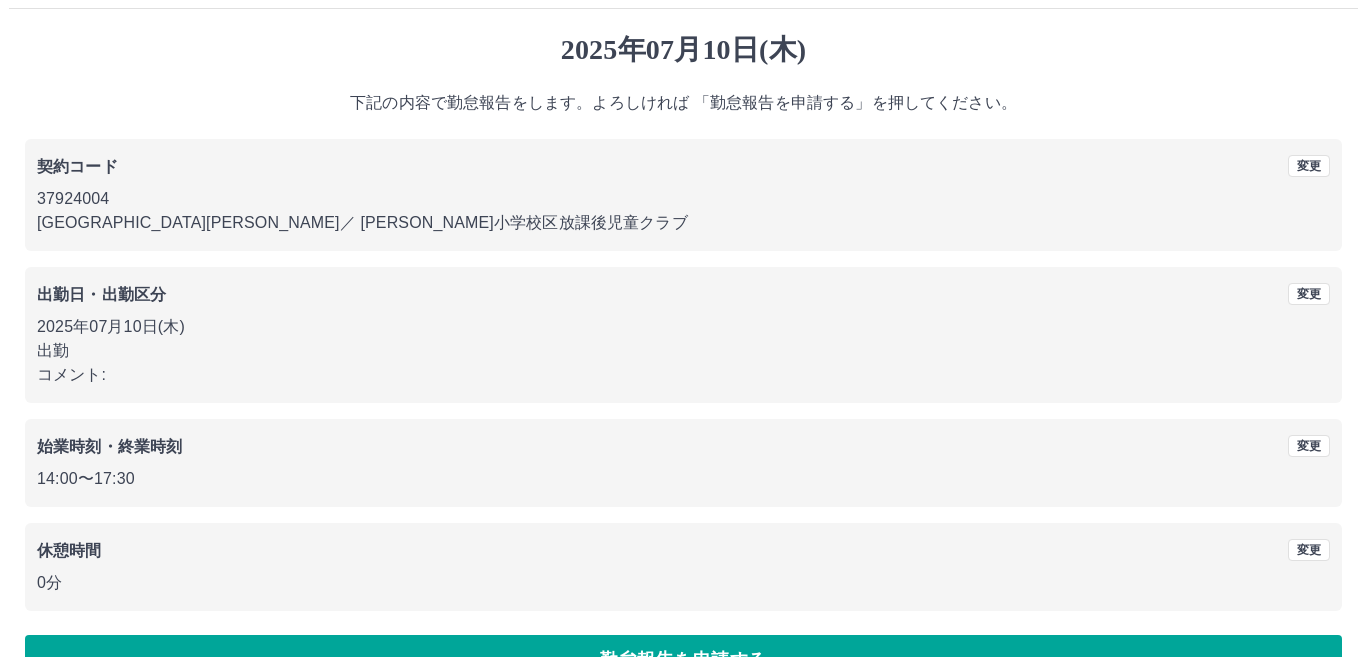 scroll, scrollTop: 0, scrollLeft: 0, axis: both 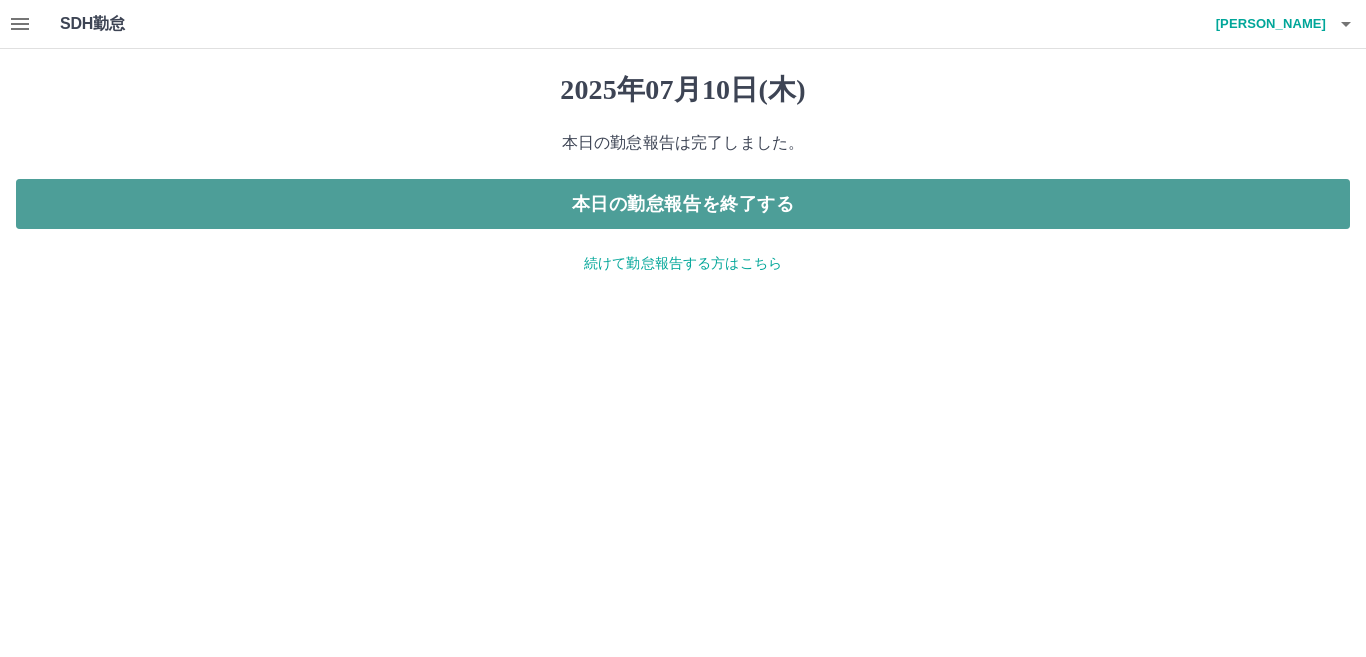 click on "本日の勤怠報告を終了する" at bounding box center (683, 204) 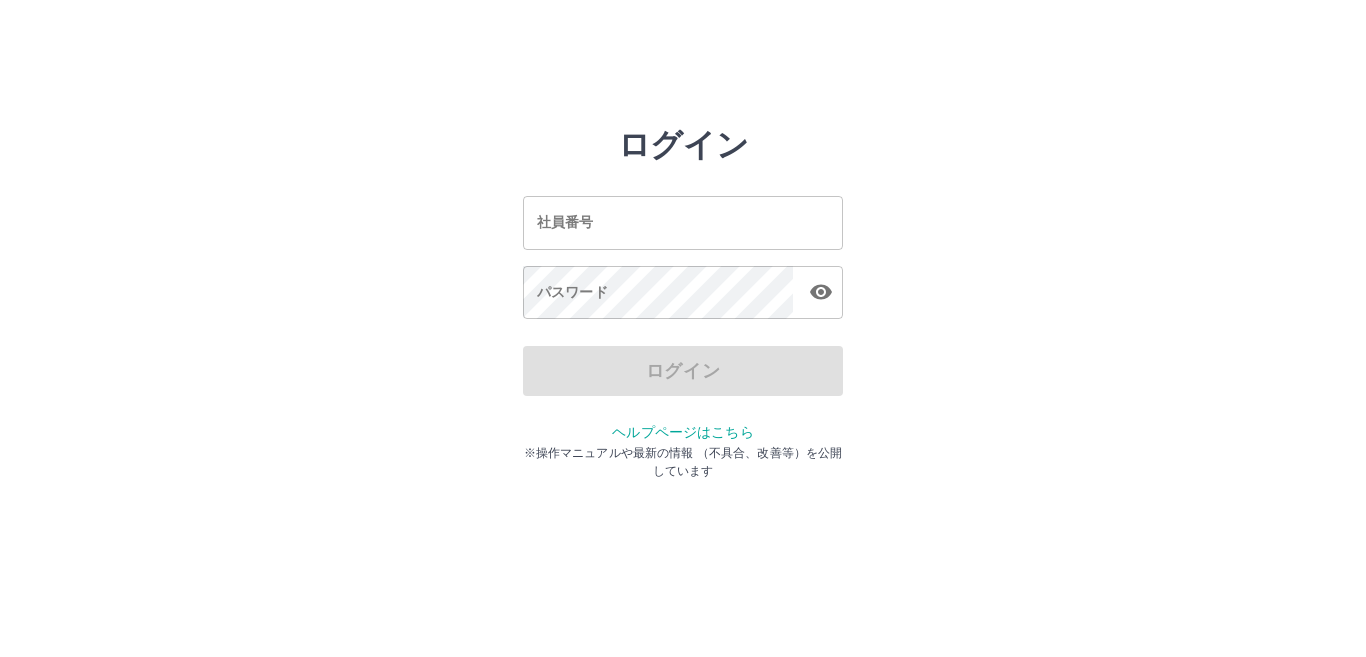 scroll, scrollTop: 0, scrollLeft: 0, axis: both 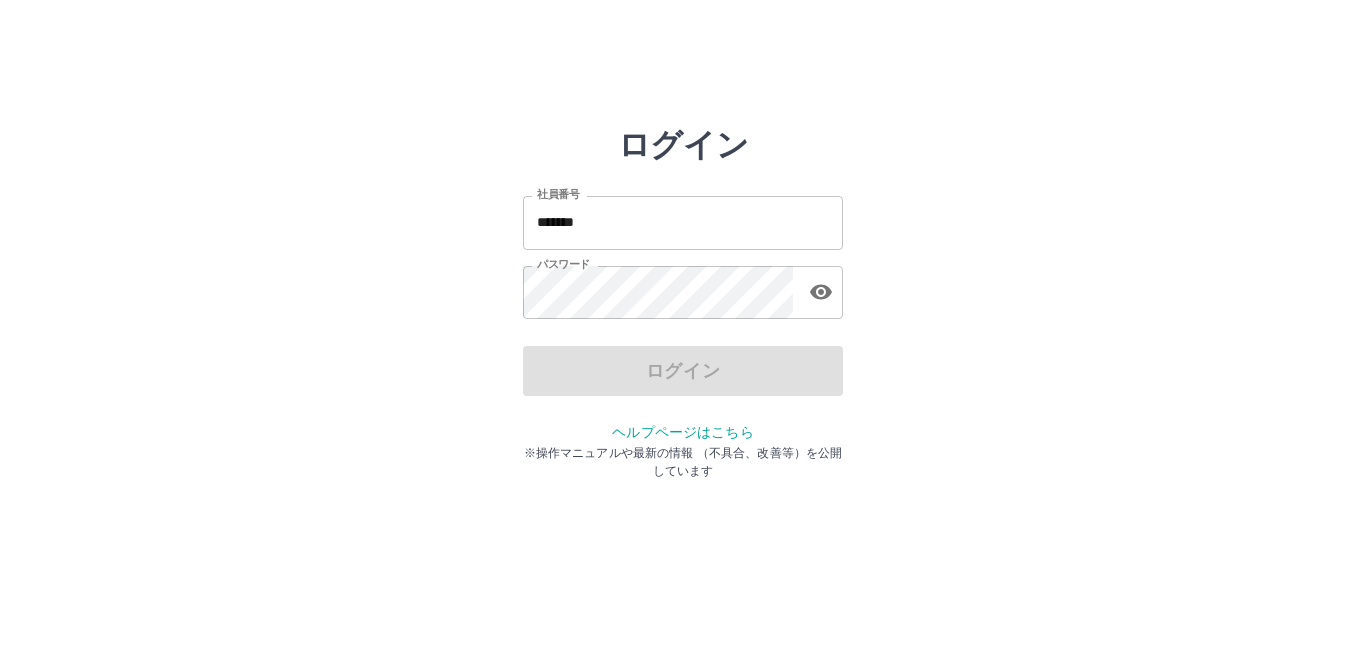 click on "*******" at bounding box center [683, 222] 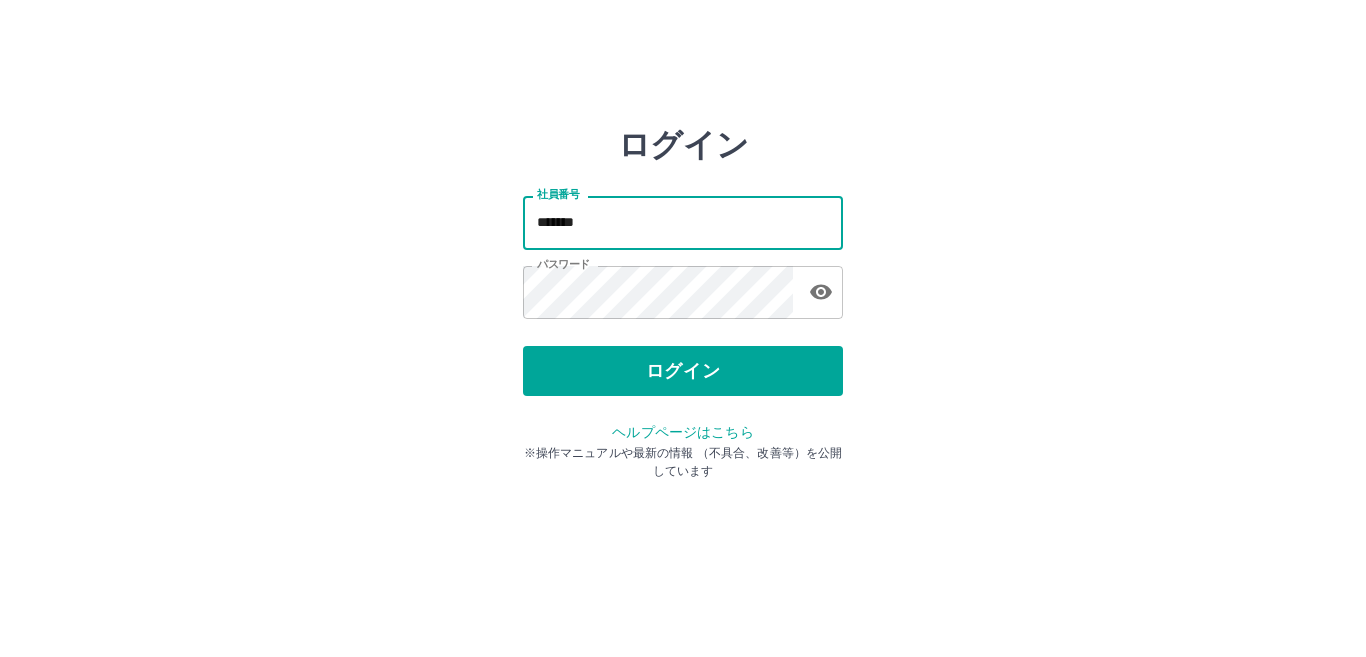 type on "*******" 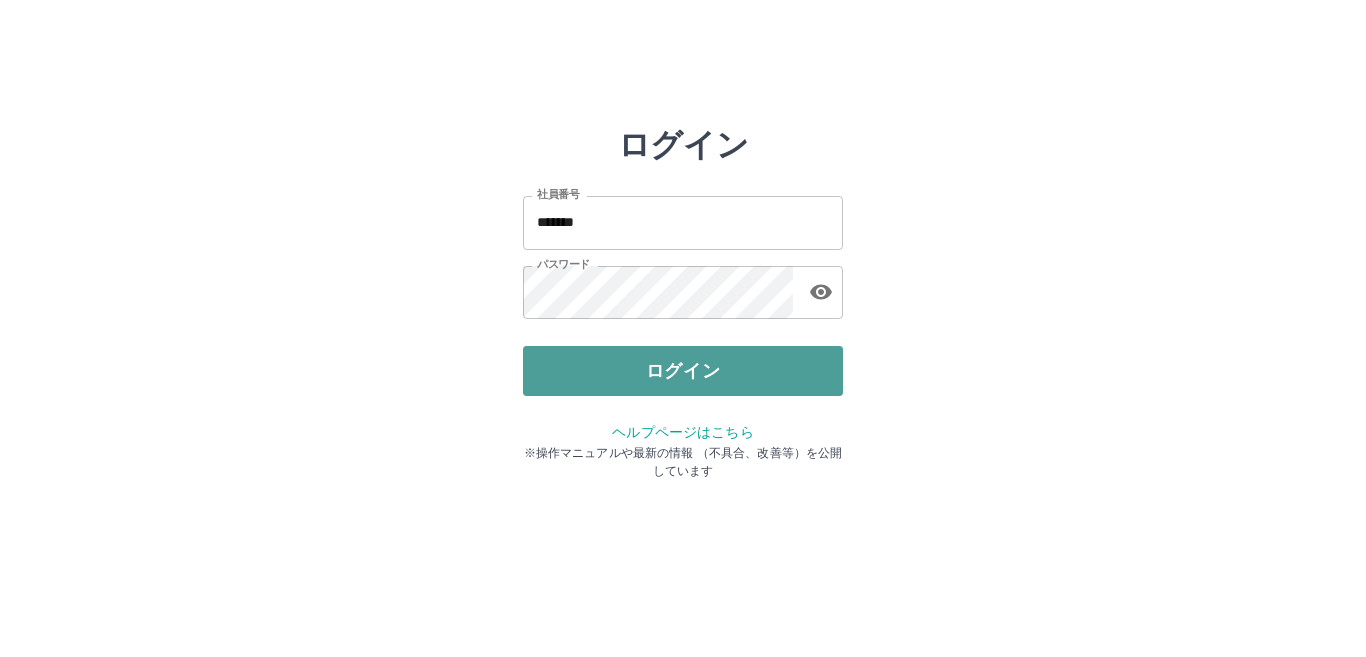 click on "ログイン" at bounding box center (683, 371) 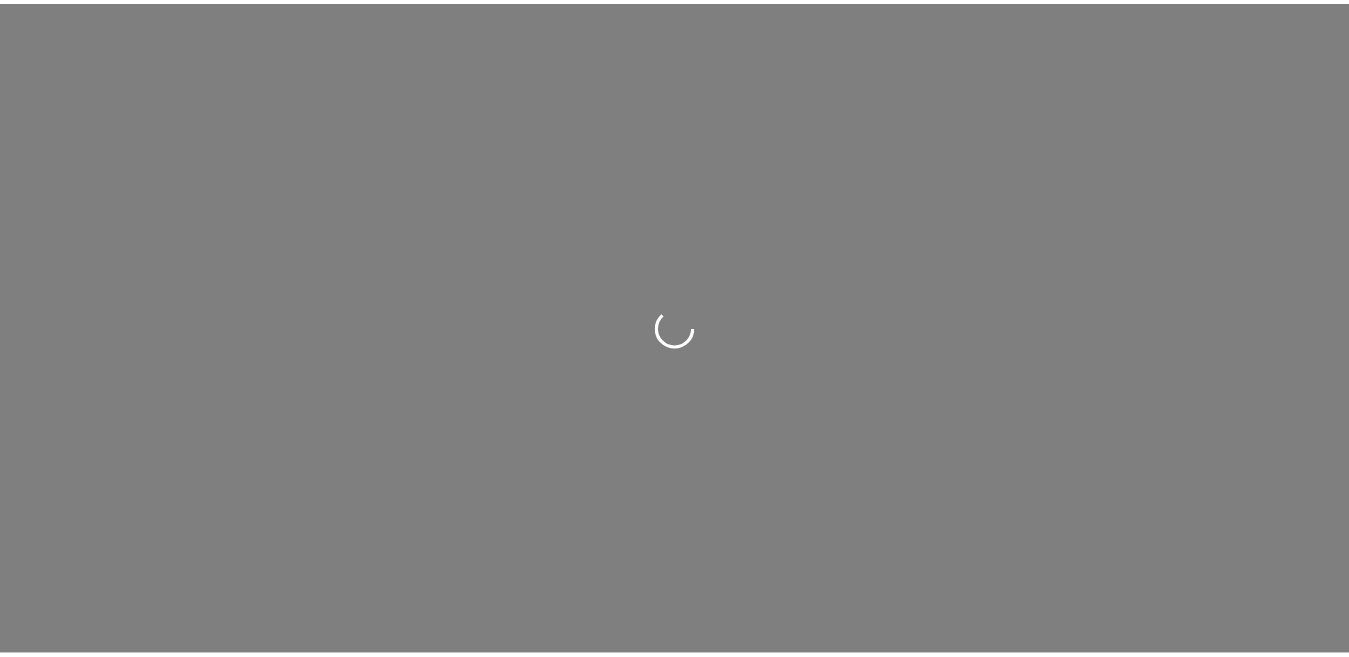 scroll, scrollTop: 0, scrollLeft: 0, axis: both 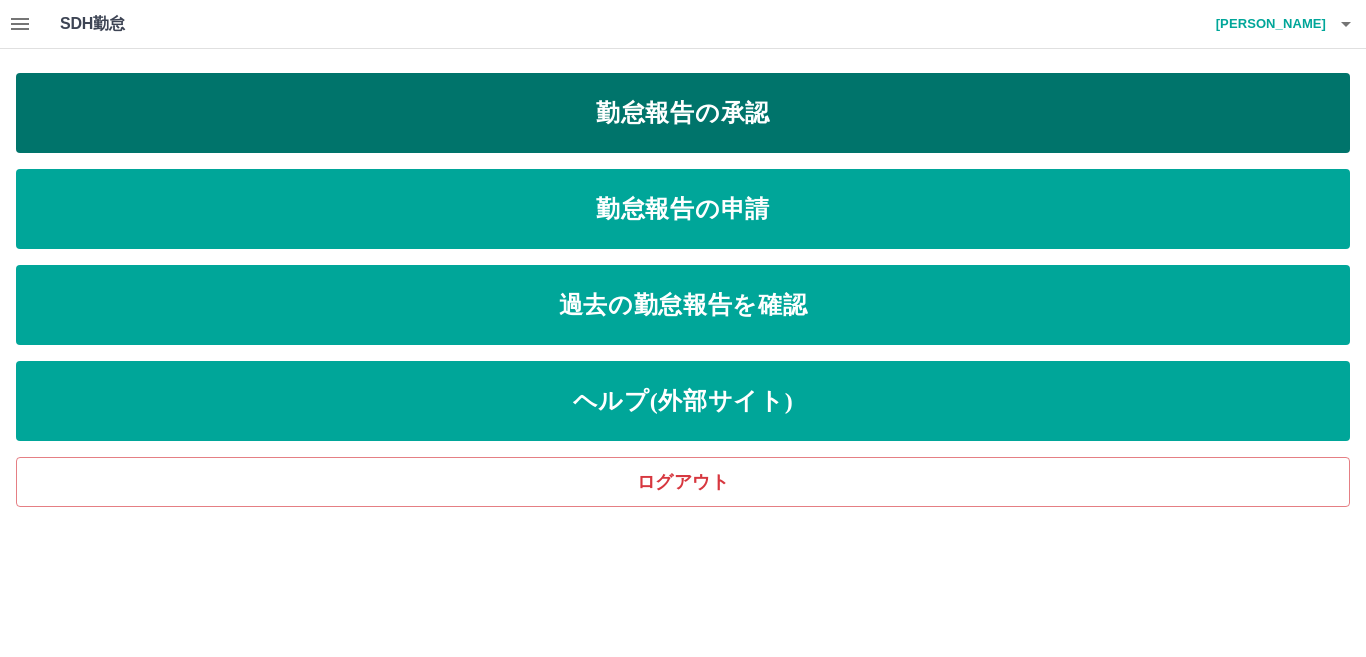 click on "勤怠報告の承認" at bounding box center (683, 113) 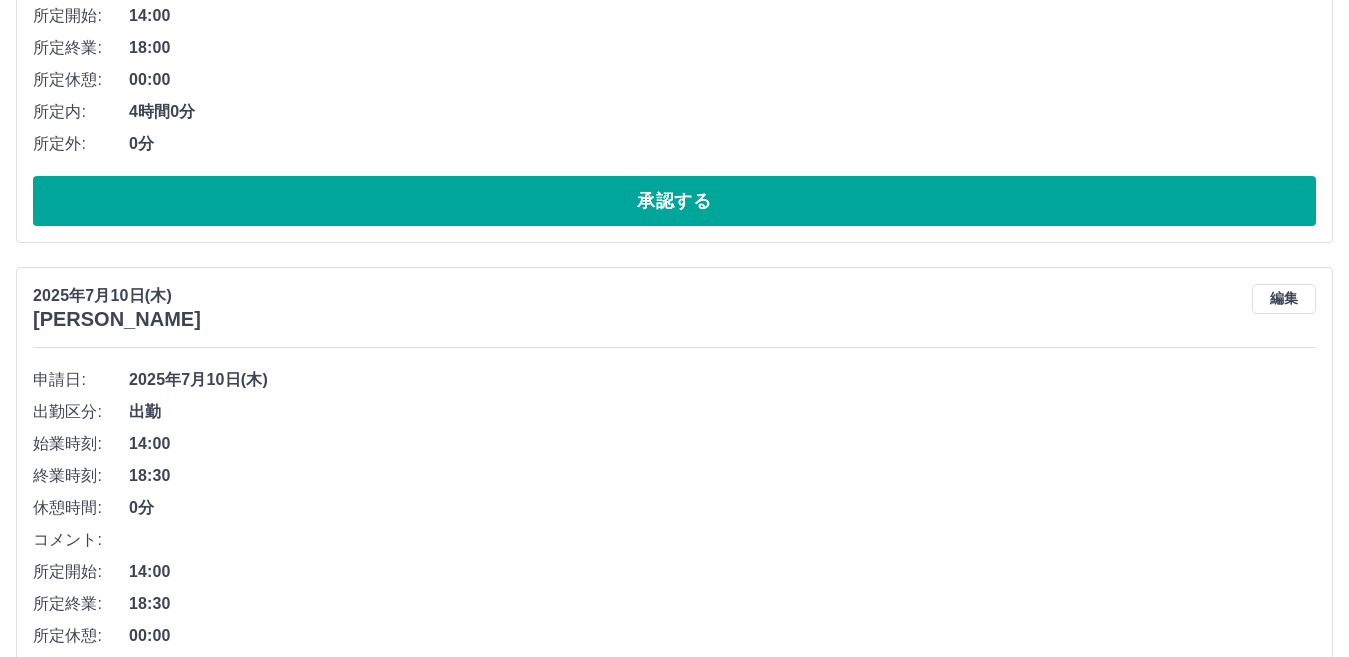 scroll, scrollTop: 2899, scrollLeft: 0, axis: vertical 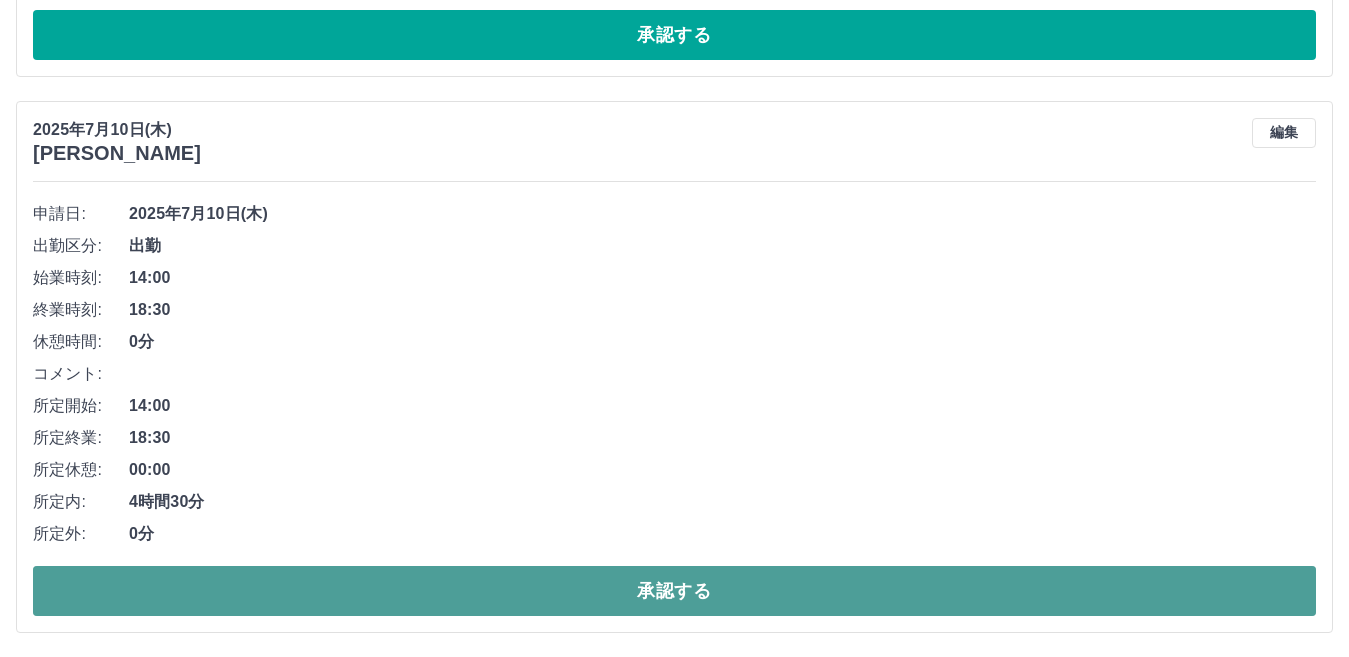 click on "承認する" at bounding box center [674, 591] 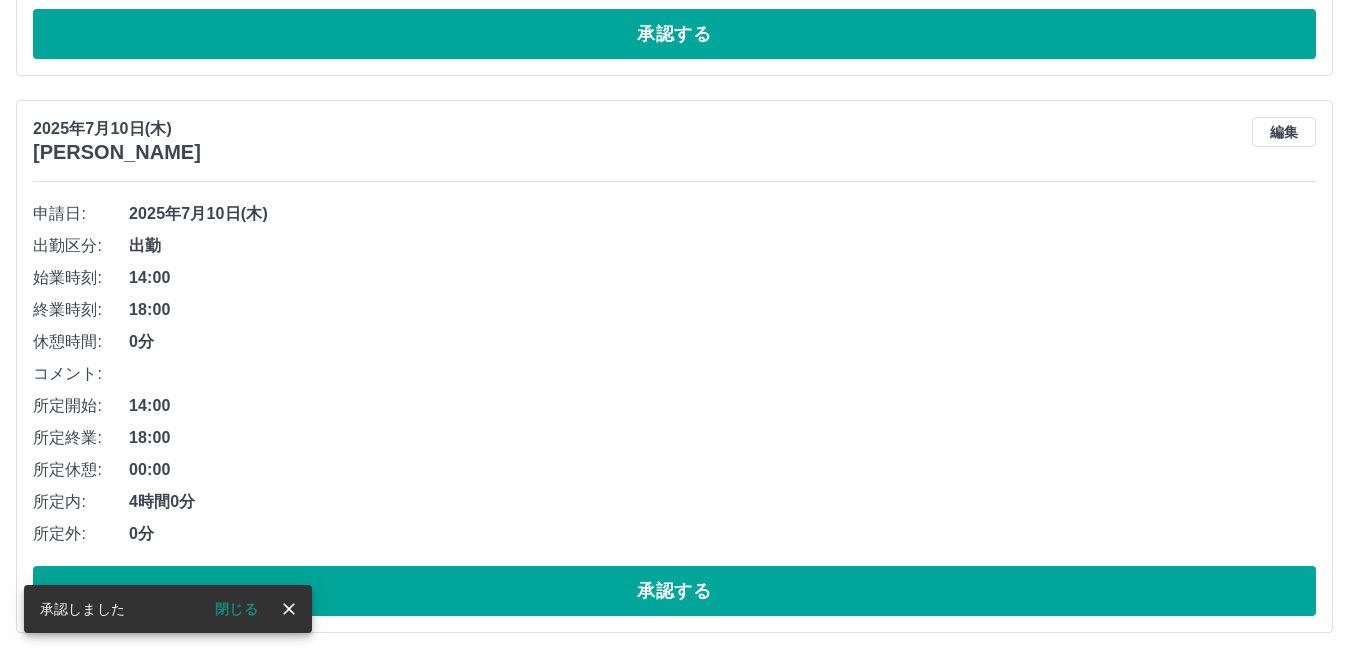 scroll, scrollTop: 2343, scrollLeft: 0, axis: vertical 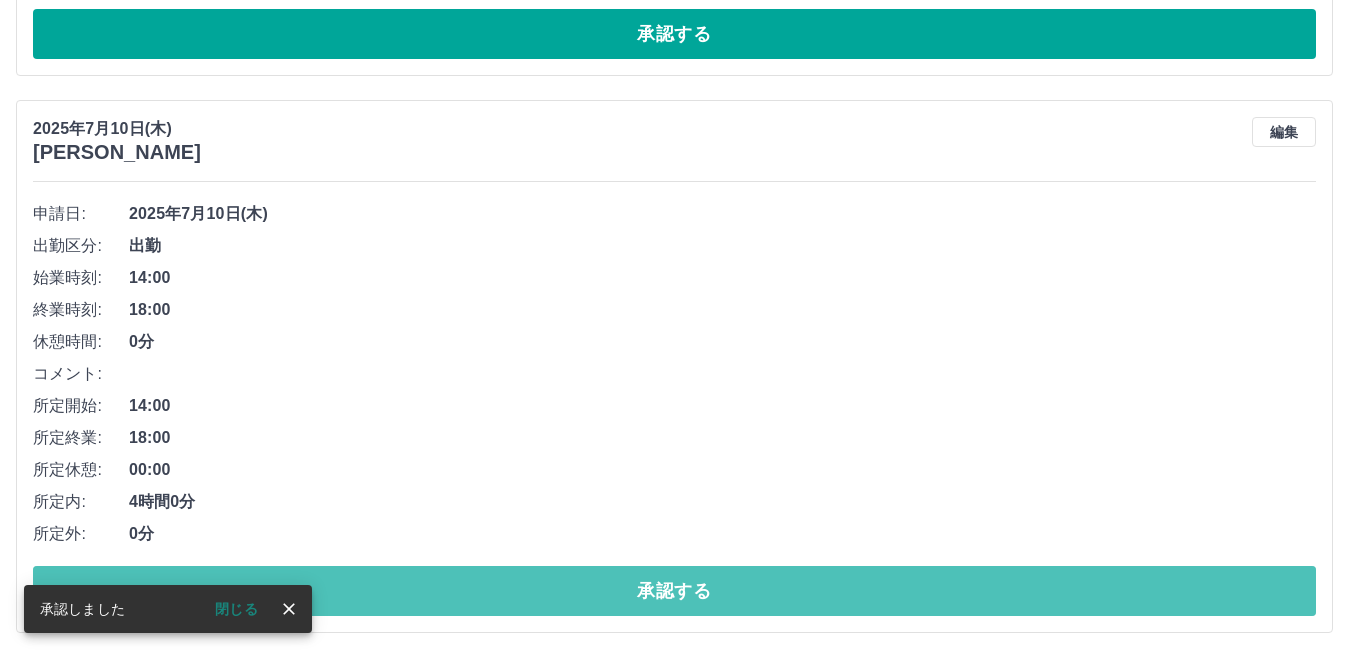 click on "承認する" at bounding box center (674, 591) 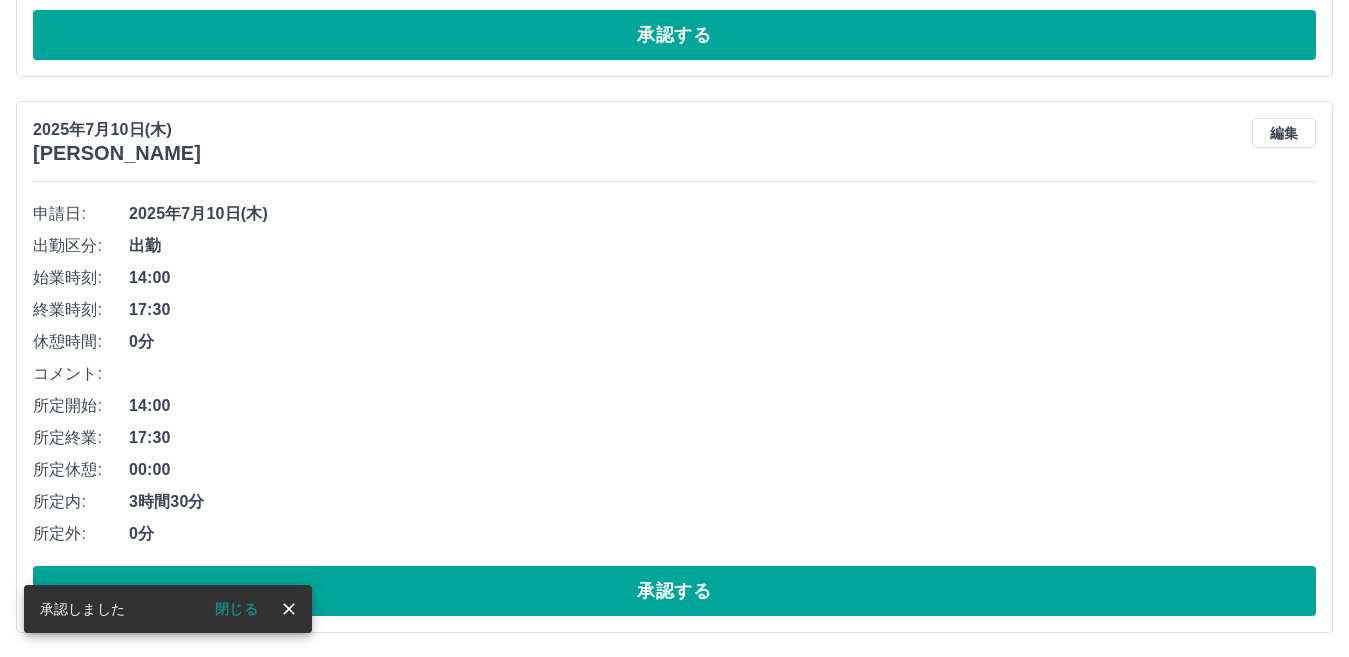scroll, scrollTop: 1786, scrollLeft: 0, axis: vertical 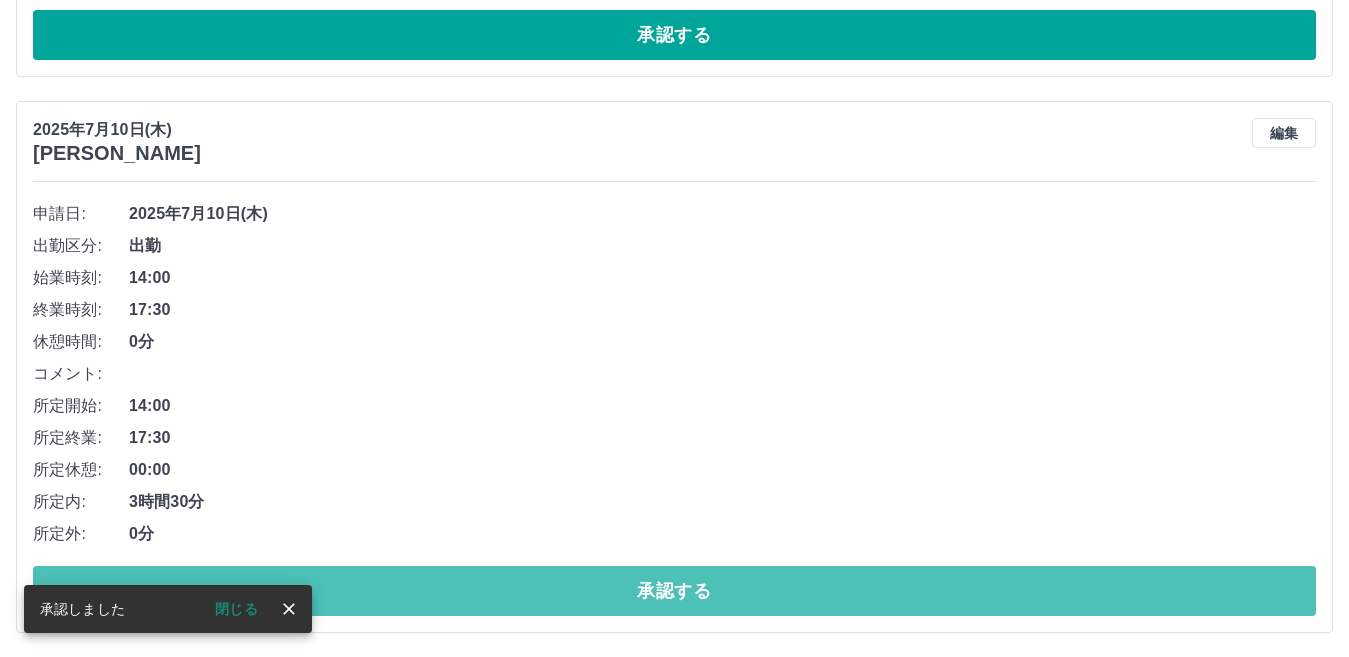 click on "承認する" at bounding box center (674, 591) 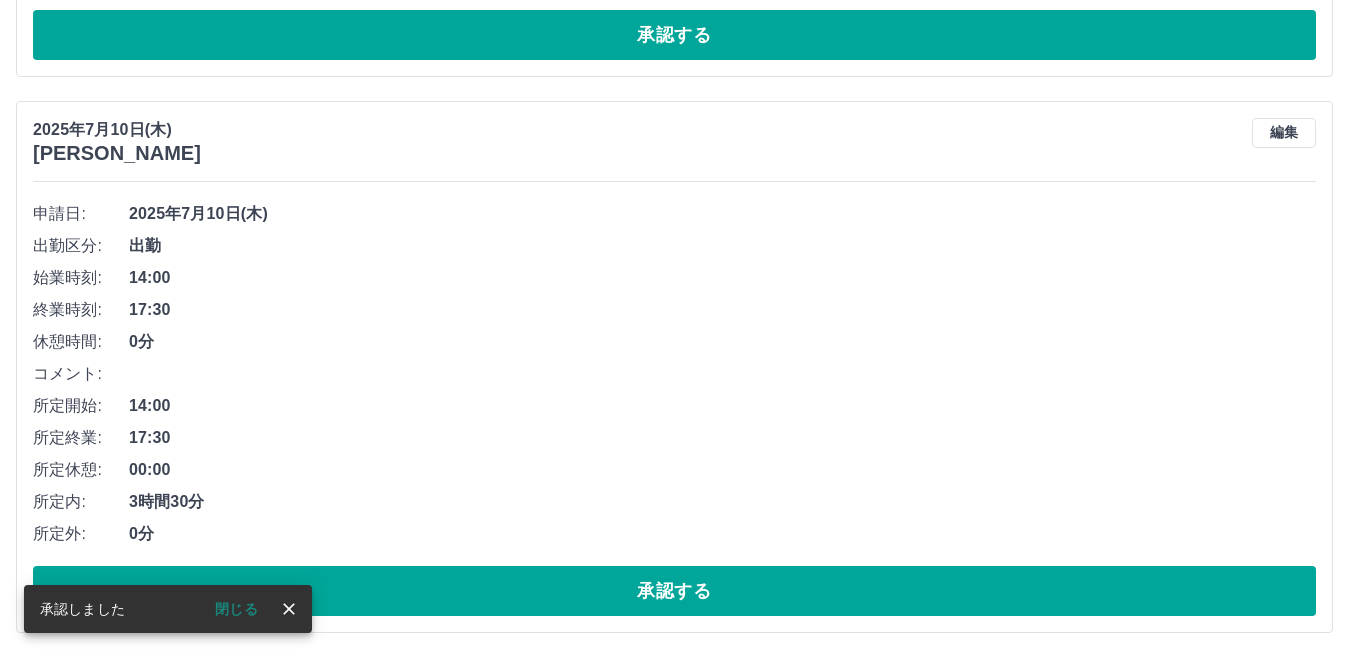 scroll, scrollTop: 1230, scrollLeft: 0, axis: vertical 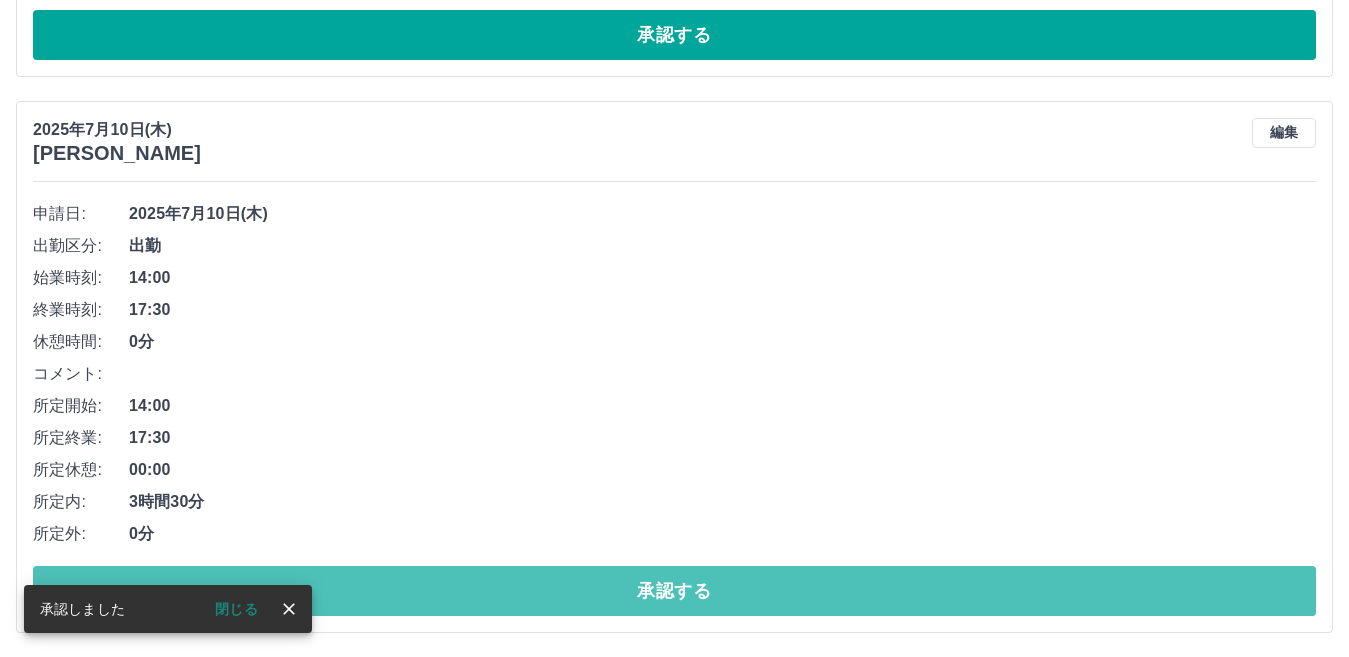 click on "承認する" at bounding box center [674, 591] 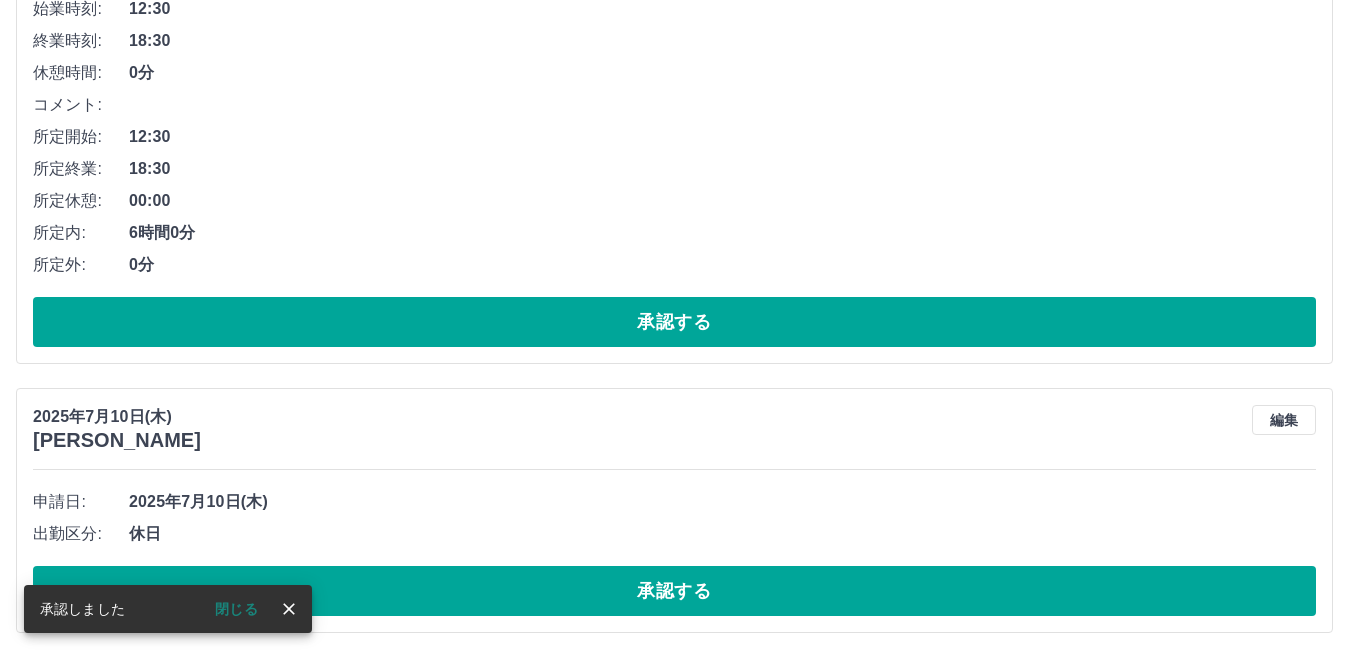 scroll, scrollTop: 674, scrollLeft: 0, axis: vertical 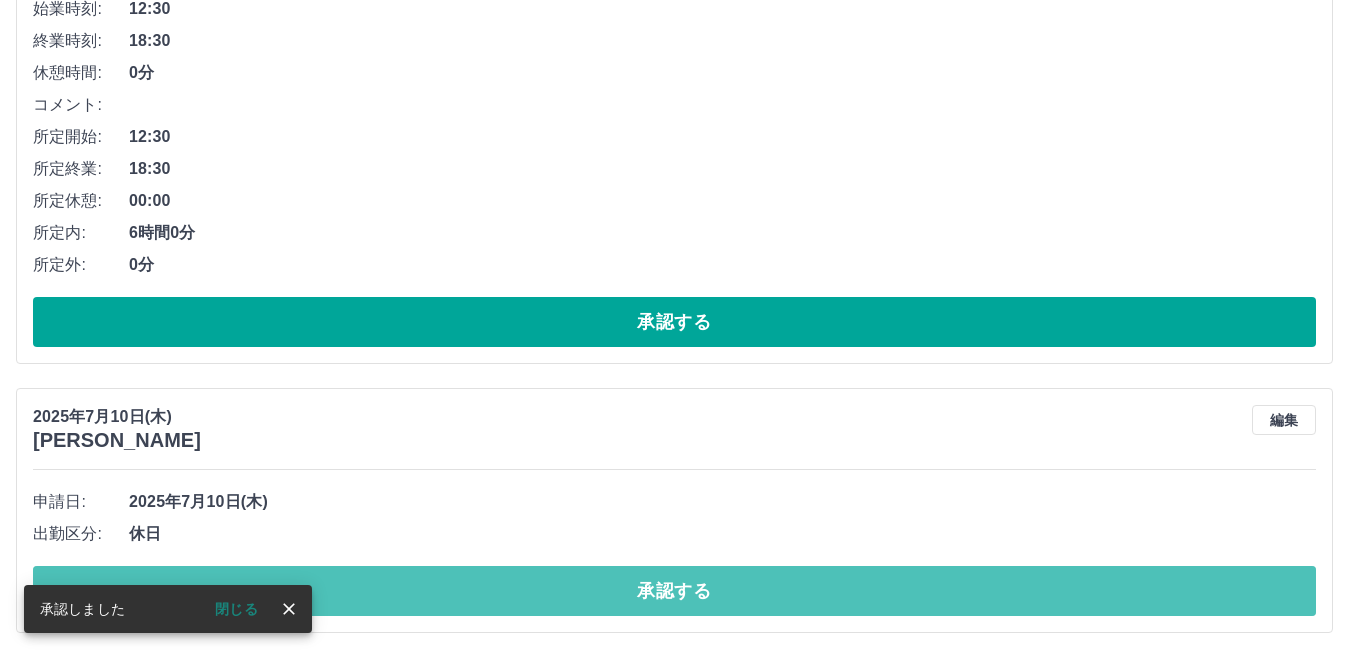 click on "承認する" at bounding box center (674, 591) 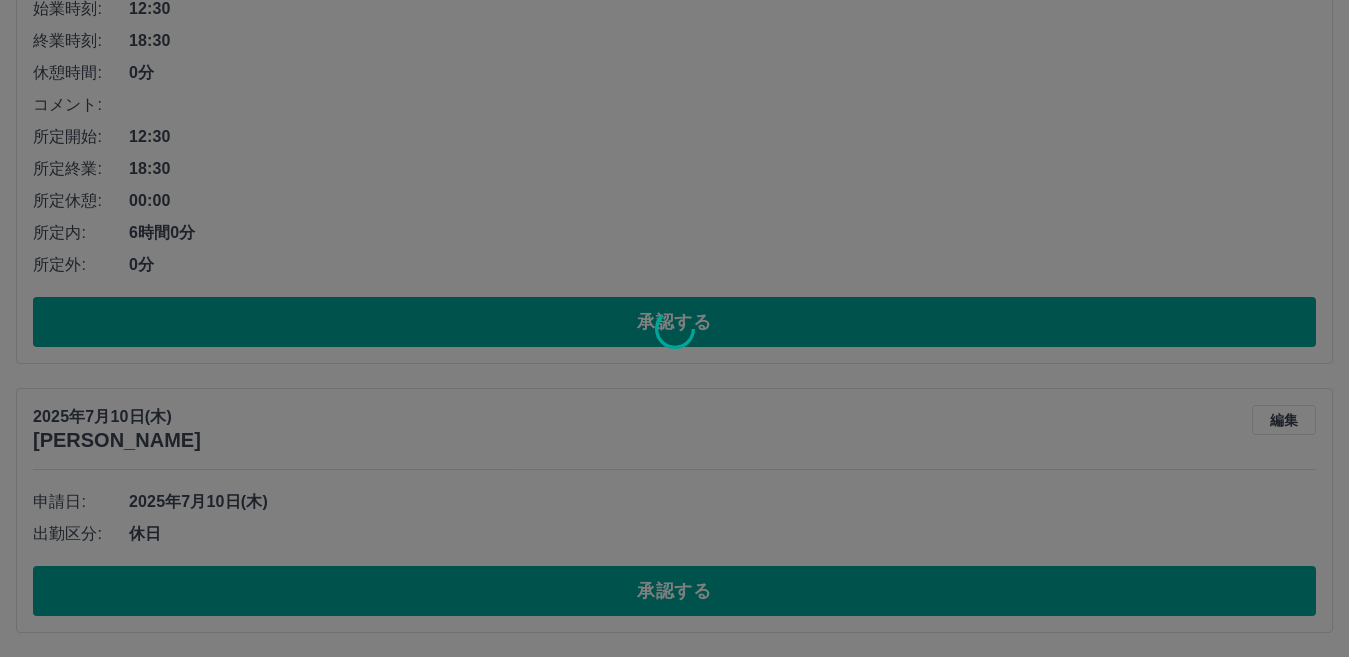 scroll, scrollTop: 405, scrollLeft: 0, axis: vertical 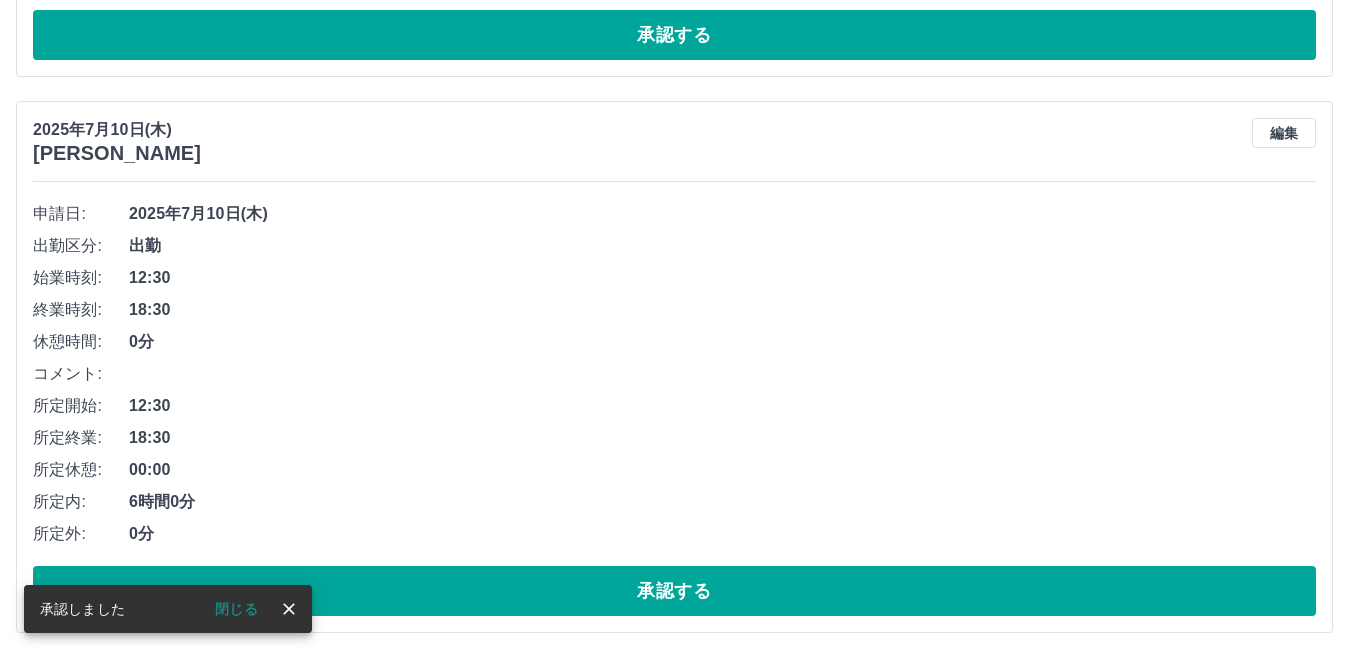 click on "承認する" at bounding box center (674, 591) 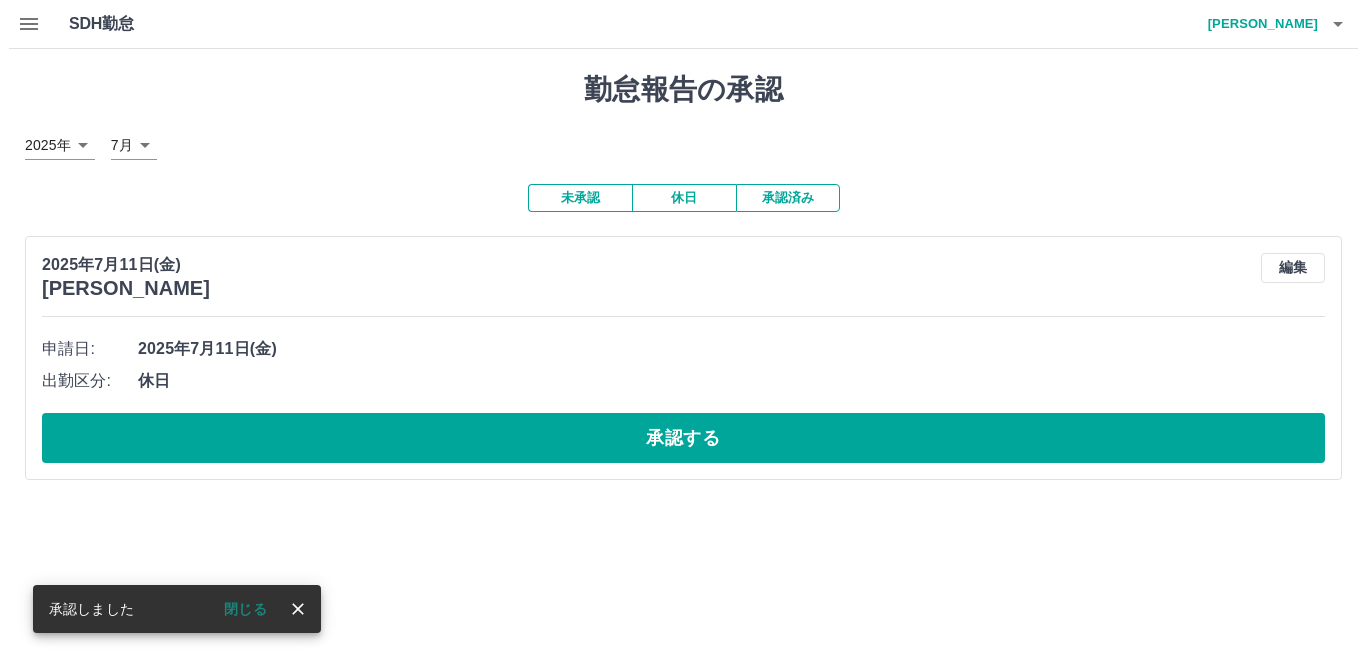 scroll, scrollTop: 0, scrollLeft: 0, axis: both 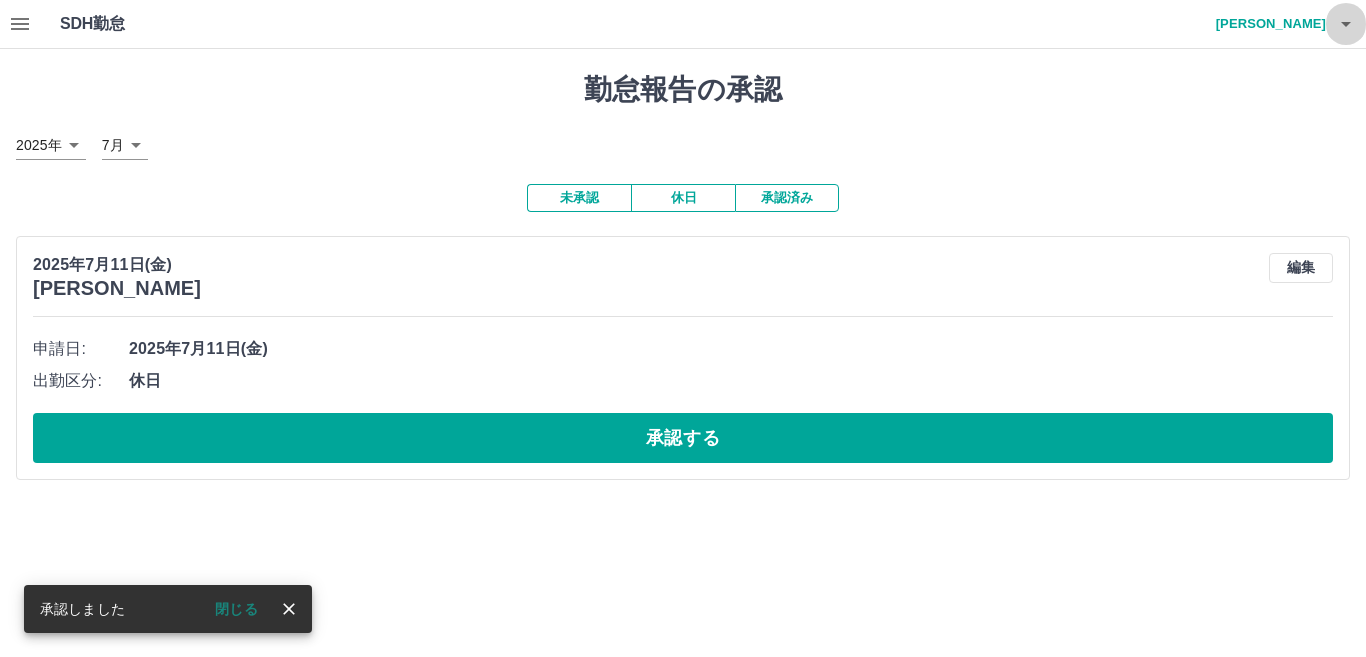 click 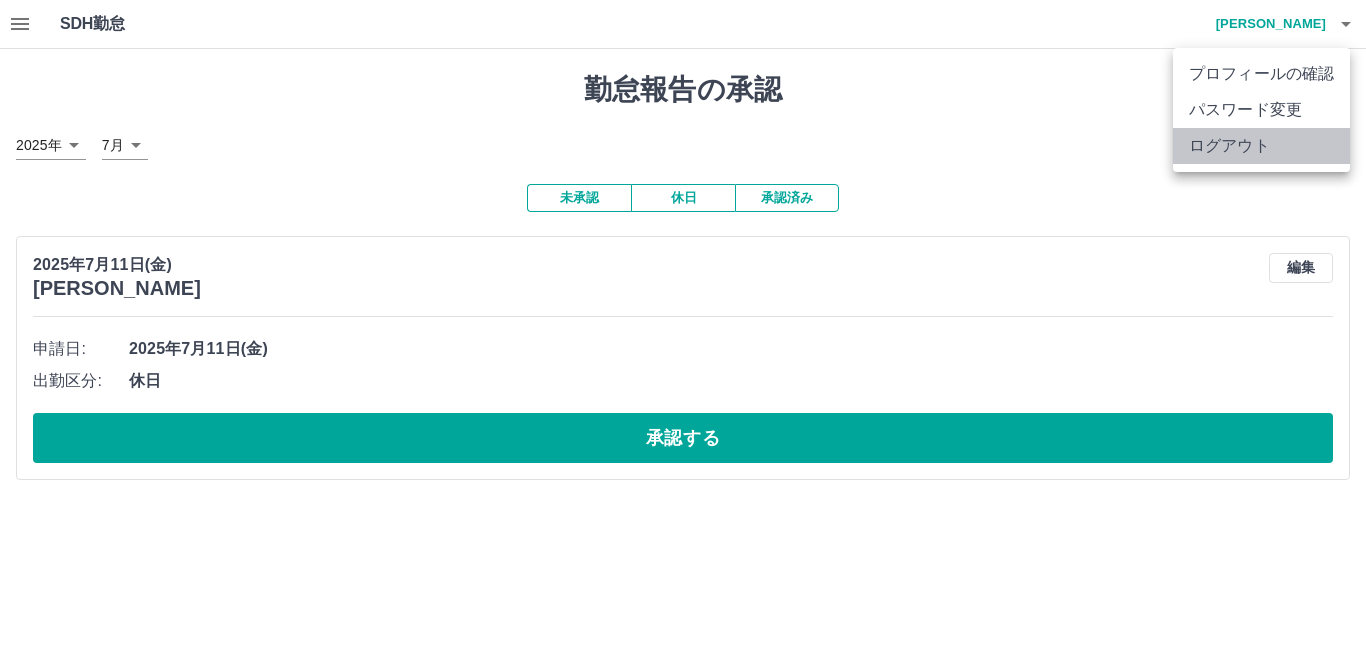 click on "ログアウト" at bounding box center (1261, 146) 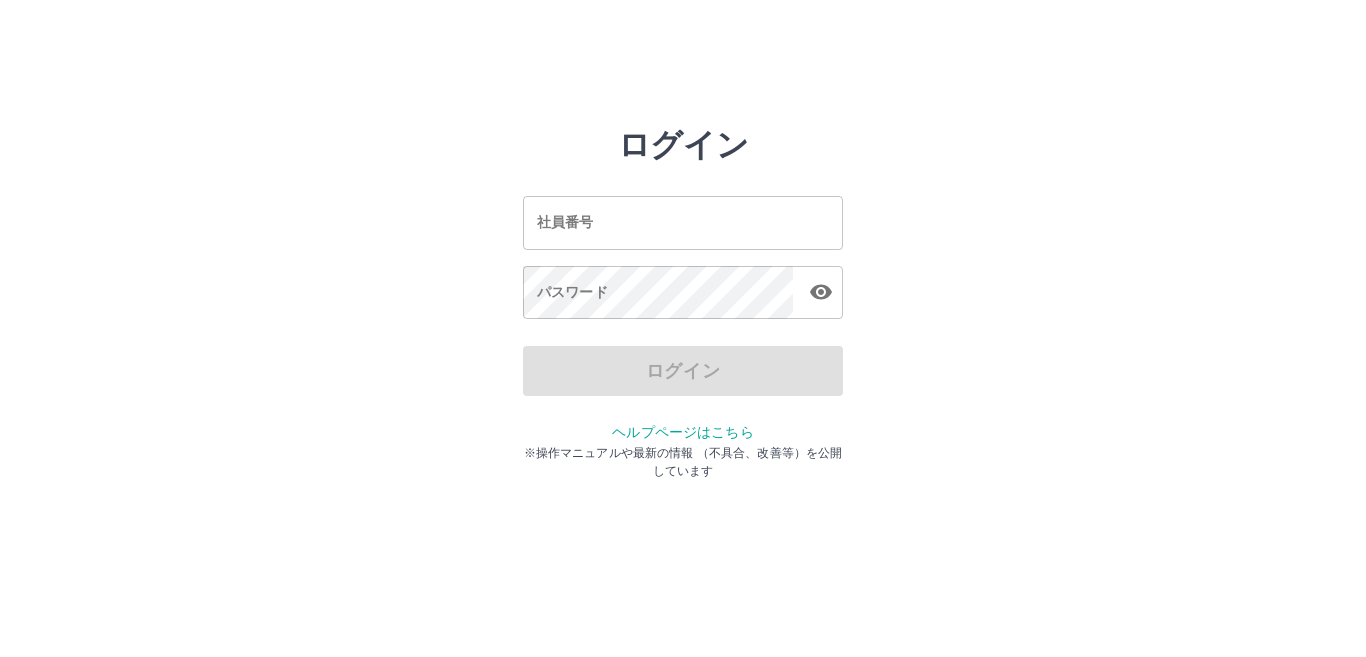 scroll, scrollTop: 0, scrollLeft: 0, axis: both 